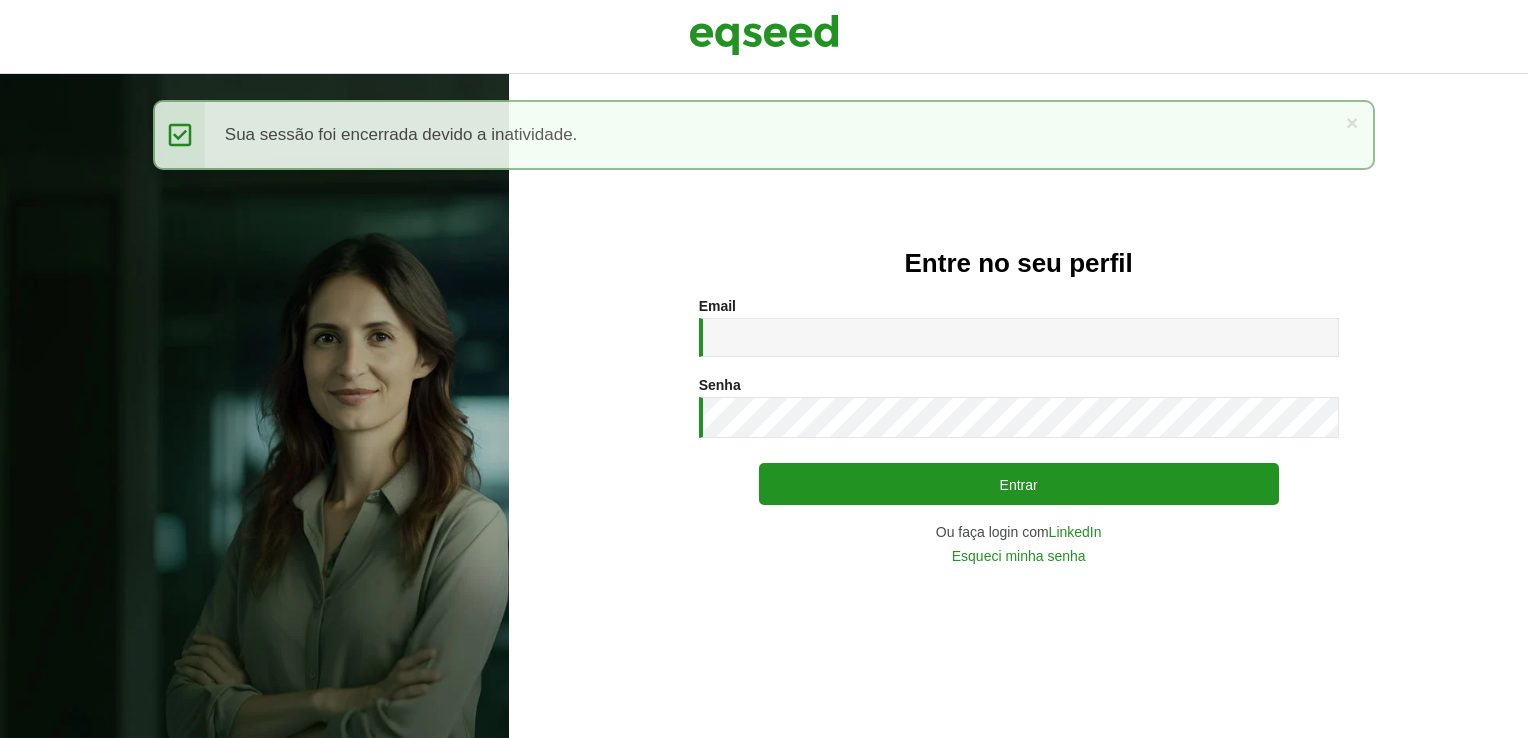 scroll, scrollTop: 0, scrollLeft: 0, axis: both 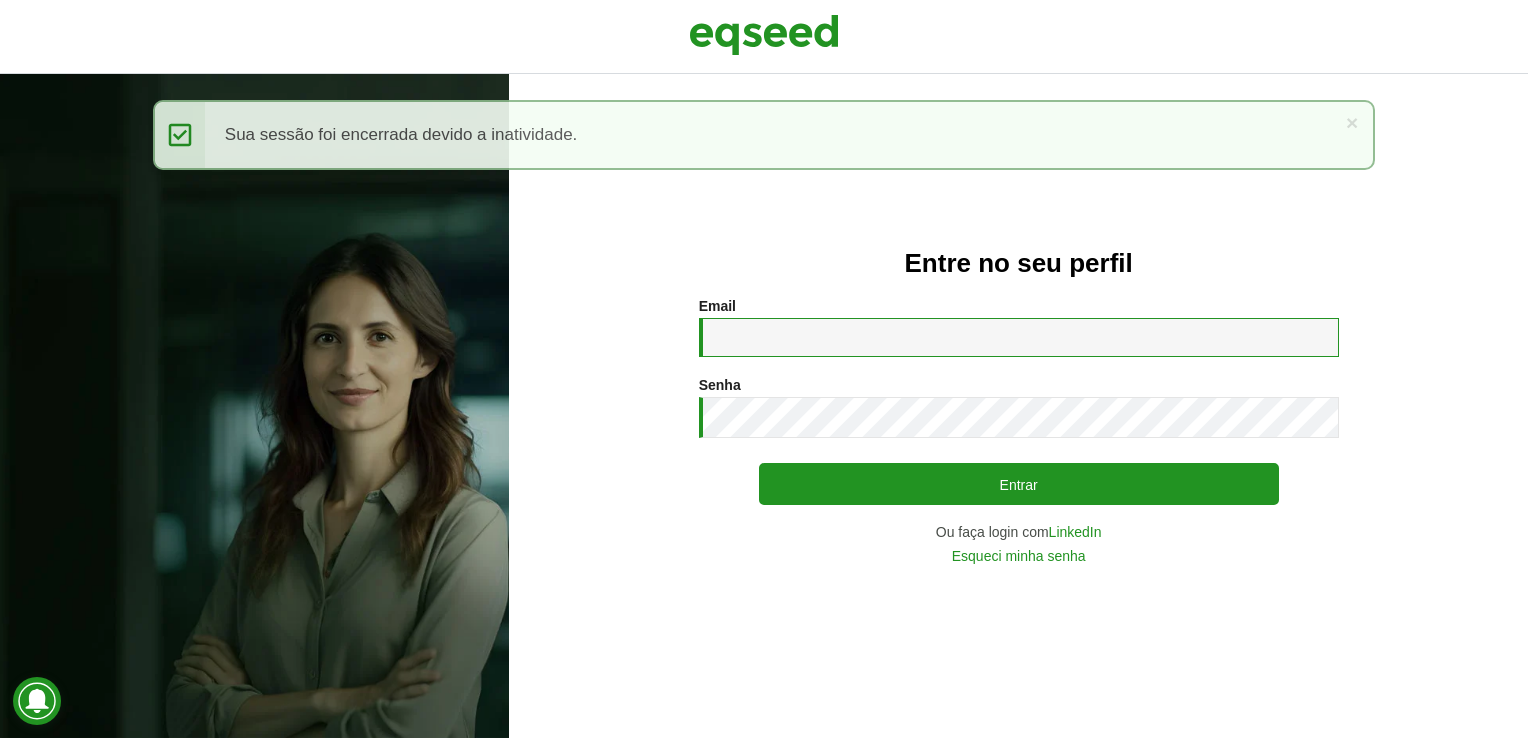 click on "Email  *" at bounding box center (1019, 337) 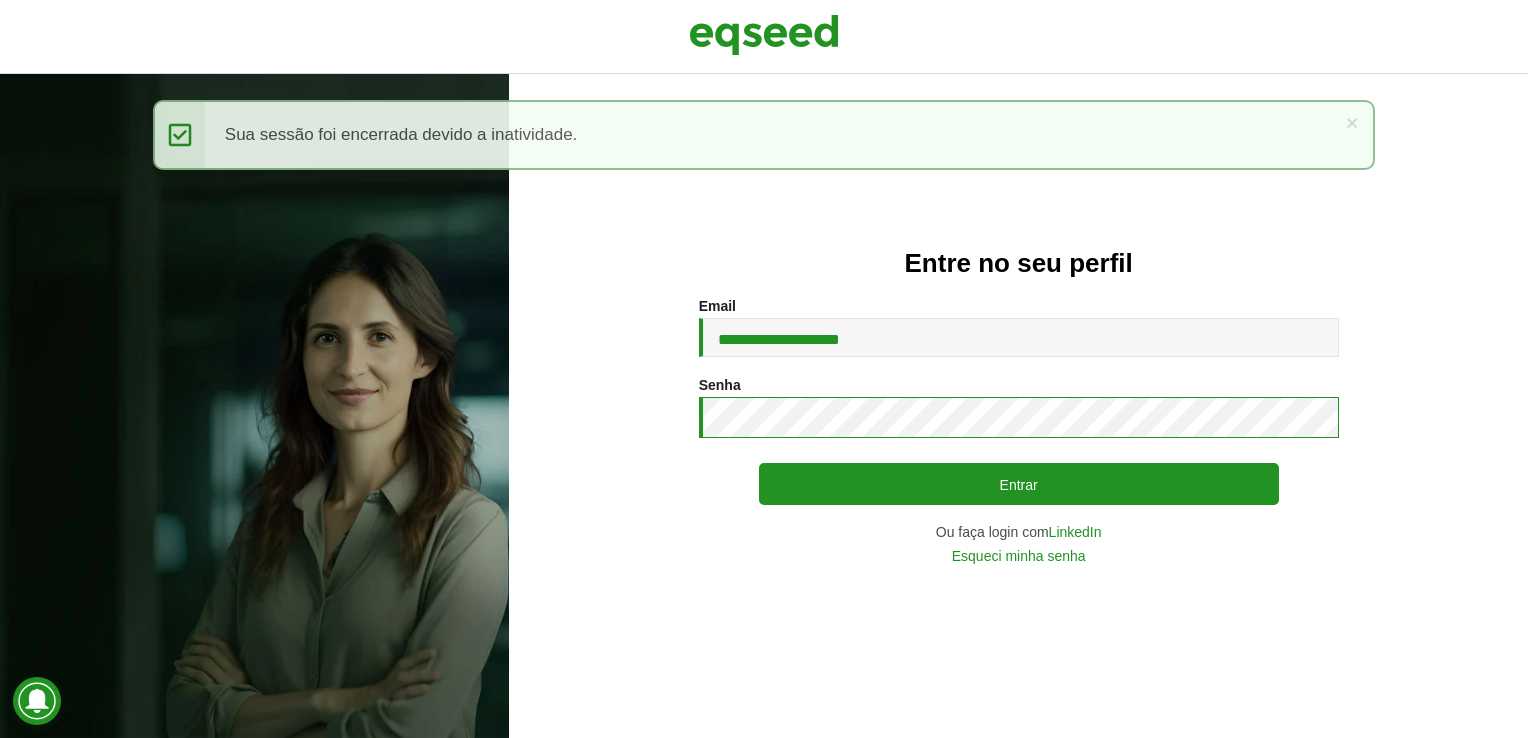 click on "Entrar" at bounding box center [1019, 484] 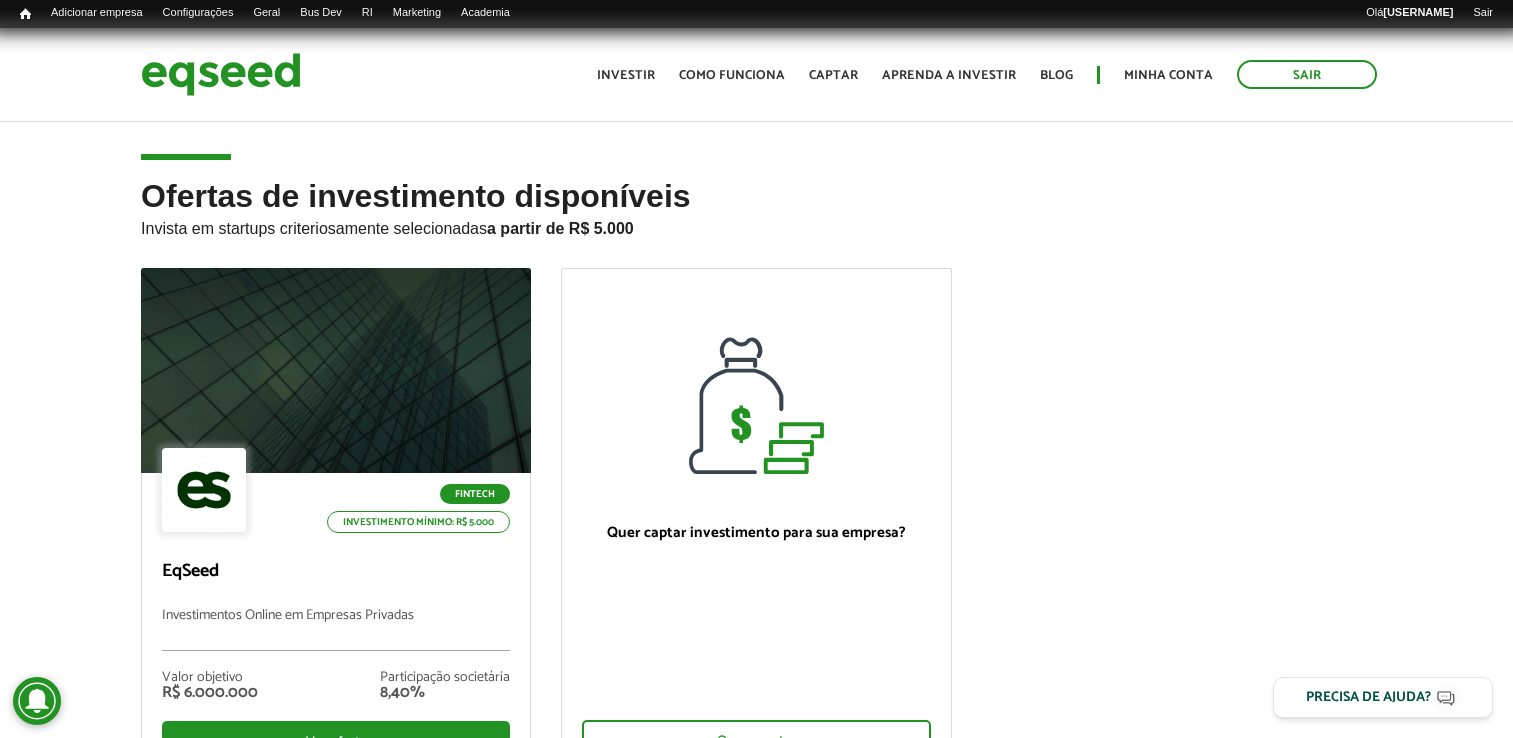 scroll, scrollTop: 0, scrollLeft: 0, axis: both 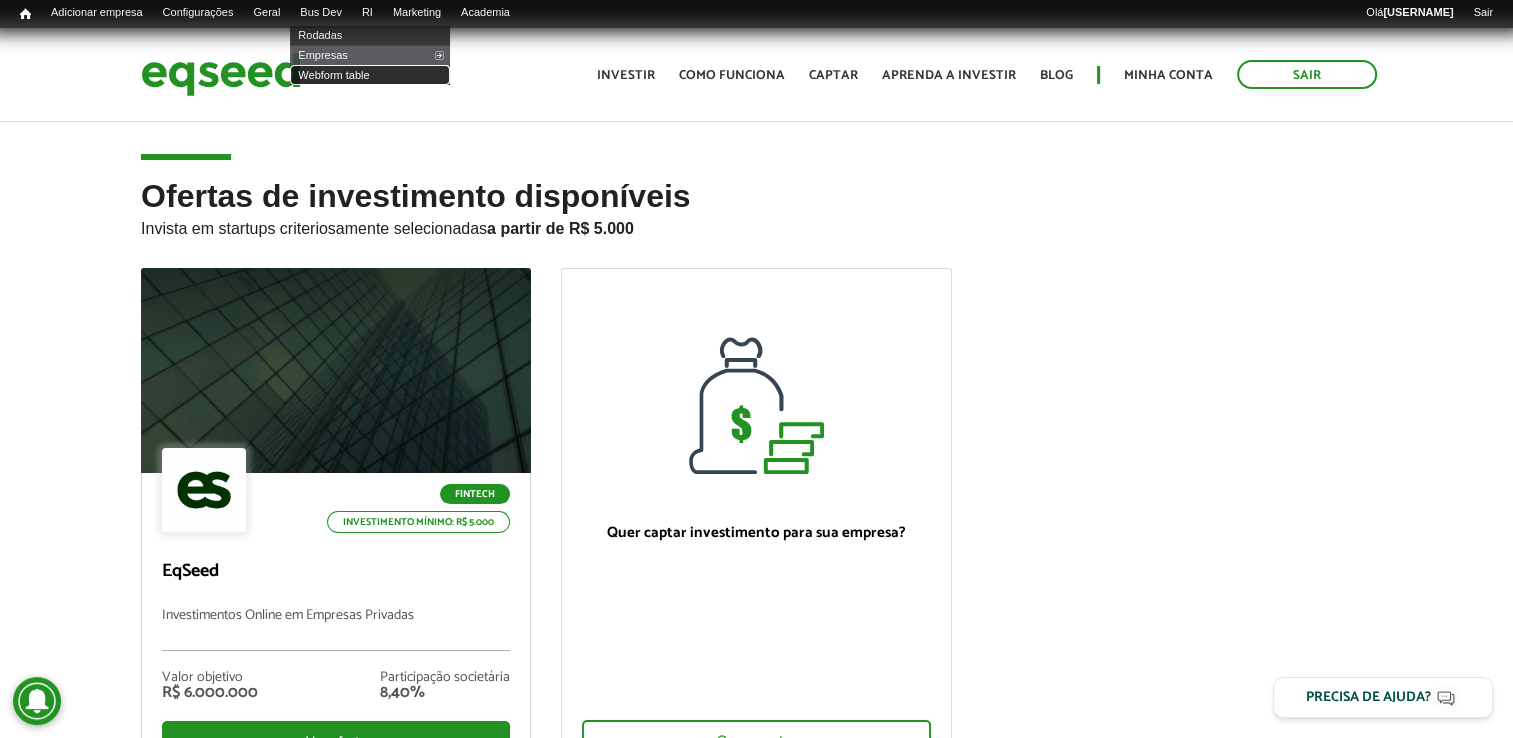 click on "Webform table" at bounding box center (370, 75) 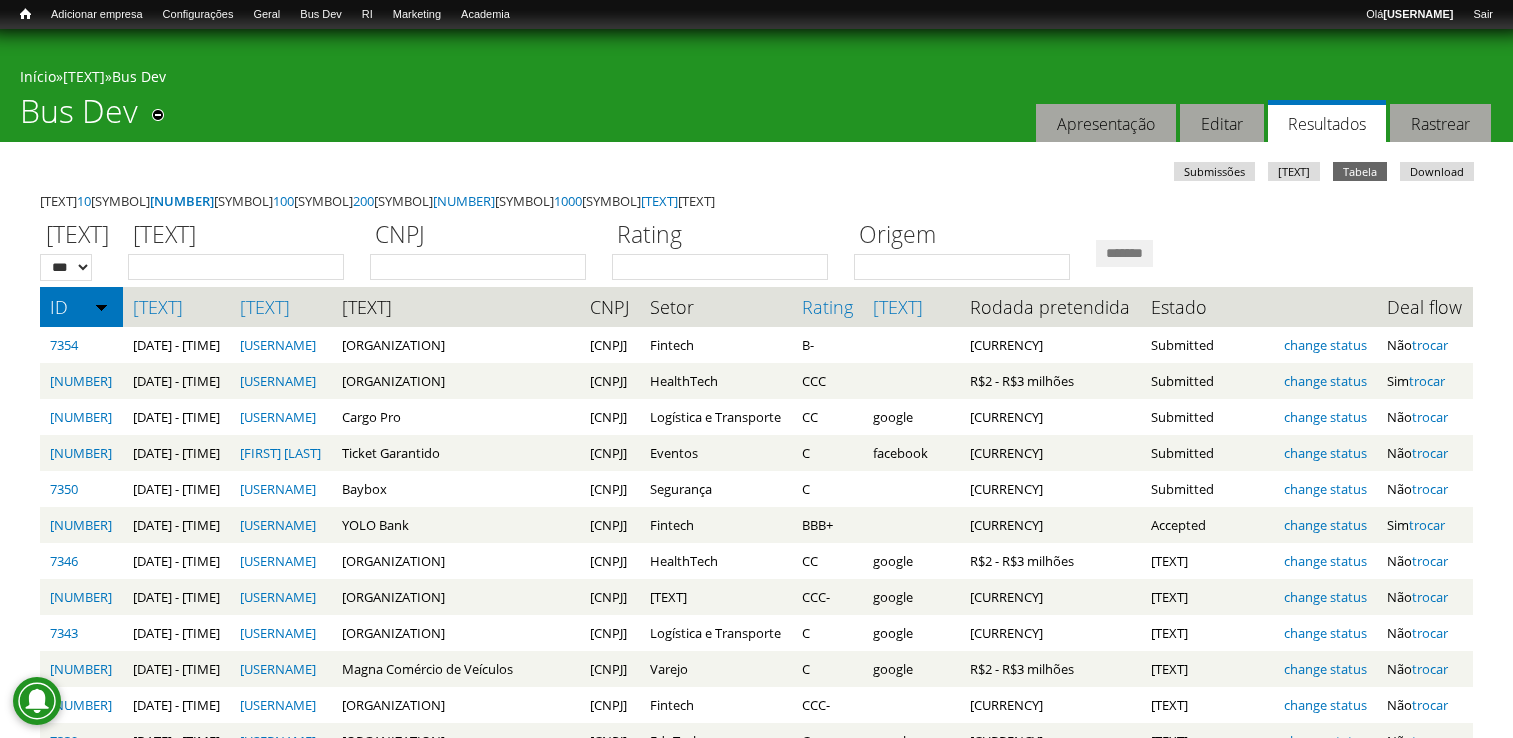 scroll, scrollTop: 0, scrollLeft: 0, axis: both 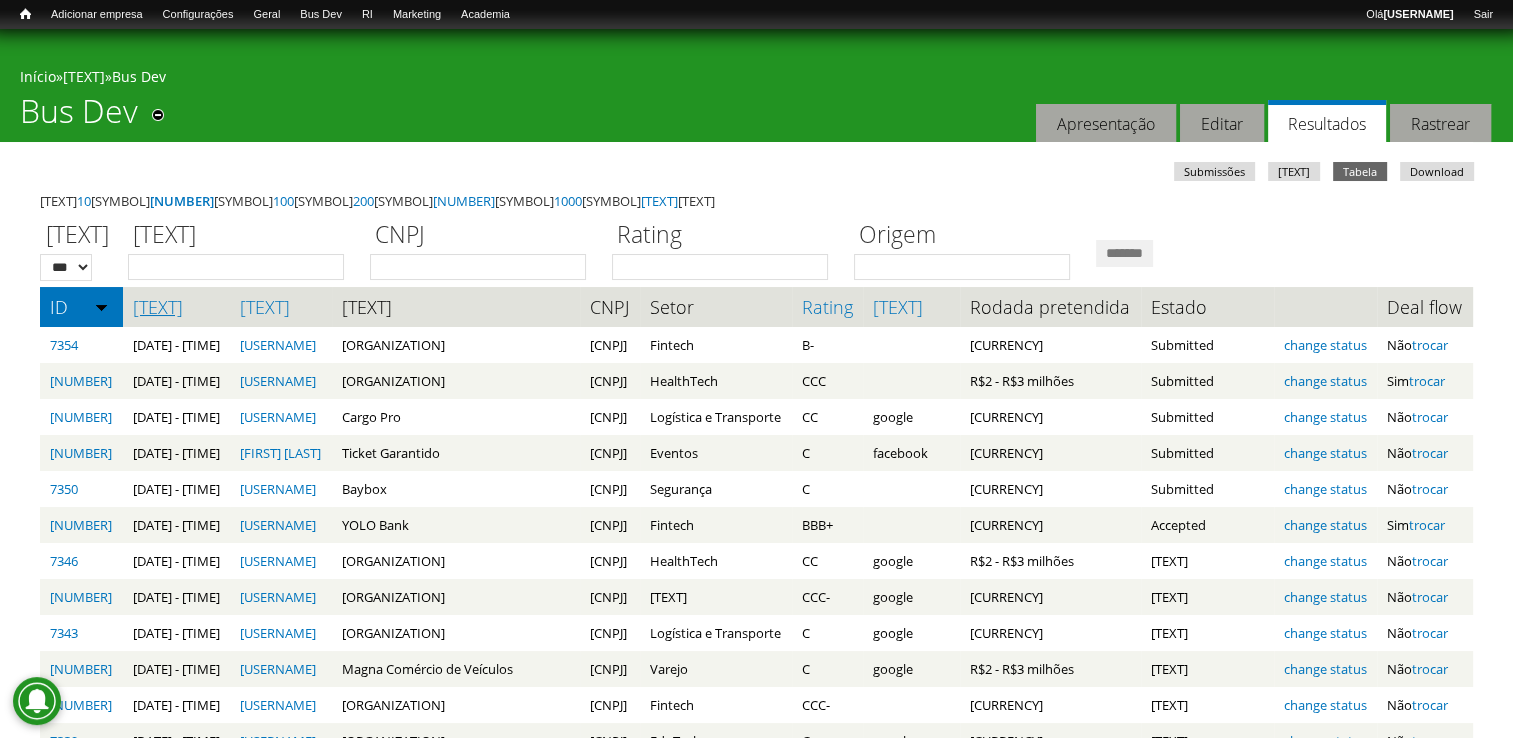 click on "Data submissão" at bounding box center (177, 307) 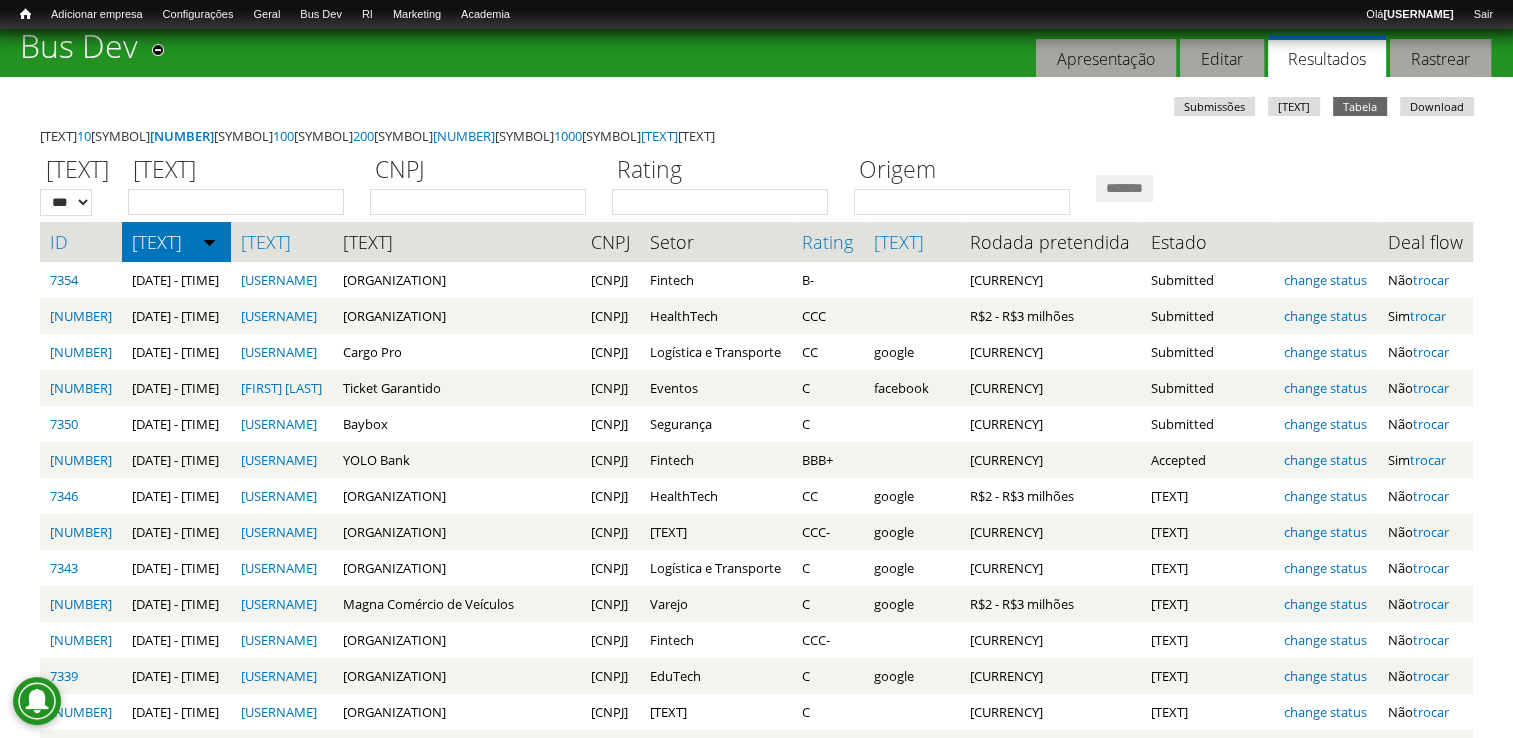 scroll, scrollTop: 100, scrollLeft: 0, axis: vertical 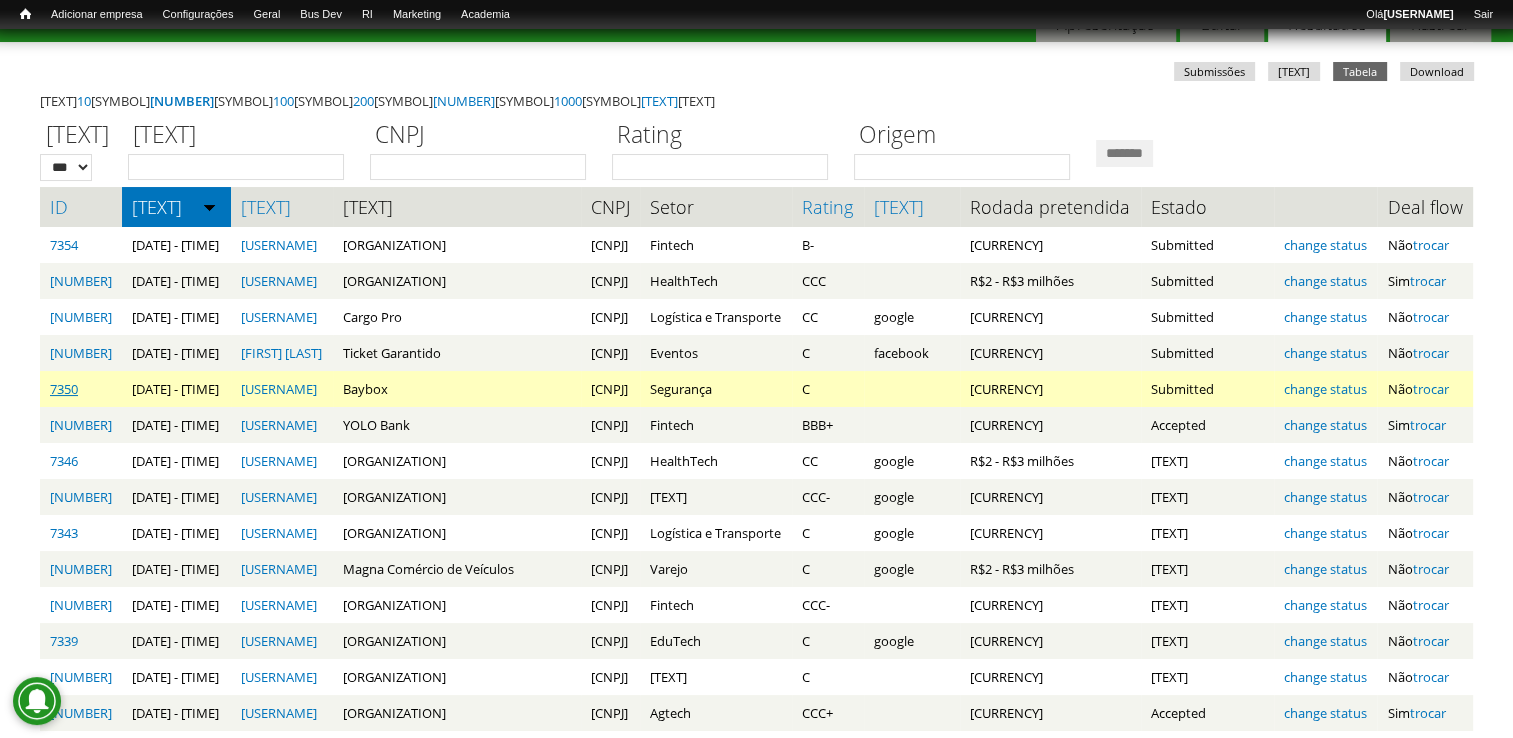 click on "7350" at bounding box center [64, 389] 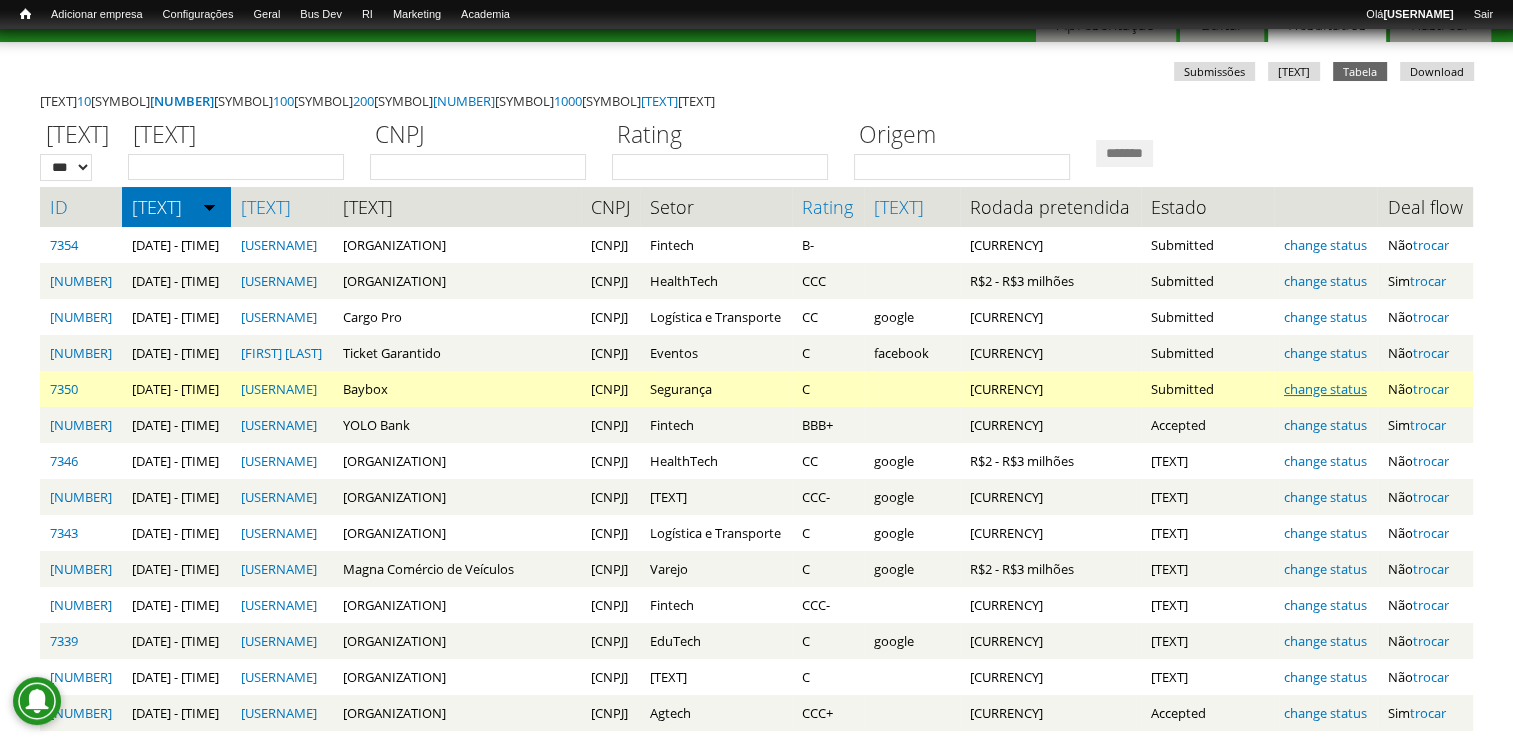 click on "change status" at bounding box center [1325, 389] 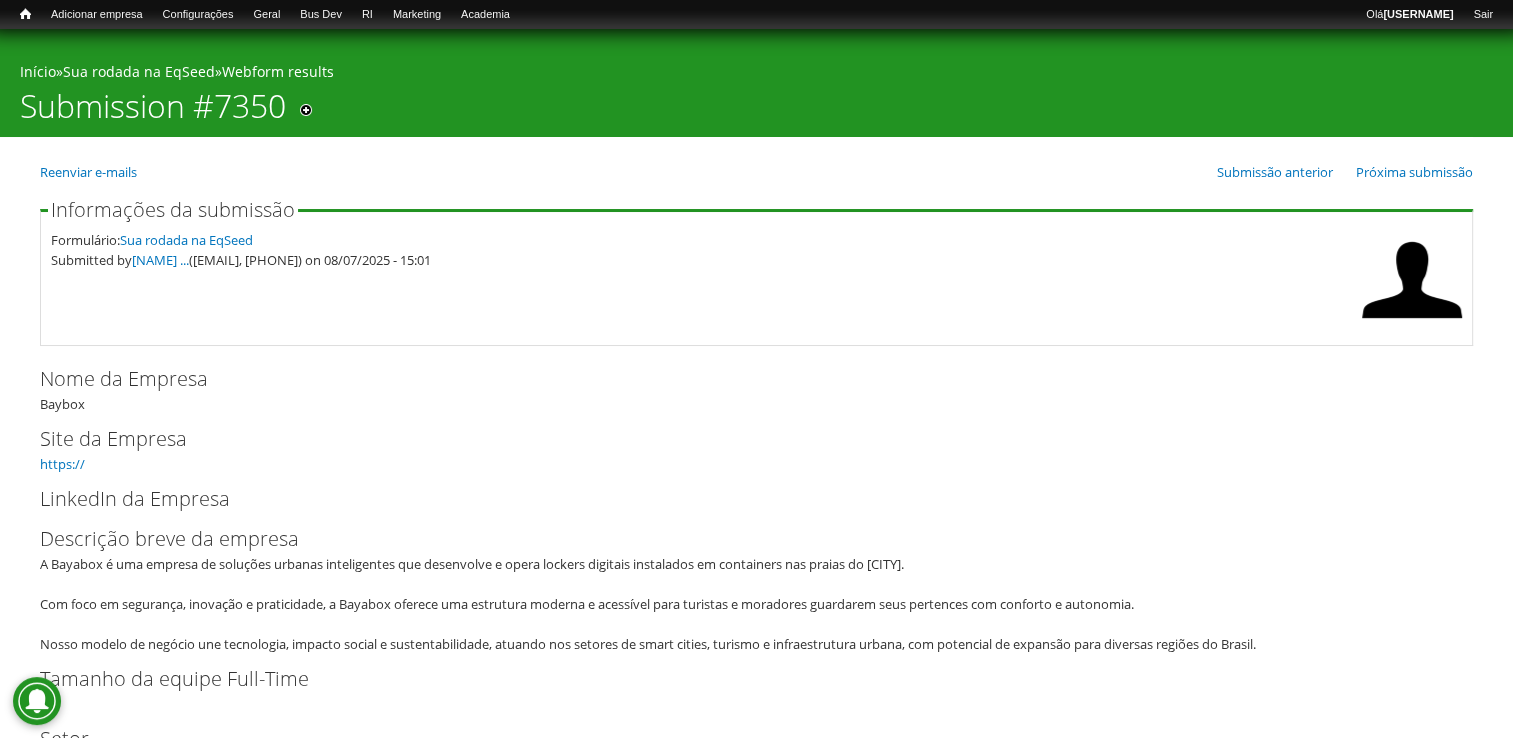 scroll, scrollTop: 100, scrollLeft: 0, axis: vertical 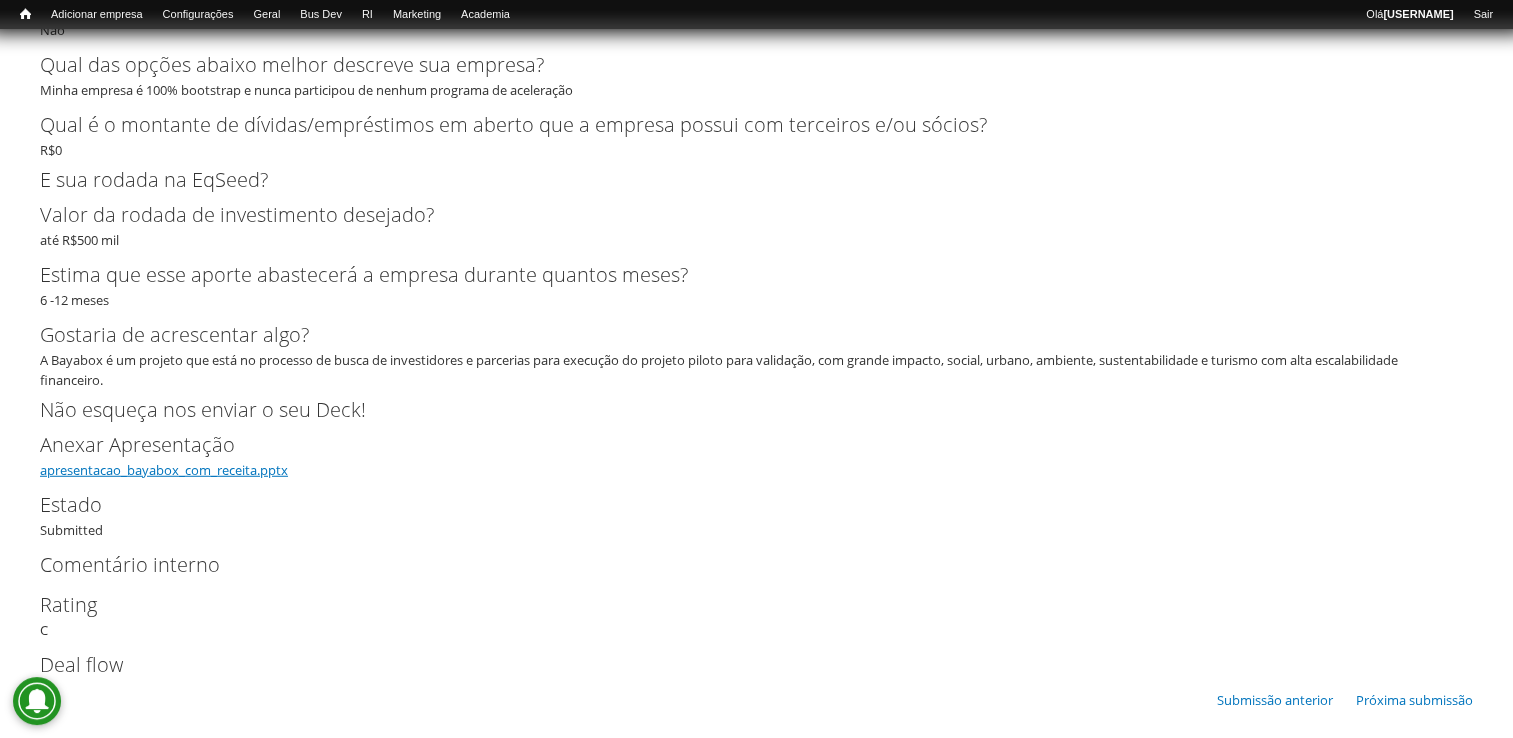 click on "apresentacao_bayabox_com_receita.pptx" at bounding box center (164, 470) 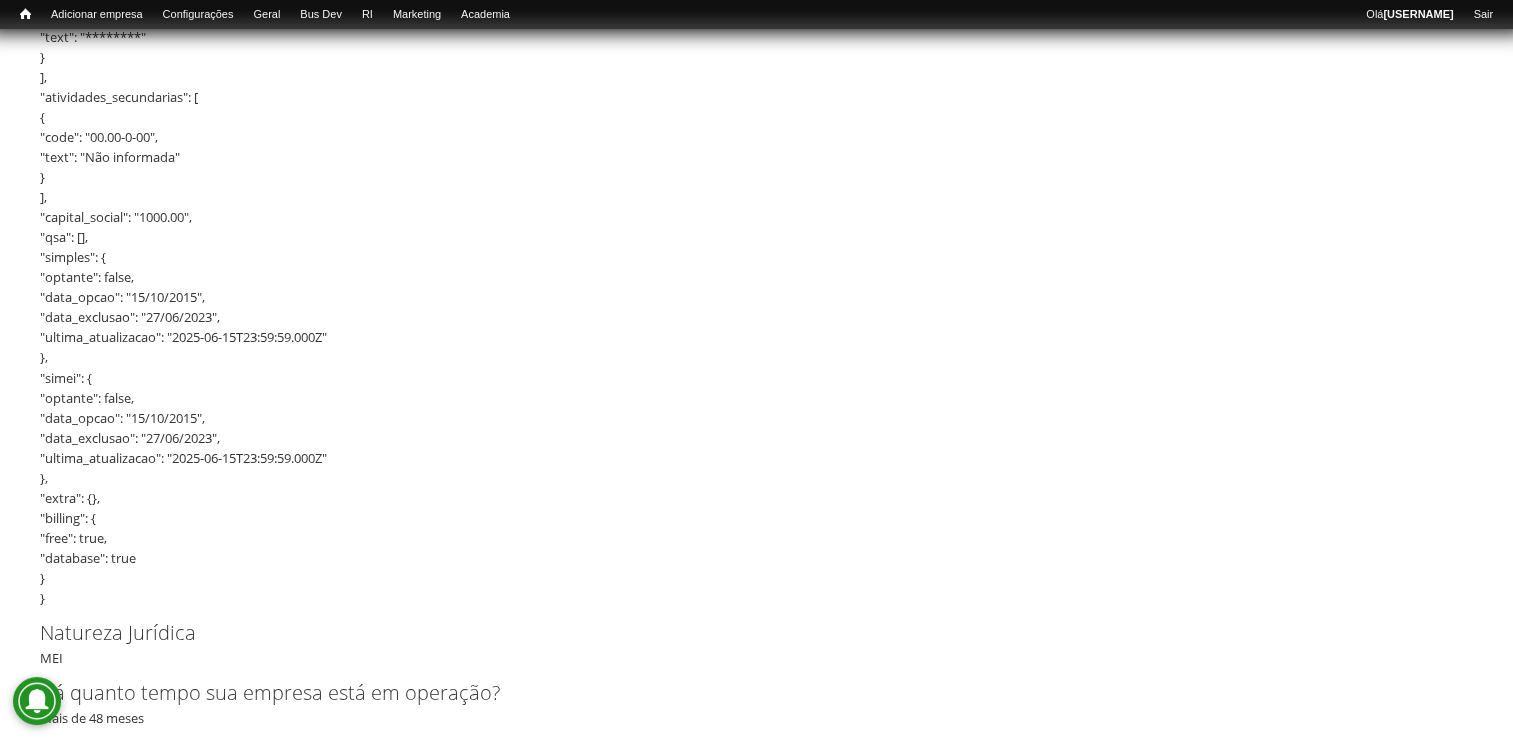 scroll, scrollTop: 3400, scrollLeft: 0, axis: vertical 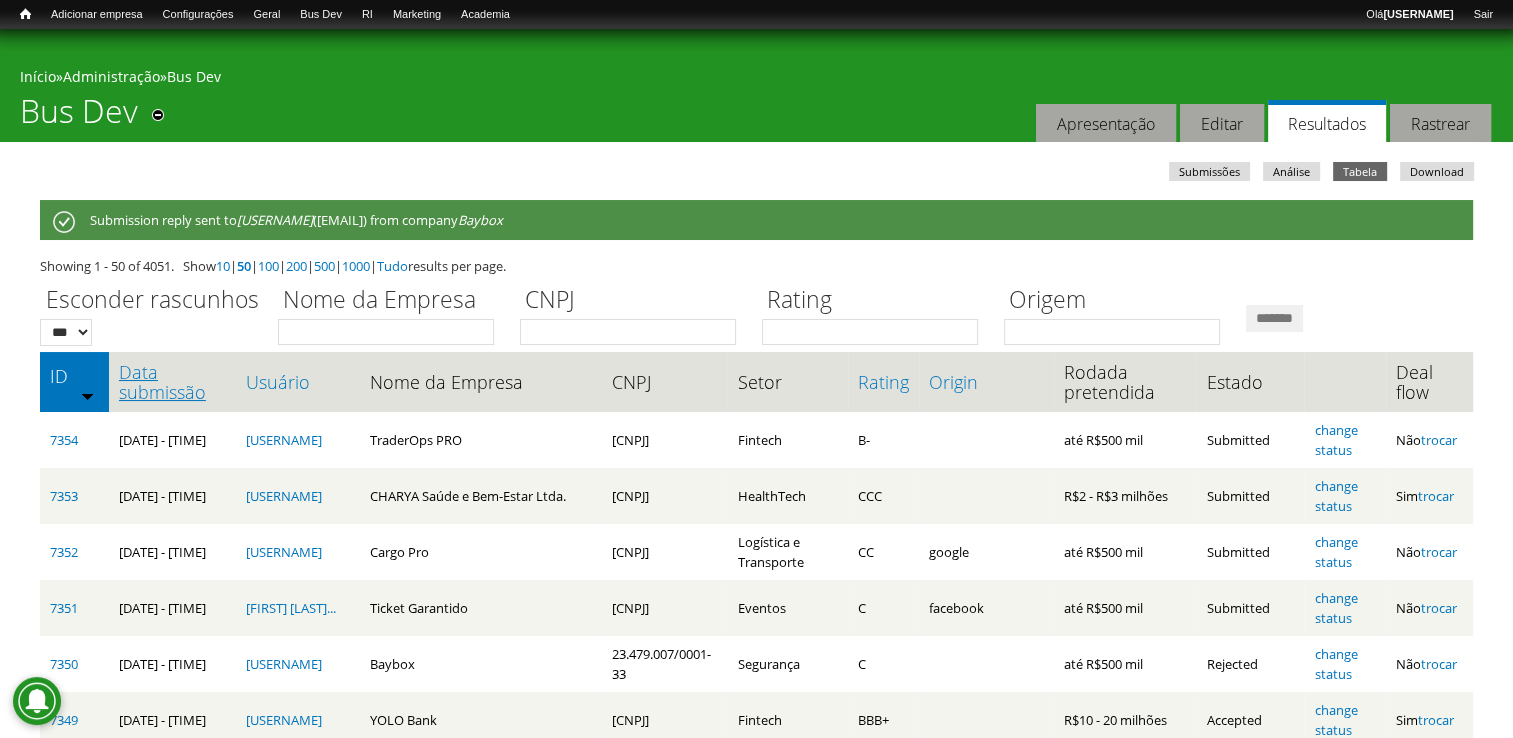 drag, startPoint x: 0, startPoint y: 0, endPoint x: 169, endPoint y: 389, distance: 424.12497 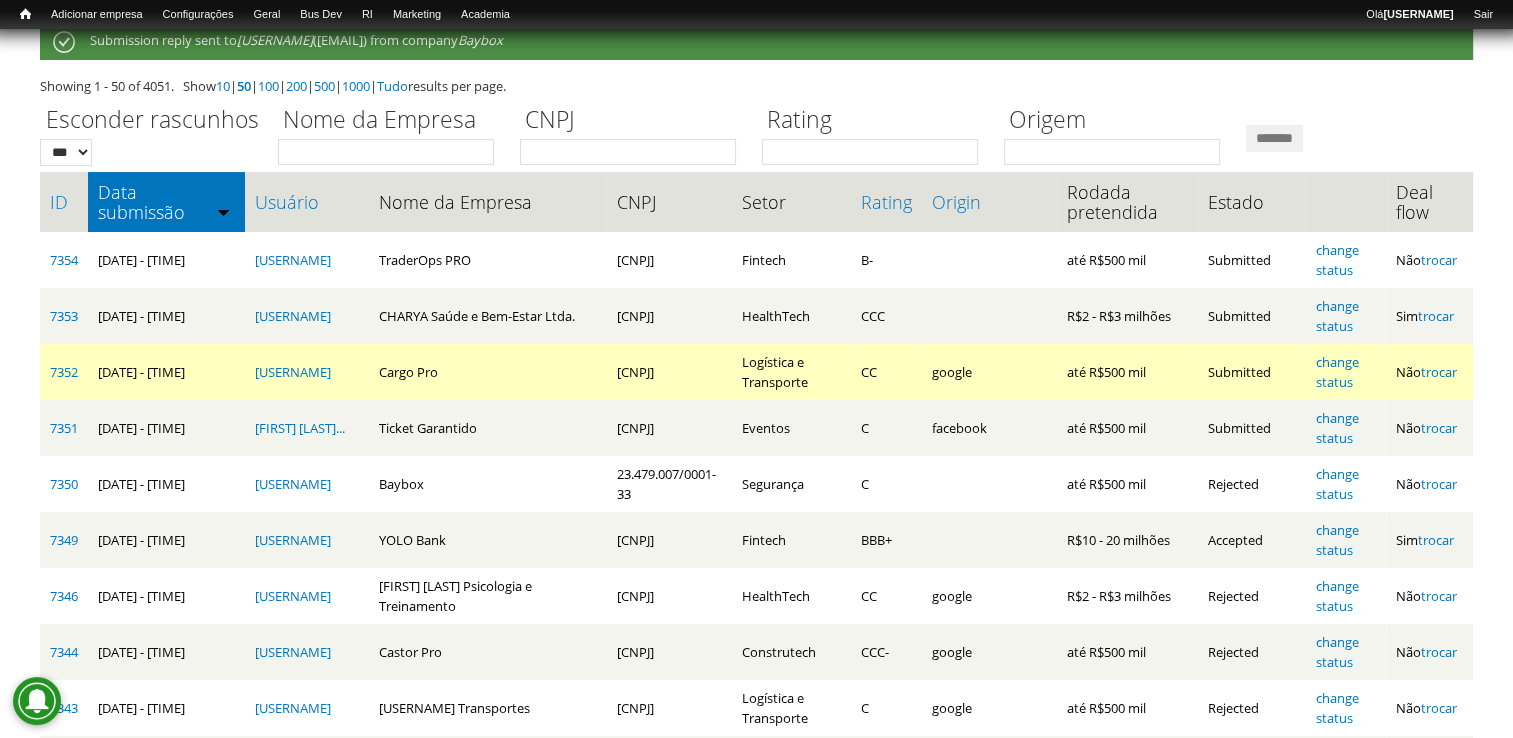 scroll, scrollTop: 300, scrollLeft: 0, axis: vertical 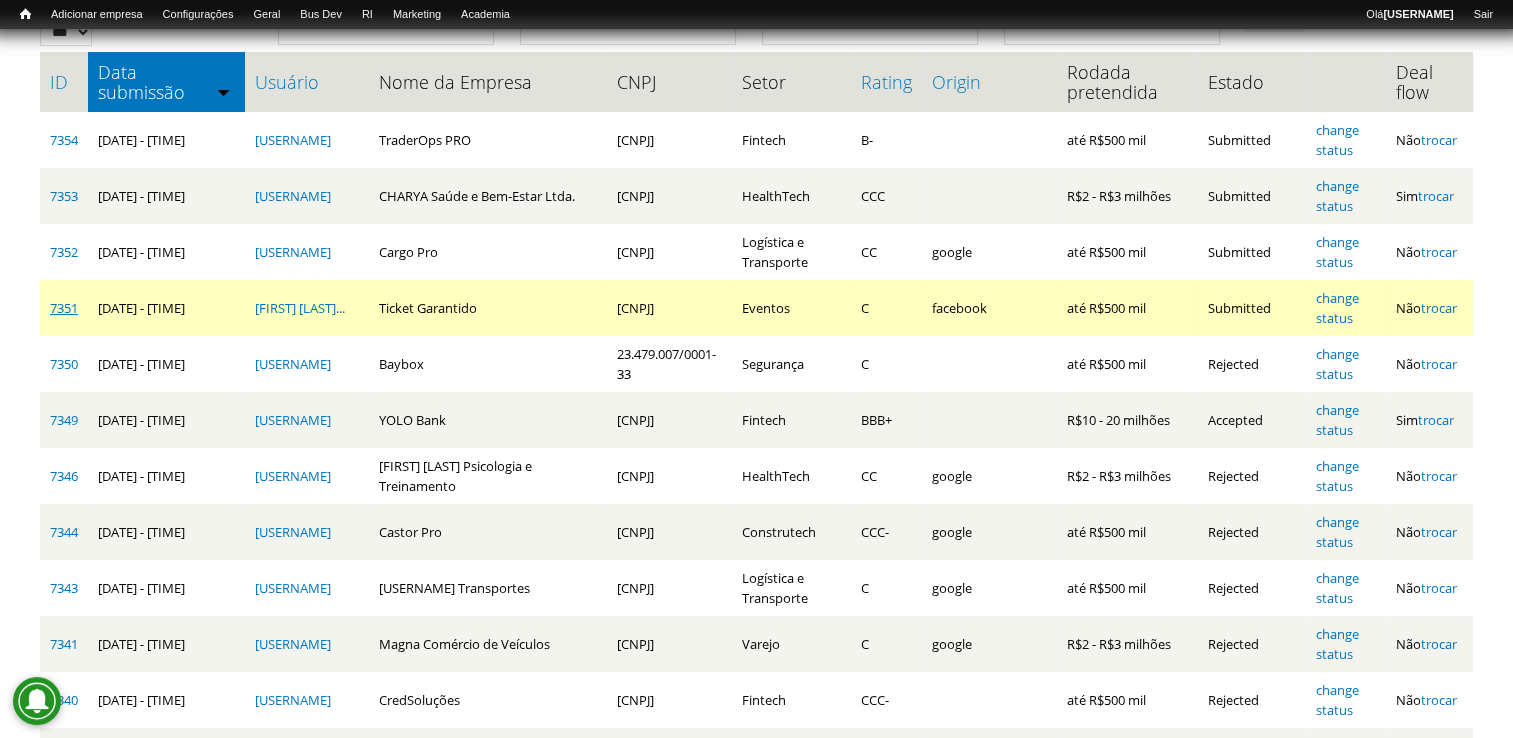 click on "7351" at bounding box center [64, 308] 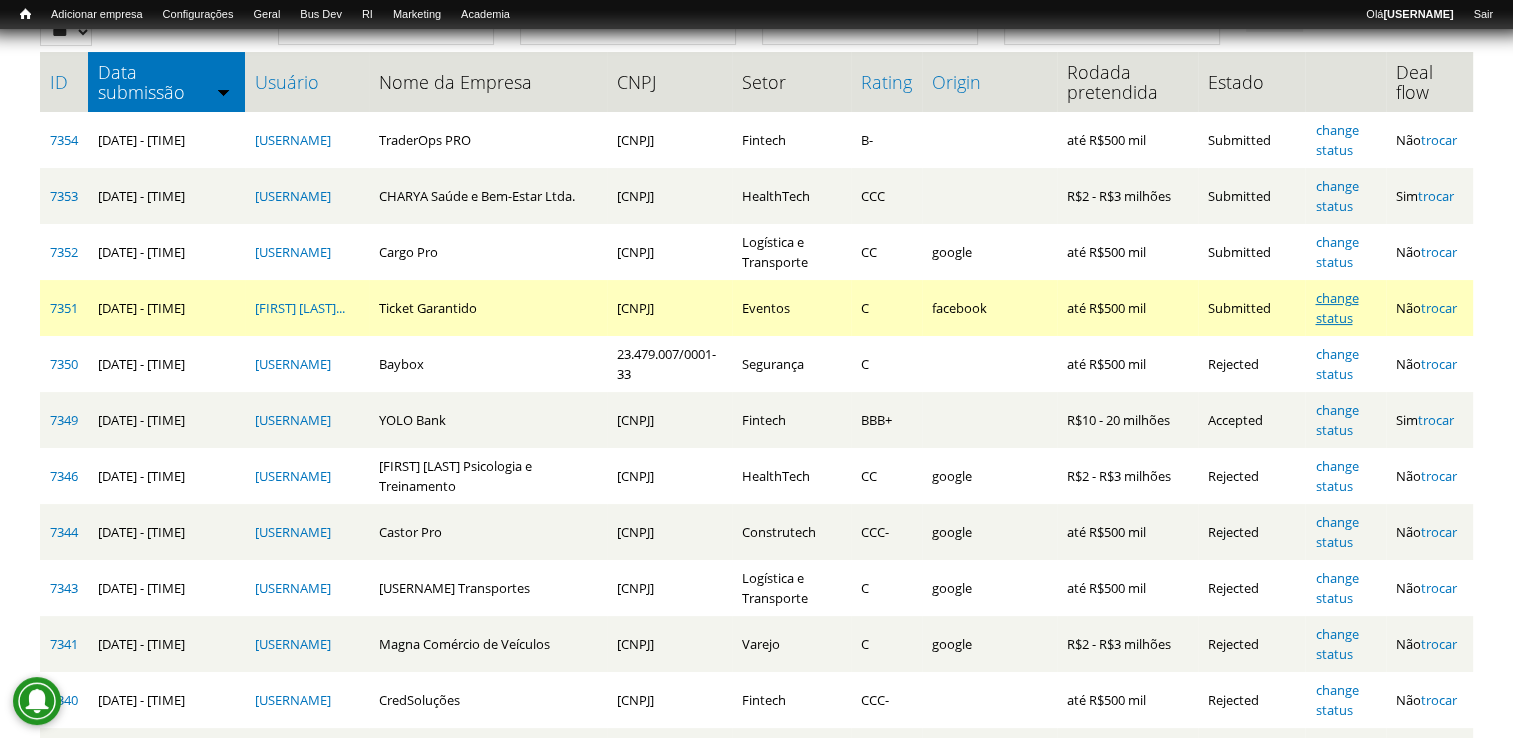 click on "change status" at bounding box center [1336, 308] 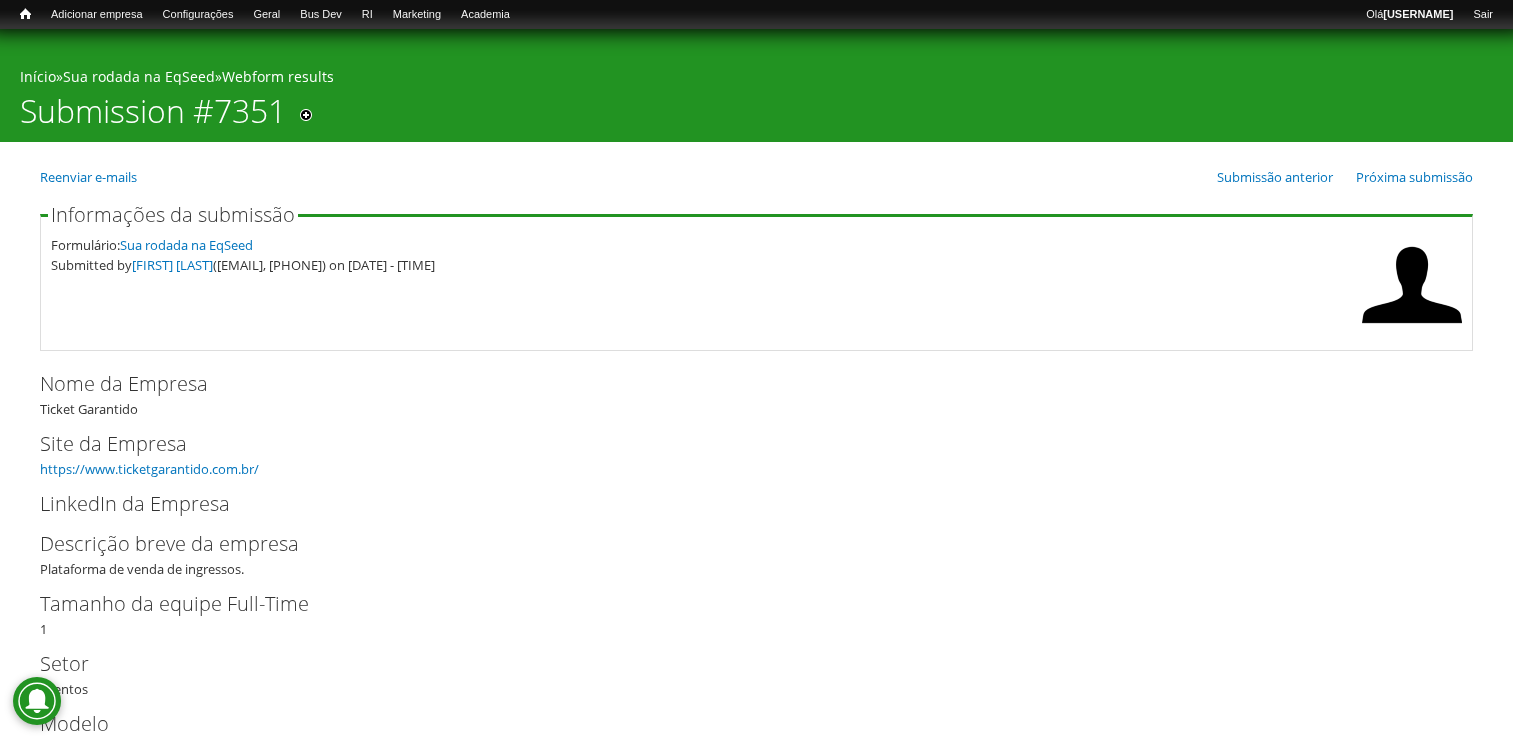 scroll, scrollTop: 200, scrollLeft: 0, axis: vertical 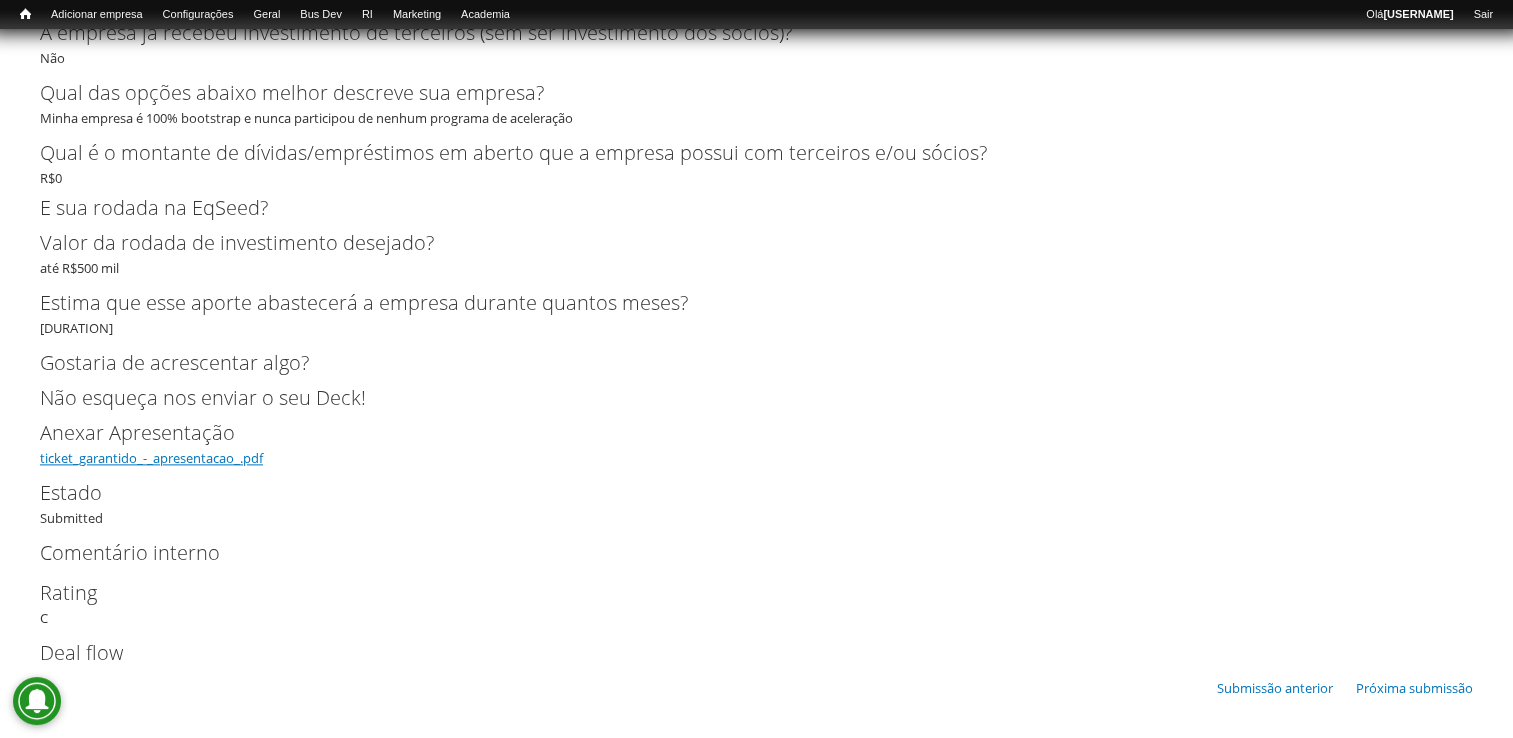 click on "ticket_garantido_-_apresentacao_.pdf" at bounding box center [151, 458] 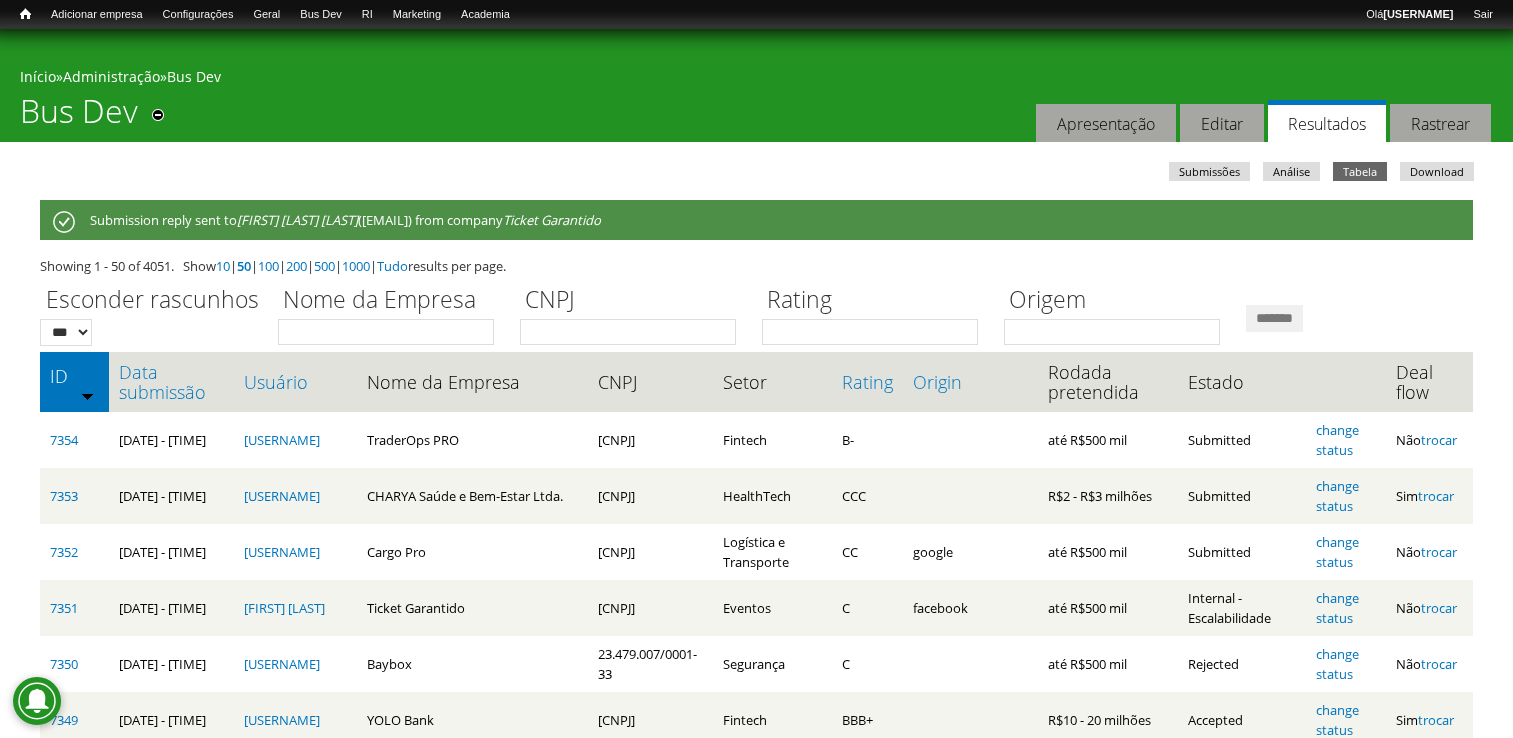 scroll, scrollTop: 0, scrollLeft: 0, axis: both 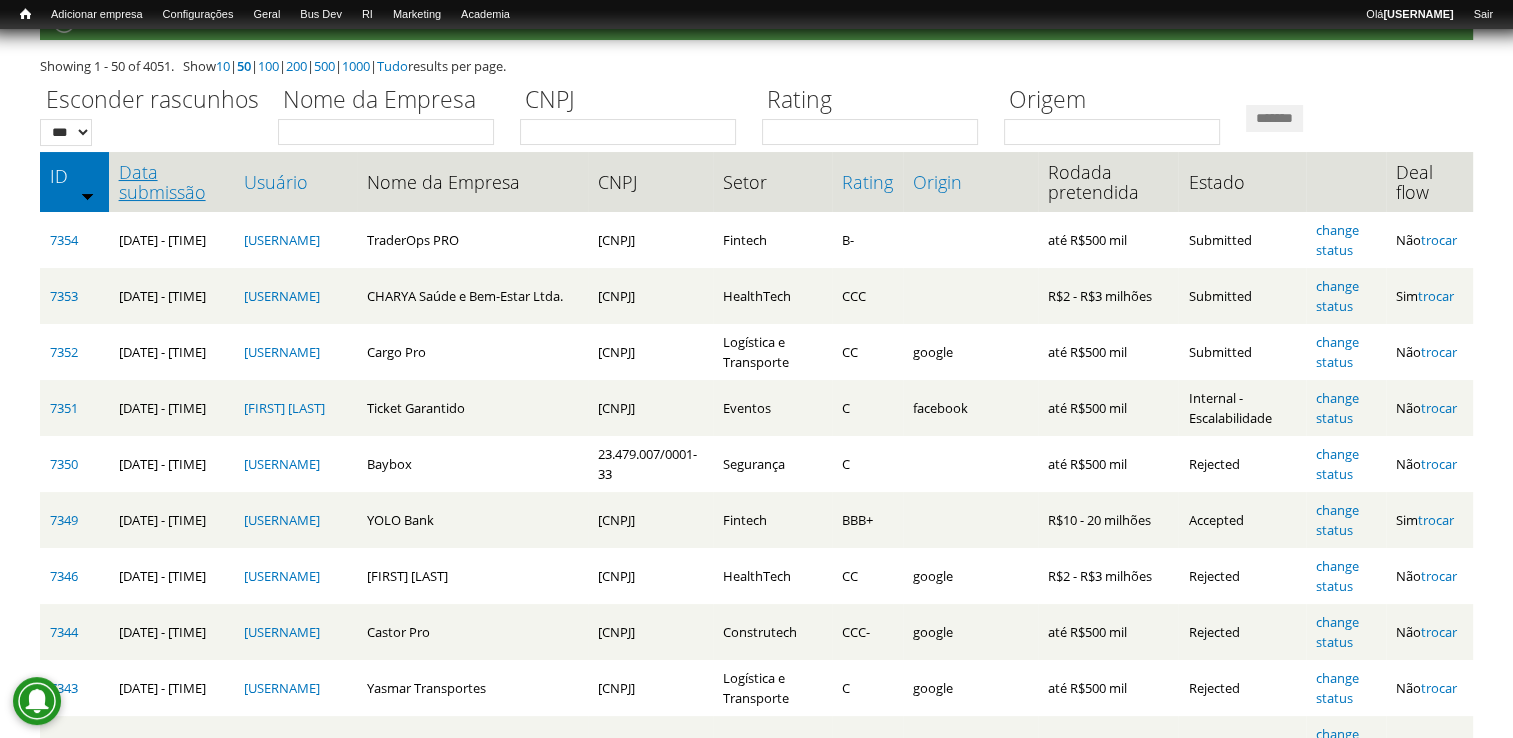 click on "Data submissão" at bounding box center (172, 182) 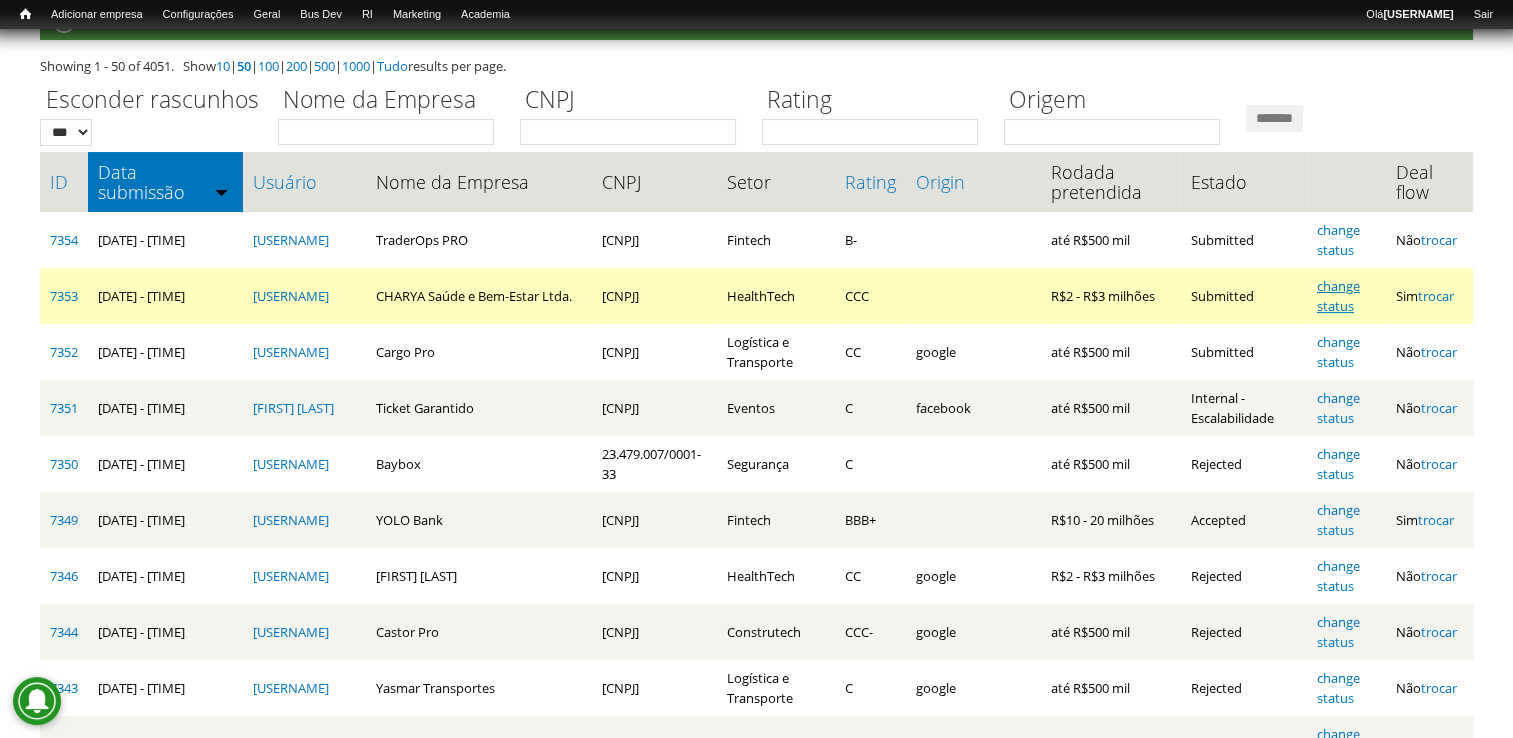 click on "change status" at bounding box center (1338, 296) 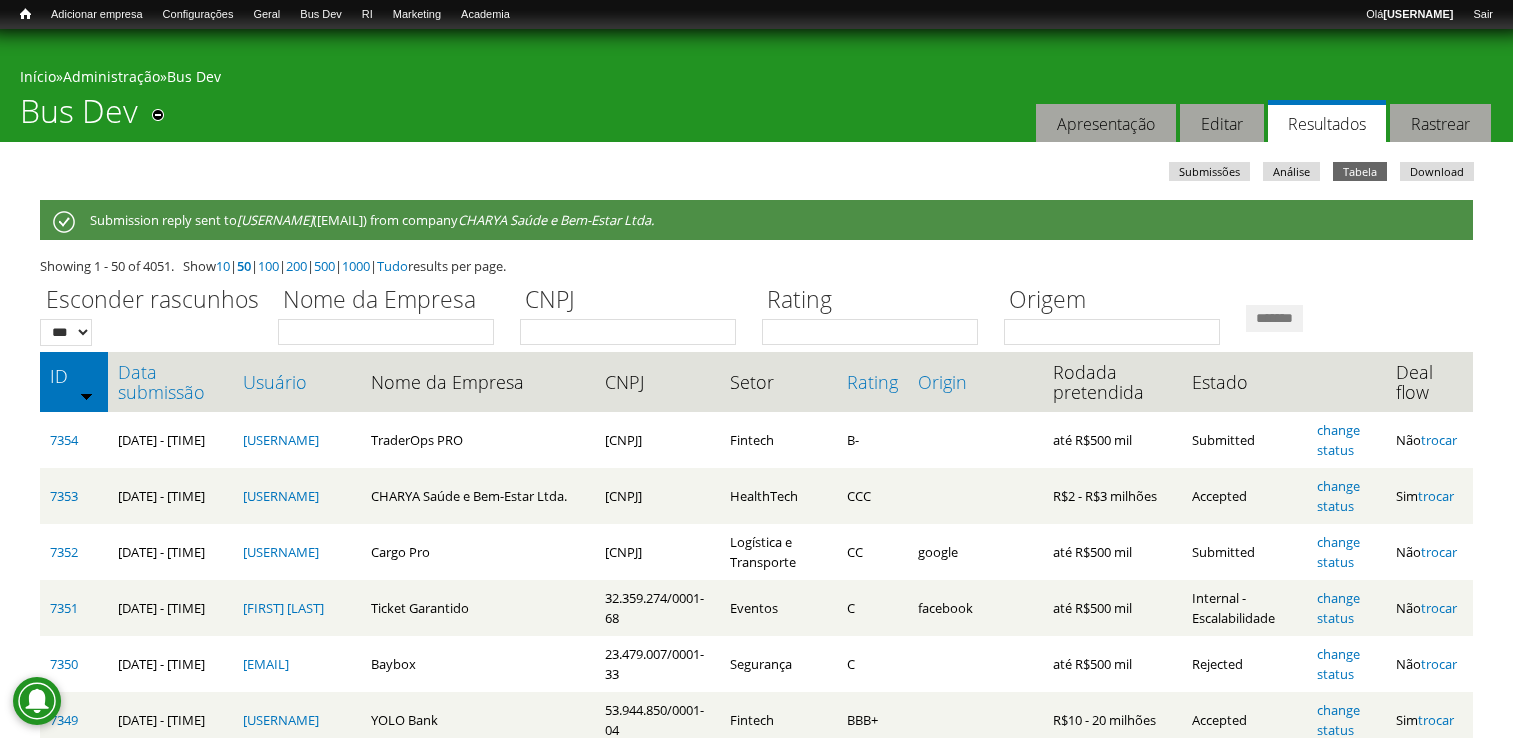scroll, scrollTop: 0, scrollLeft: 0, axis: both 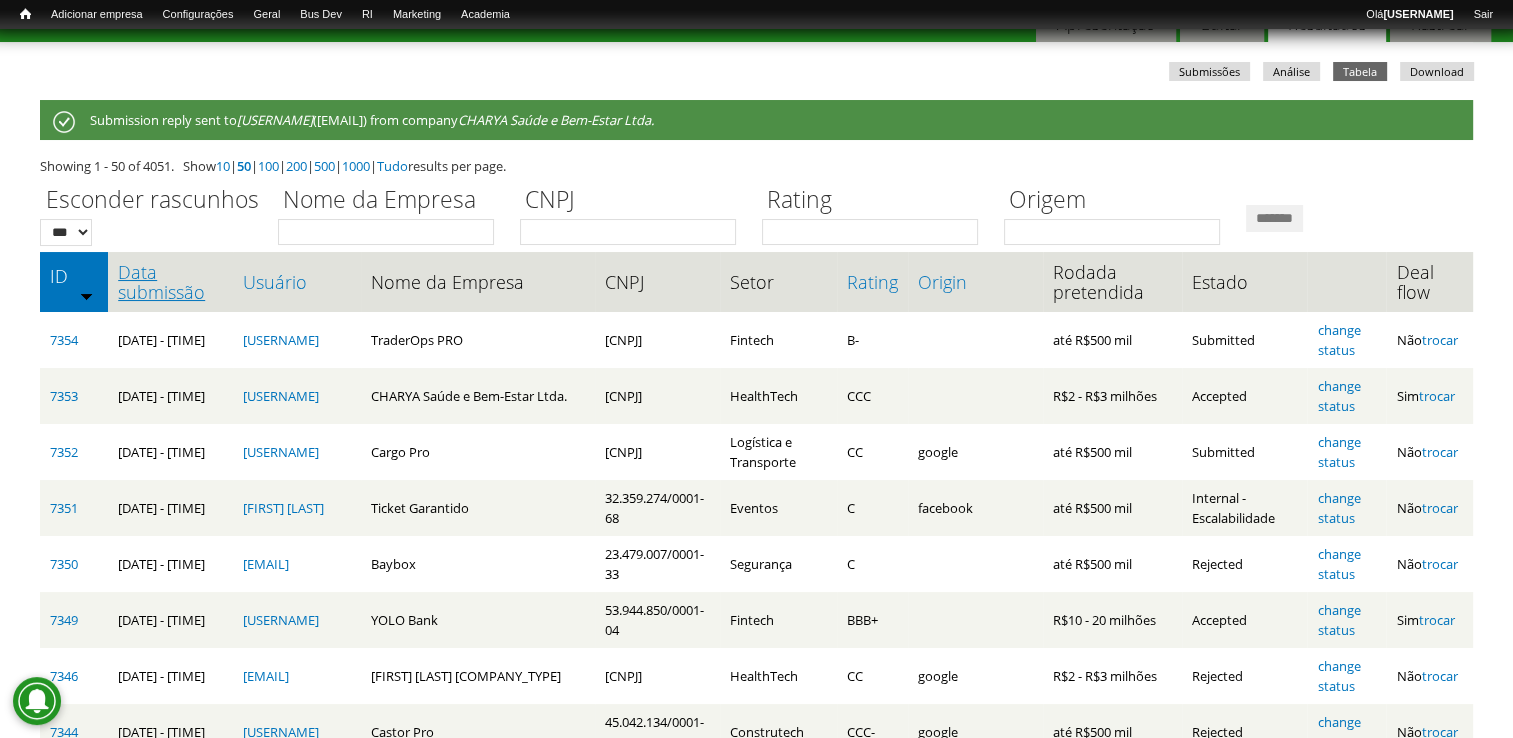 click on "Data submissão" at bounding box center (170, 282) 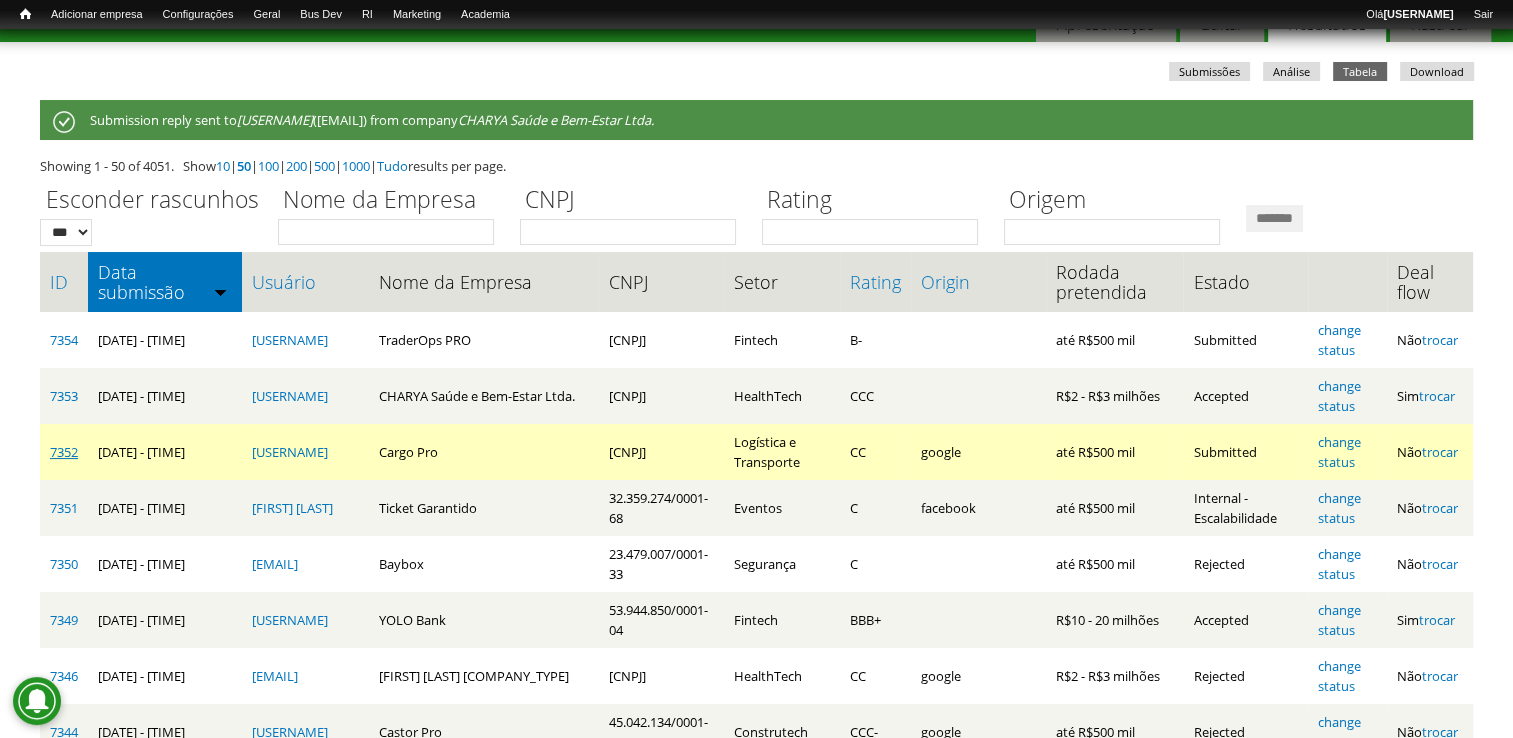 click on "7352" at bounding box center (64, 452) 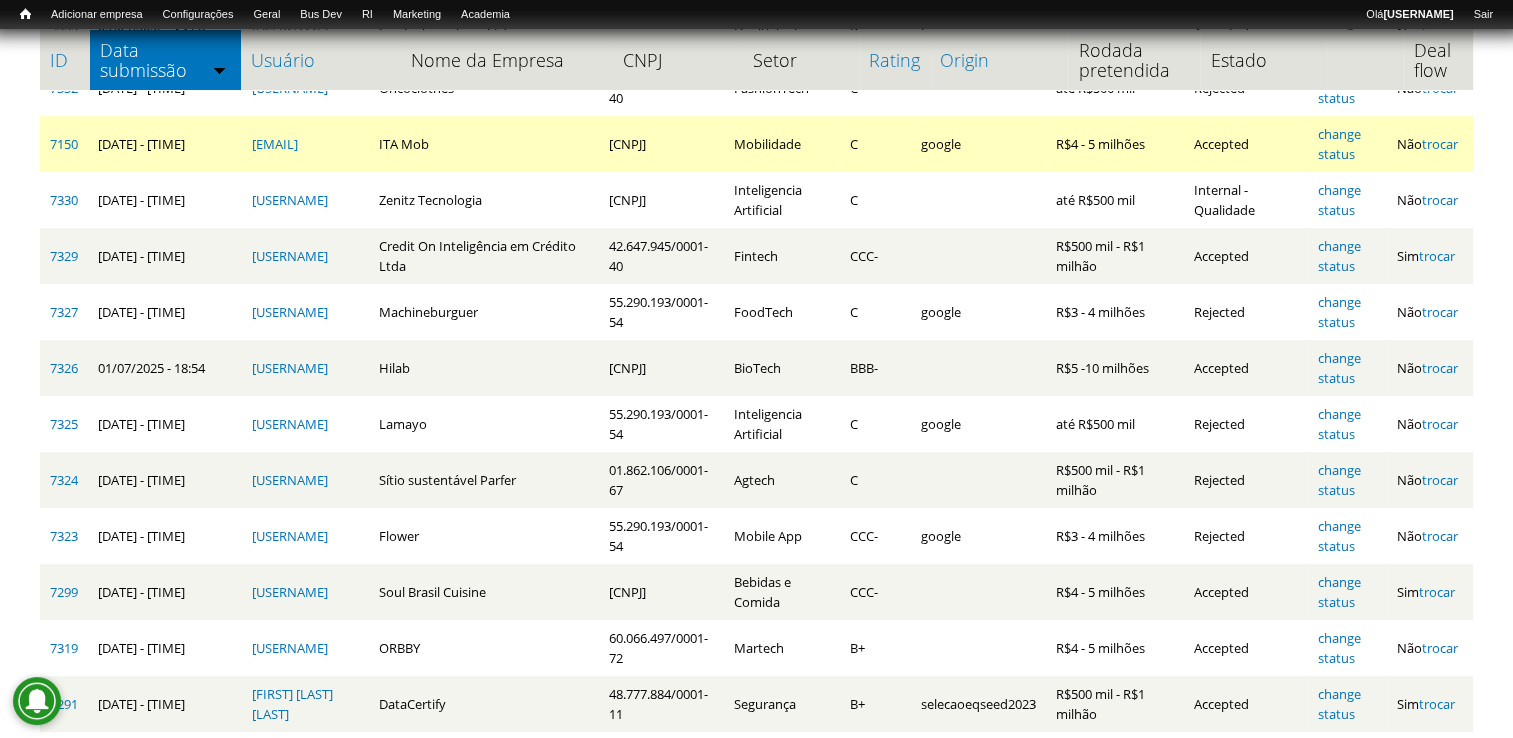 scroll, scrollTop: 1200, scrollLeft: 0, axis: vertical 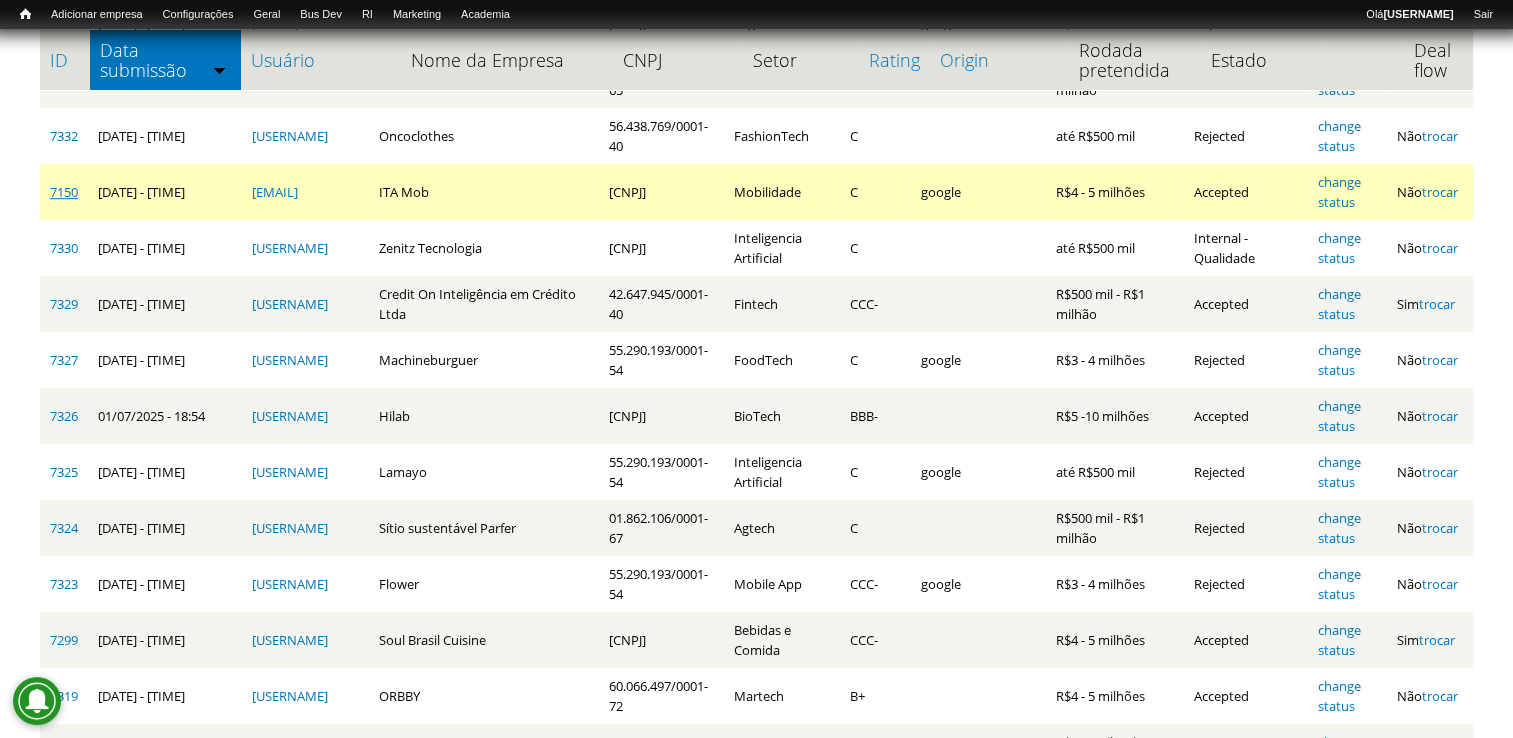 click on "7150" at bounding box center (64, 192) 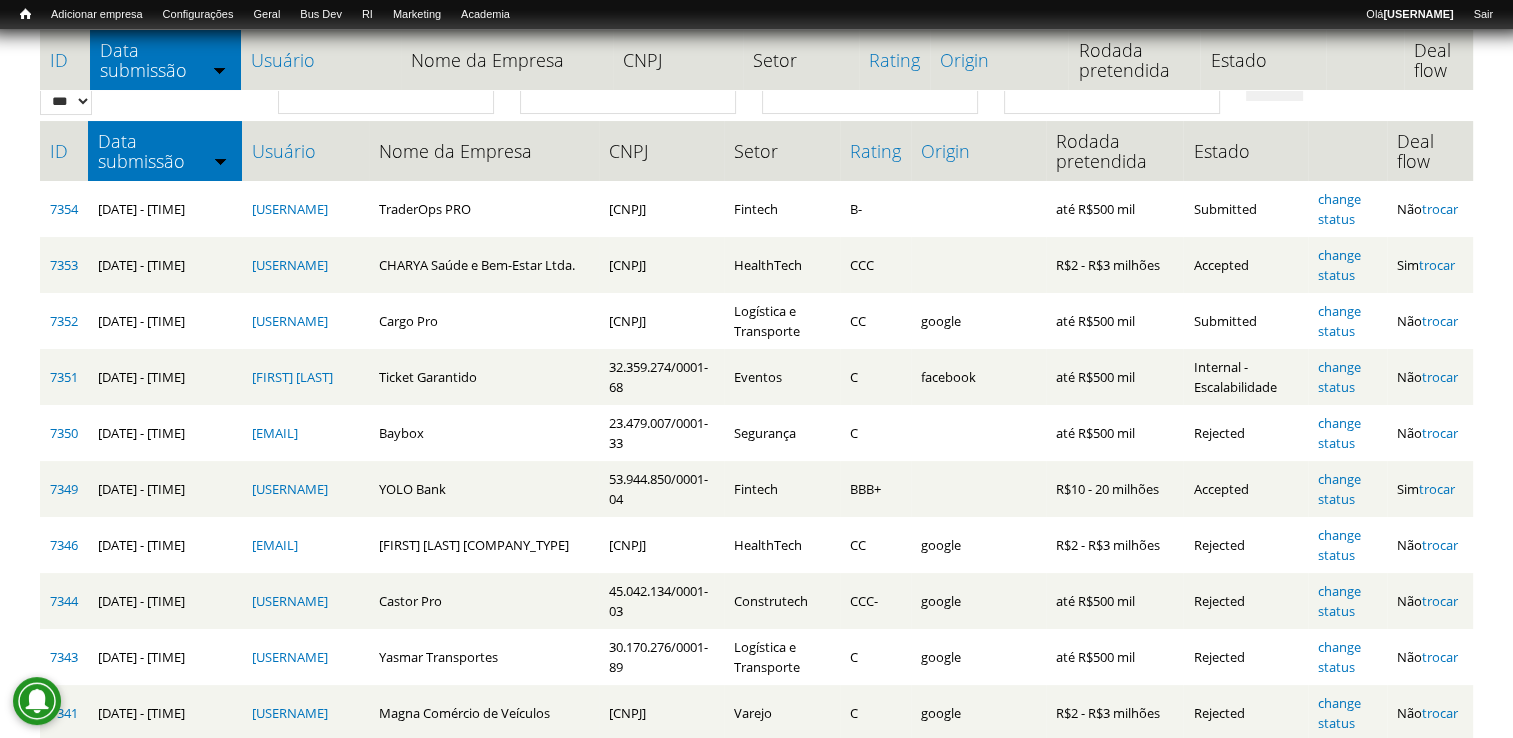 scroll, scrollTop: 0, scrollLeft: 0, axis: both 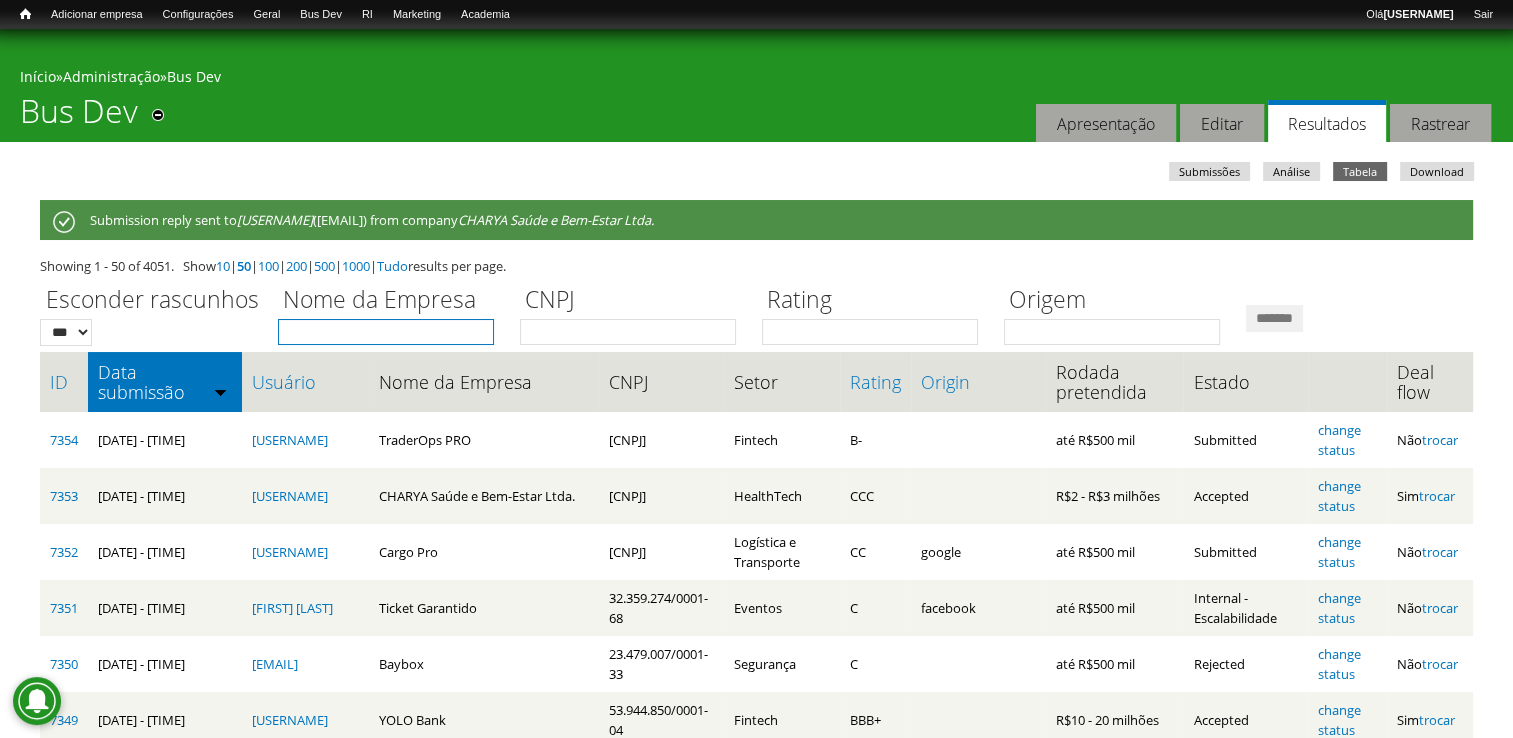click on "Nome da Empresa" at bounding box center (386, 332) 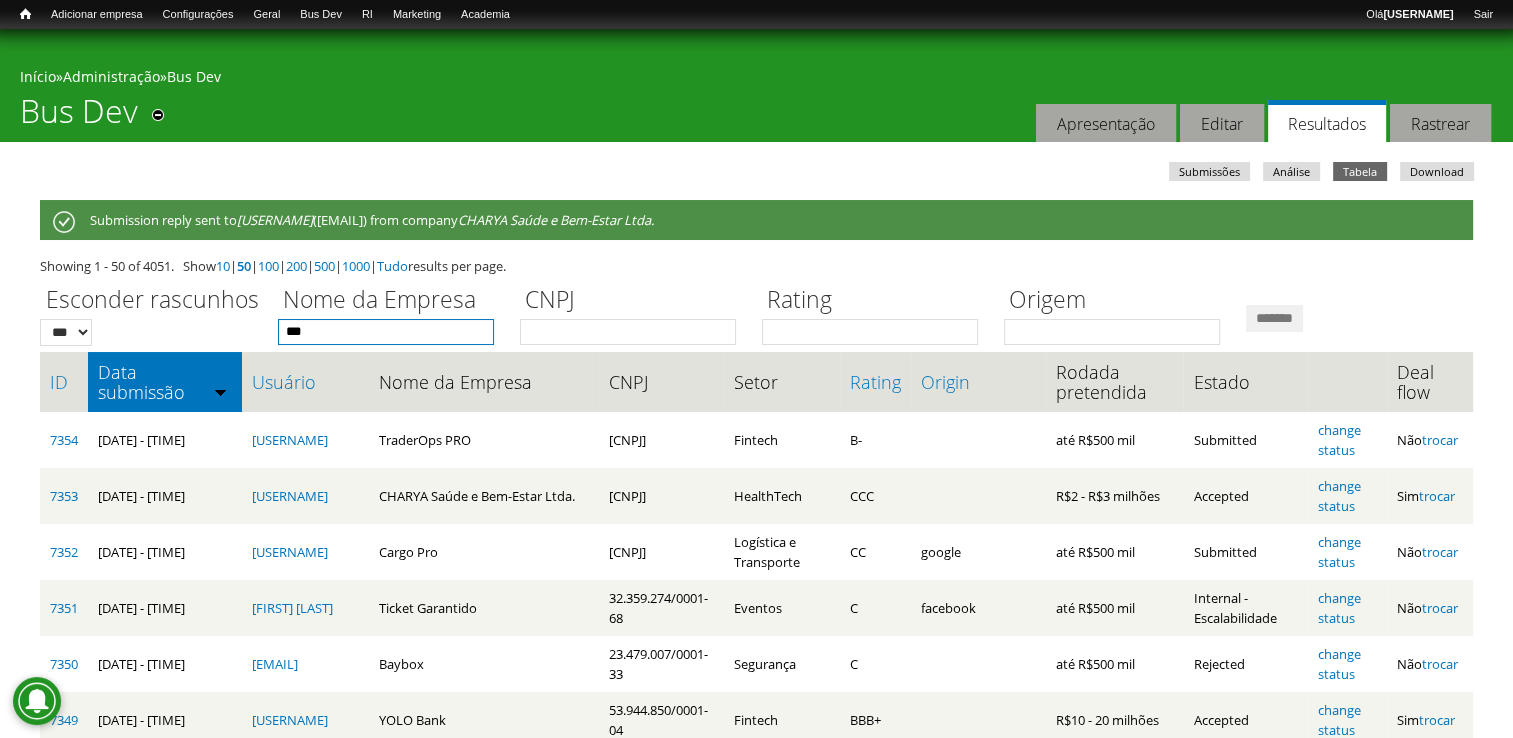 type on "***" 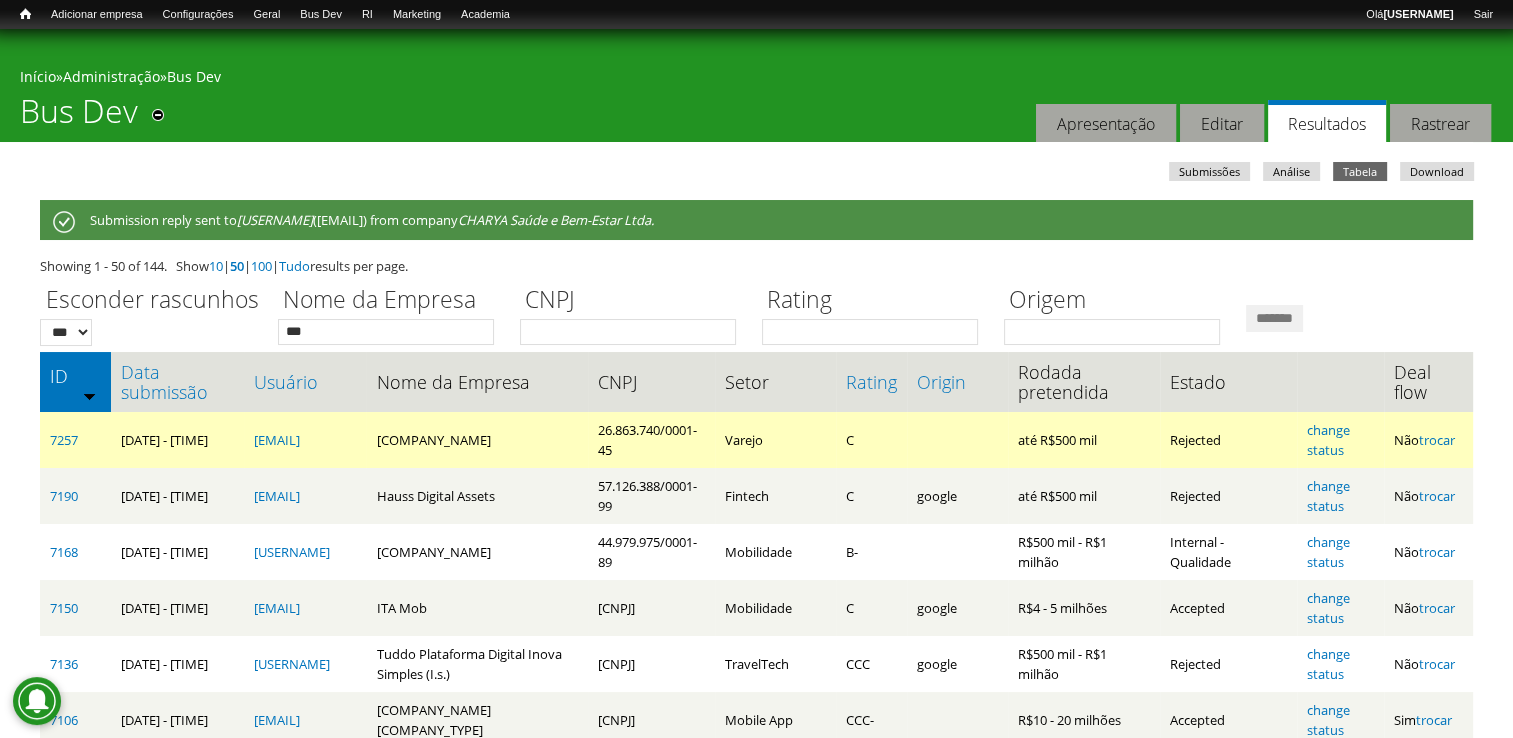 scroll, scrollTop: 100, scrollLeft: 0, axis: vertical 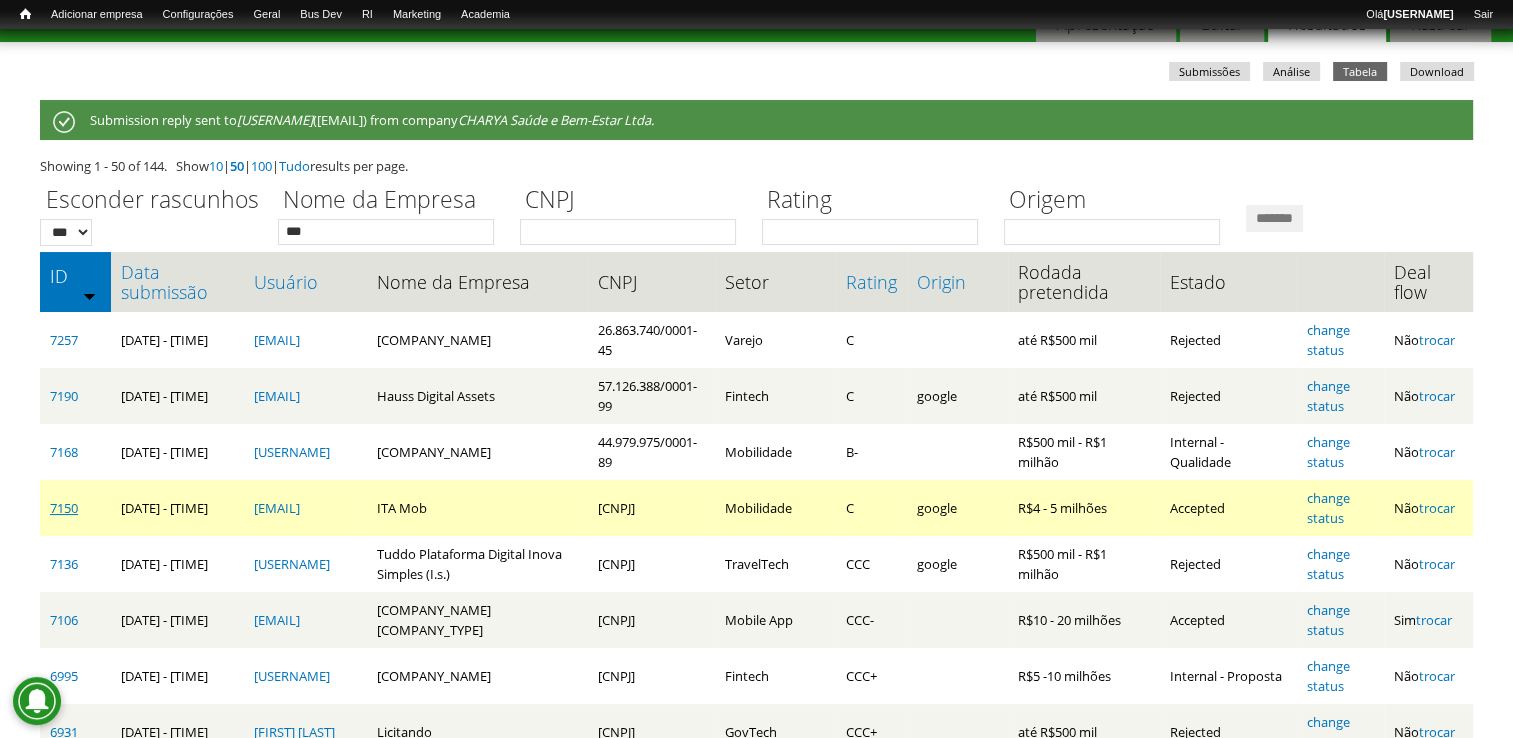 click on "7150" at bounding box center (64, 508) 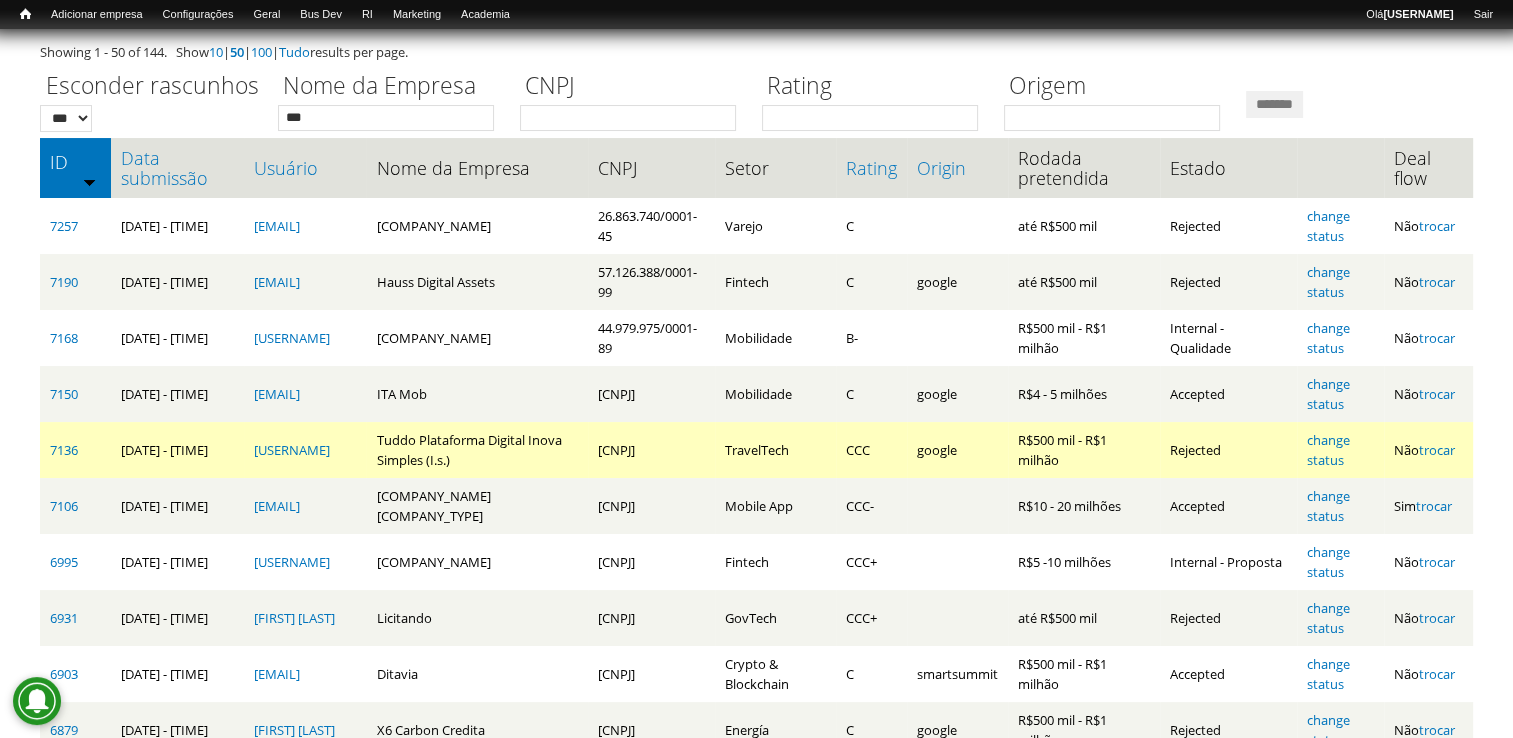 scroll, scrollTop: 300, scrollLeft: 0, axis: vertical 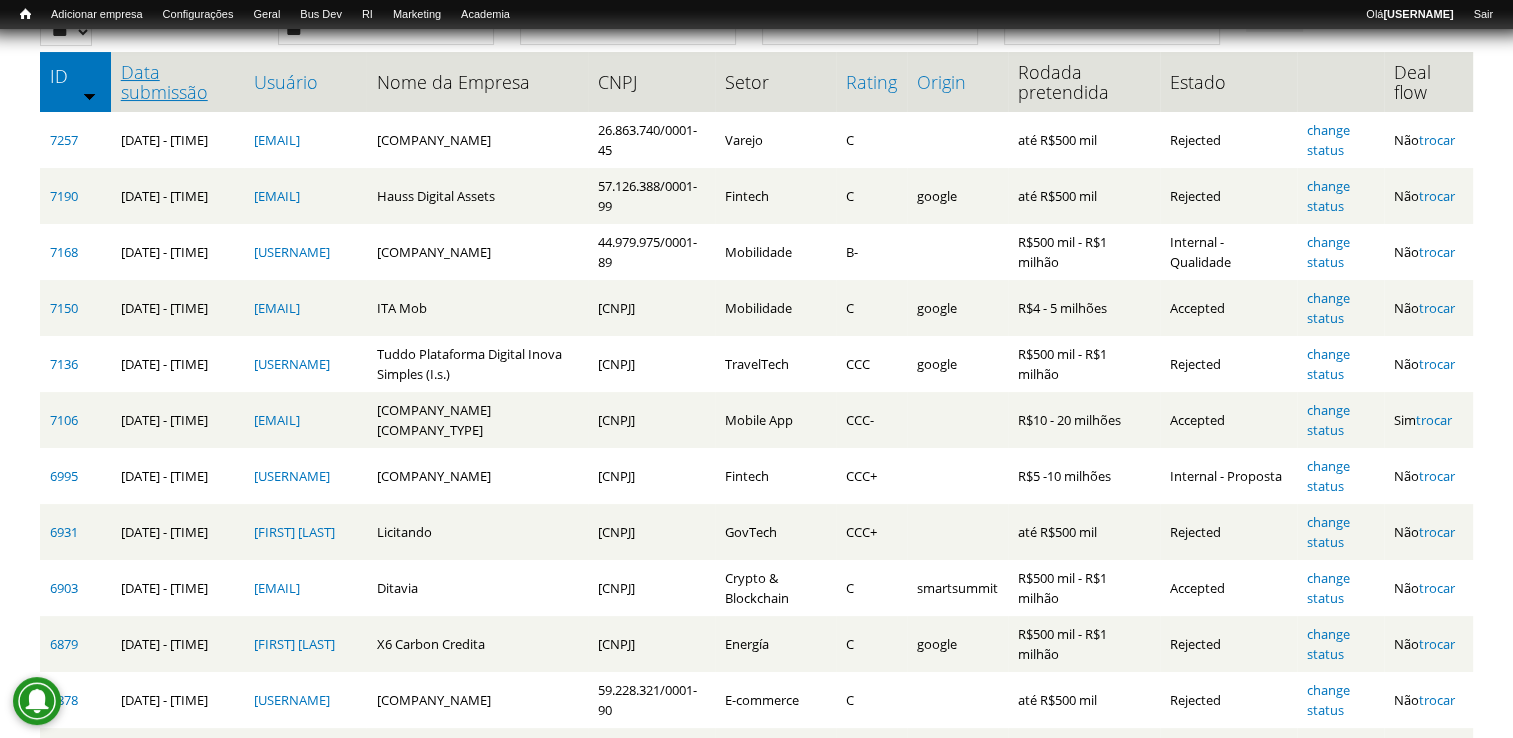 click on "Data submissão" at bounding box center (177, 82) 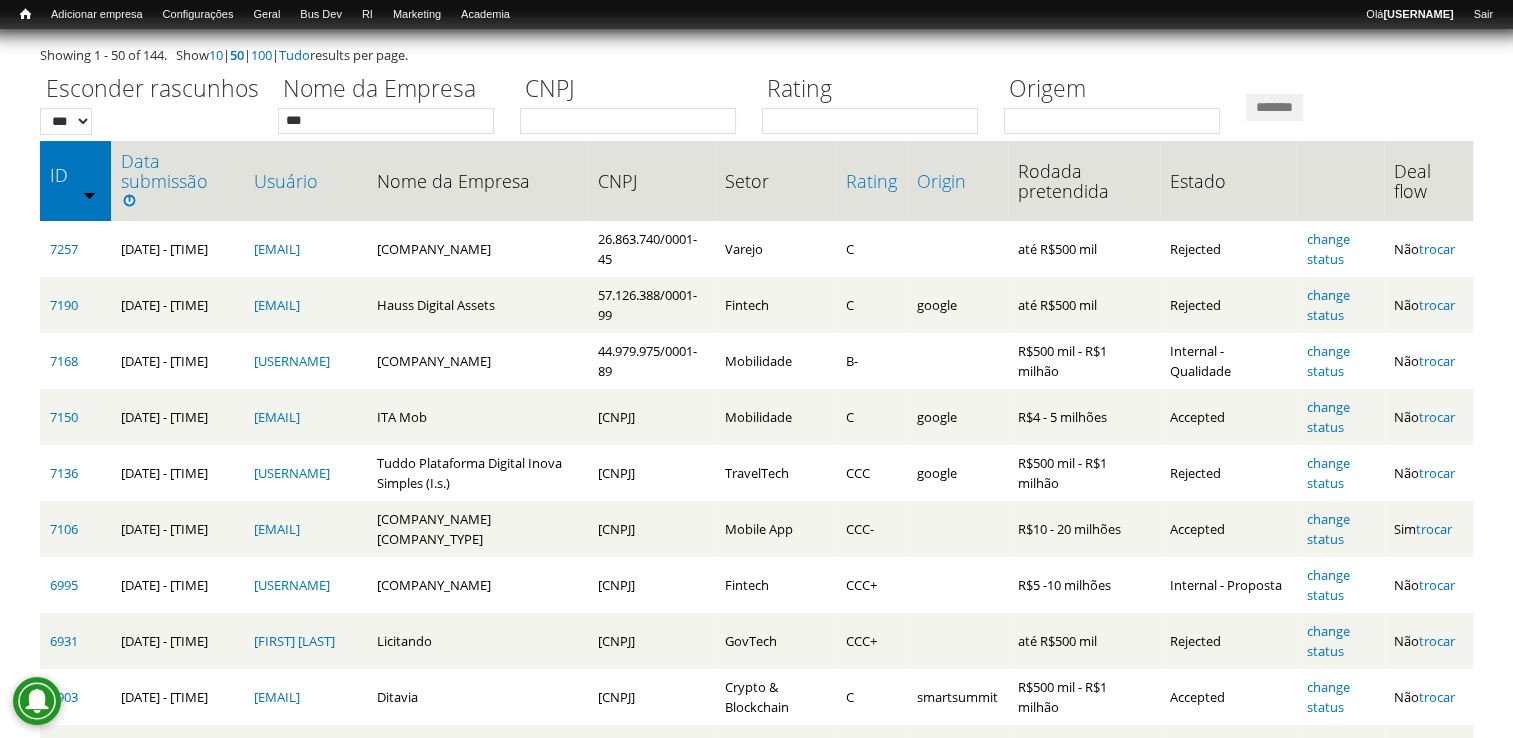 scroll, scrollTop: 100, scrollLeft: 0, axis: vertical 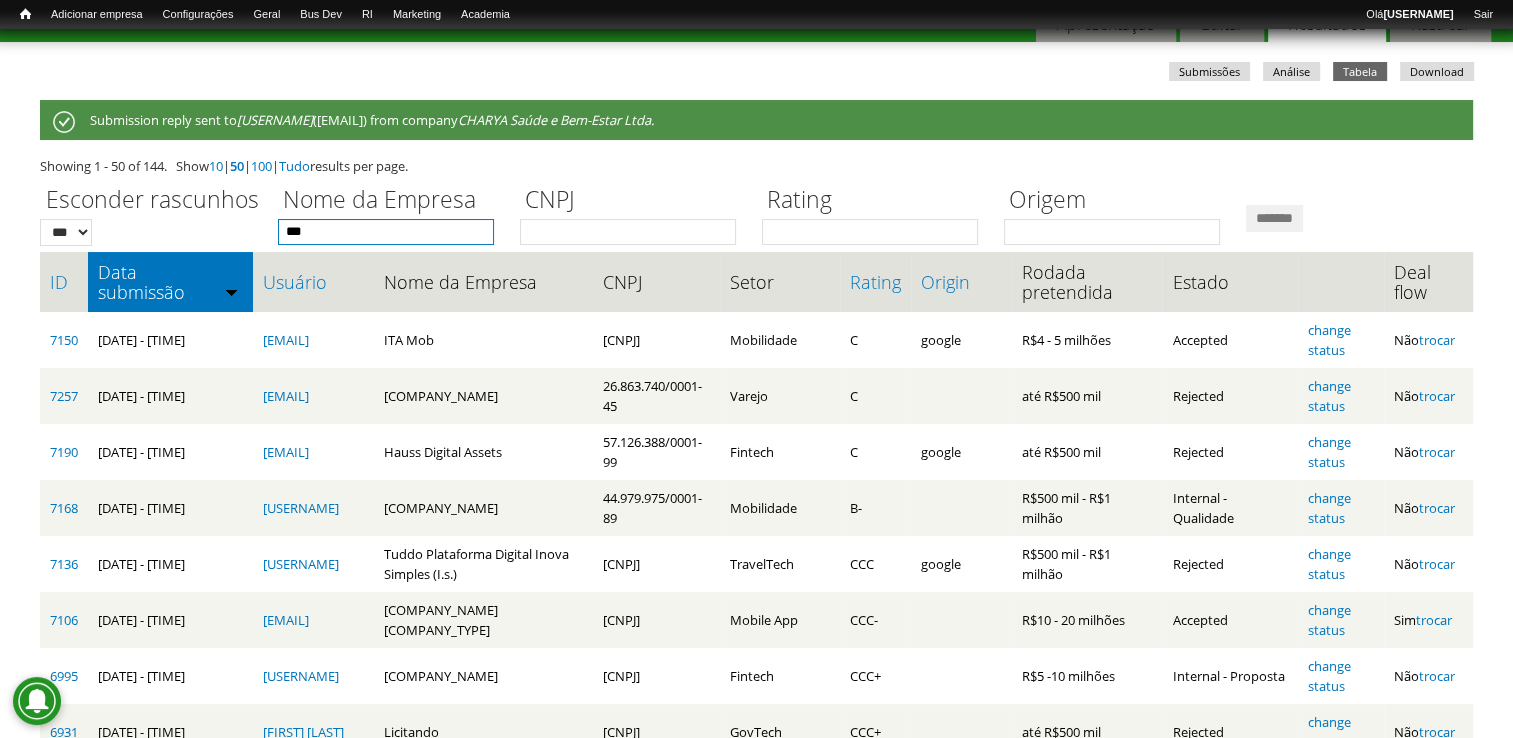click on "***" at bounding box center (386, 232) 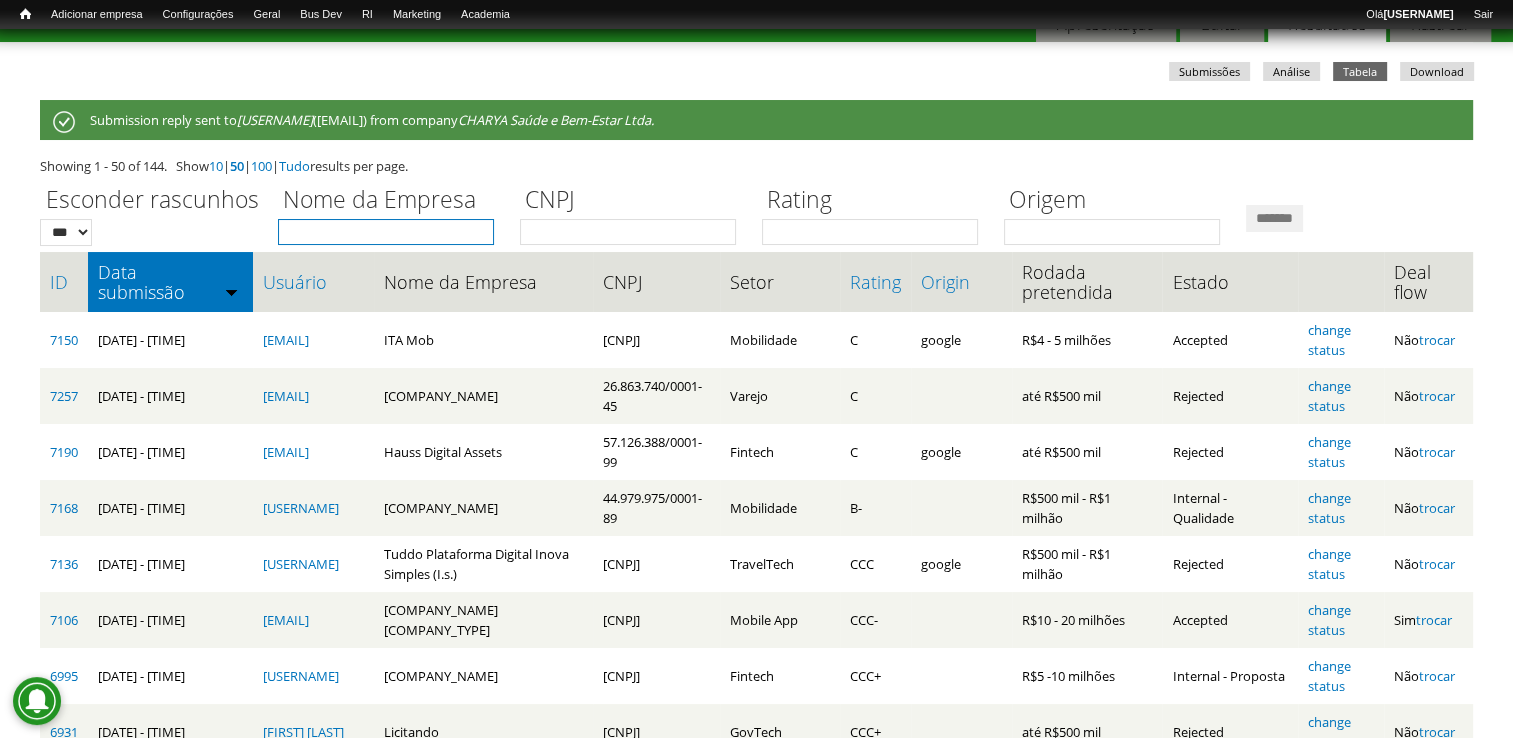 type 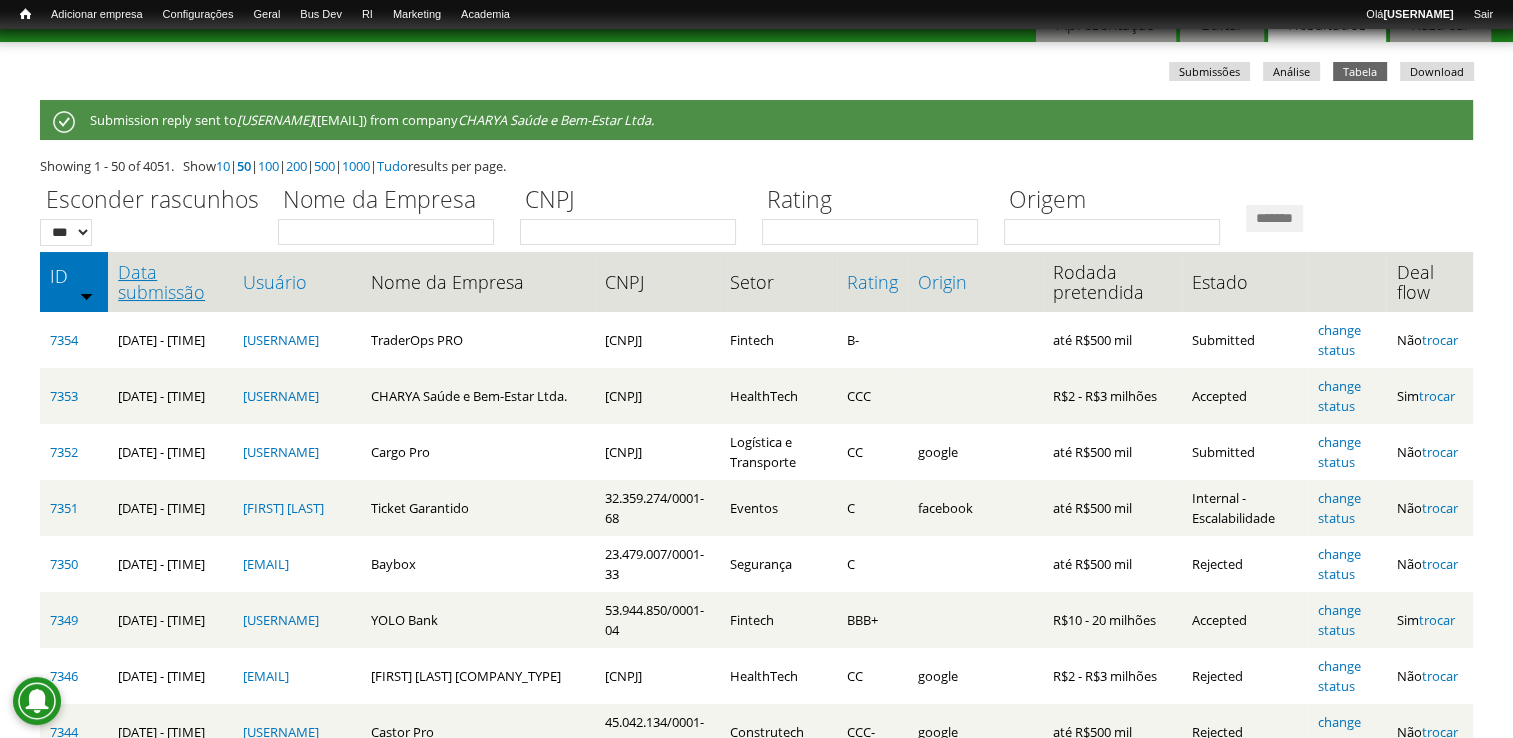 click on "Data submissão" at bounding box center [170, 282] 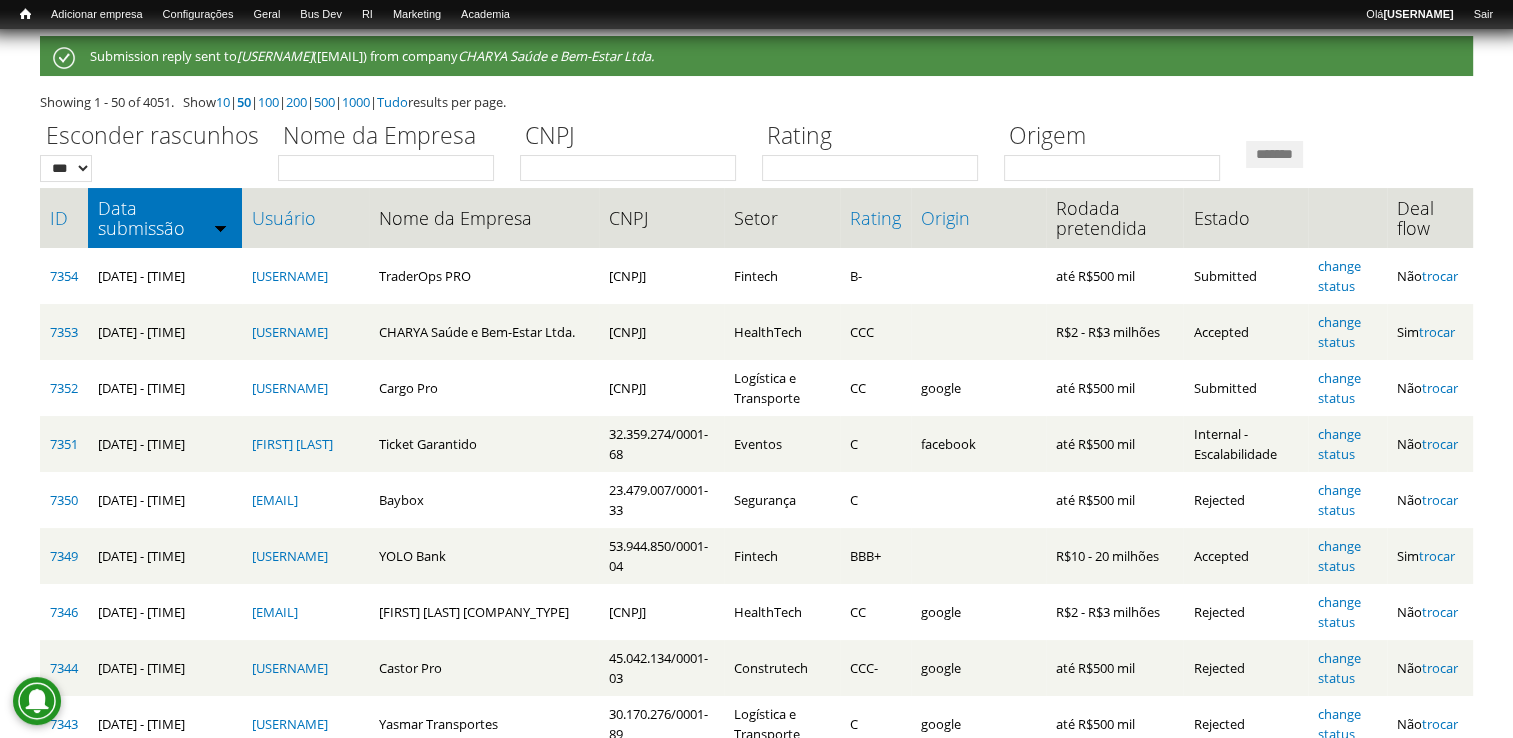 scroll, scrollTop: 200, scrollLeft: 0, axis: vertical 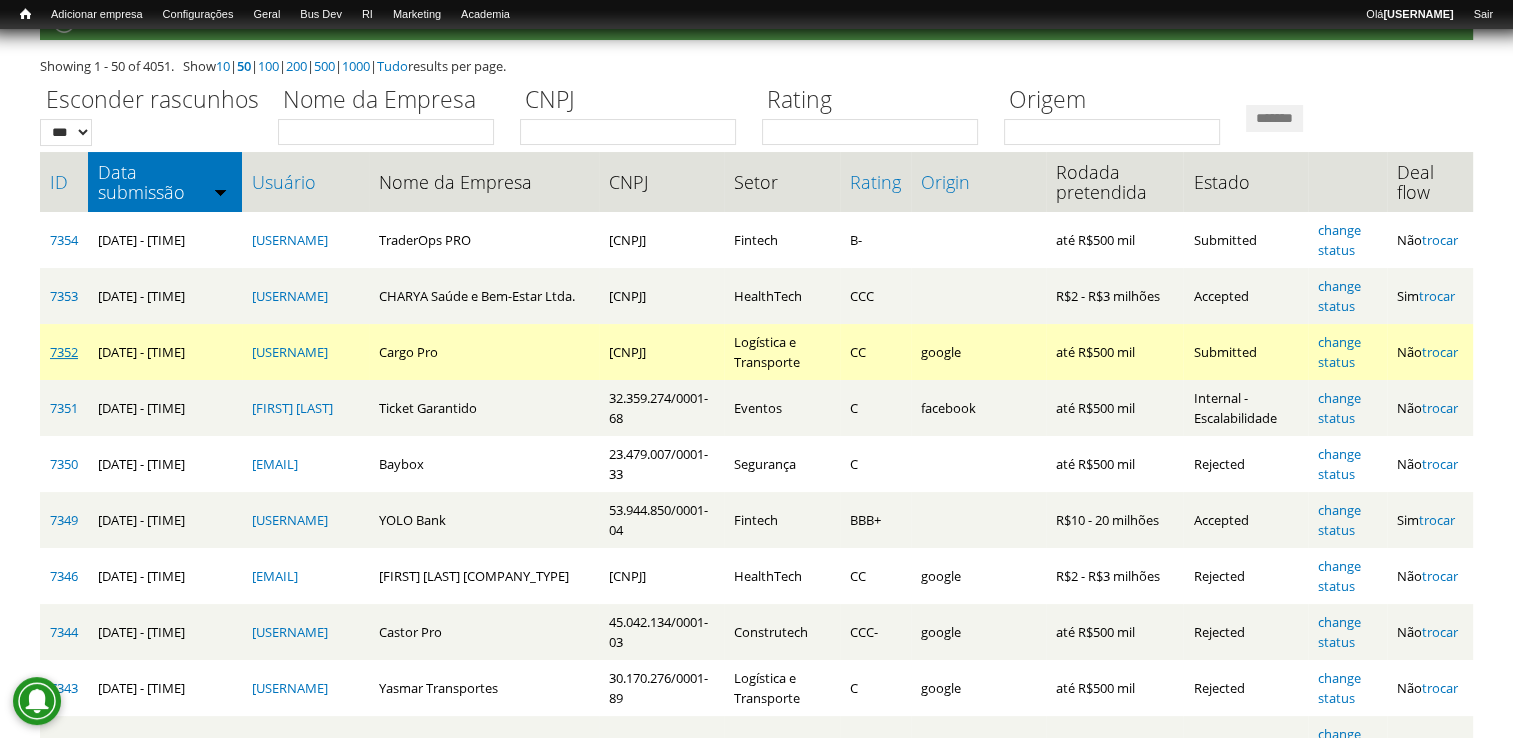 click on "7352" at bounding box center [64, 352] 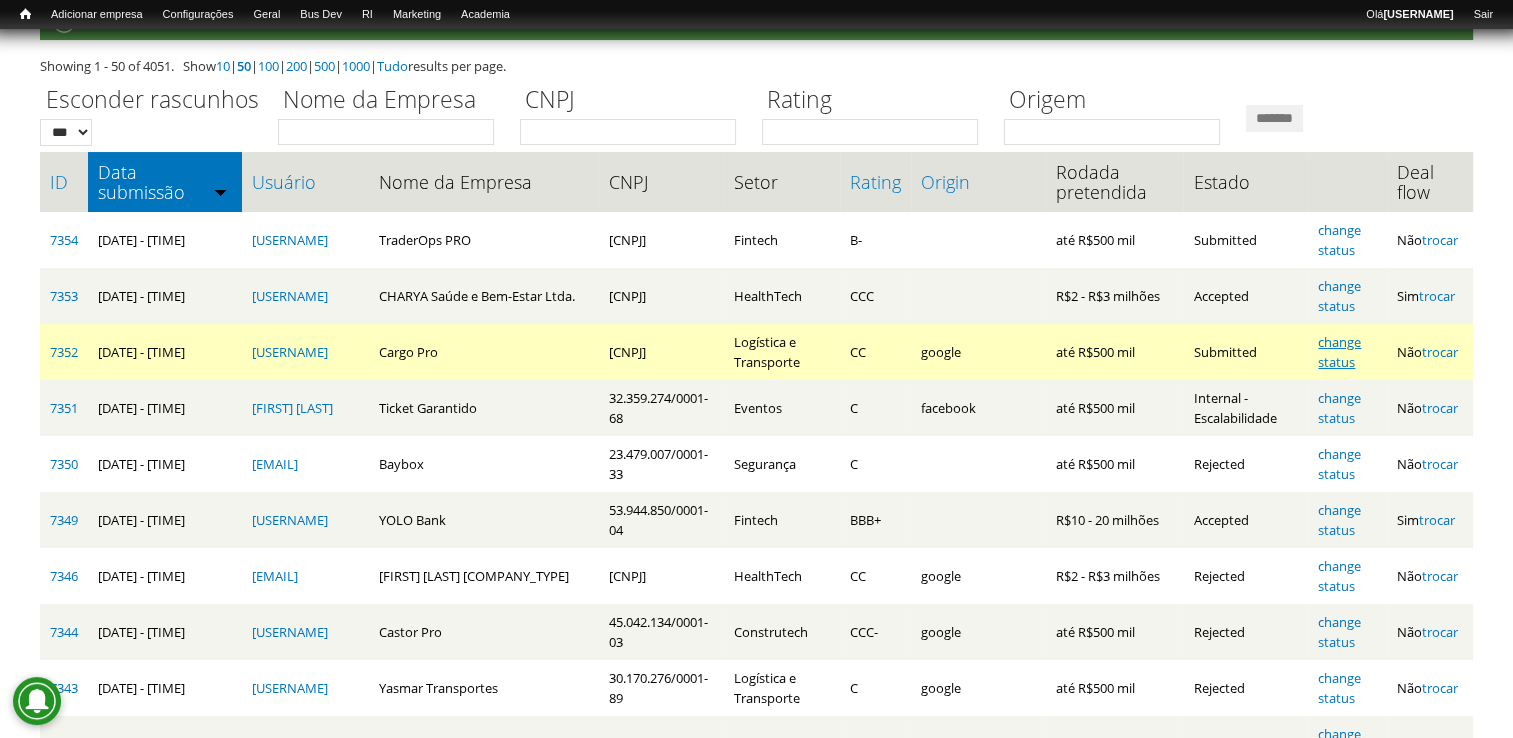 click on "change status" at bounding box center [1339, 352] 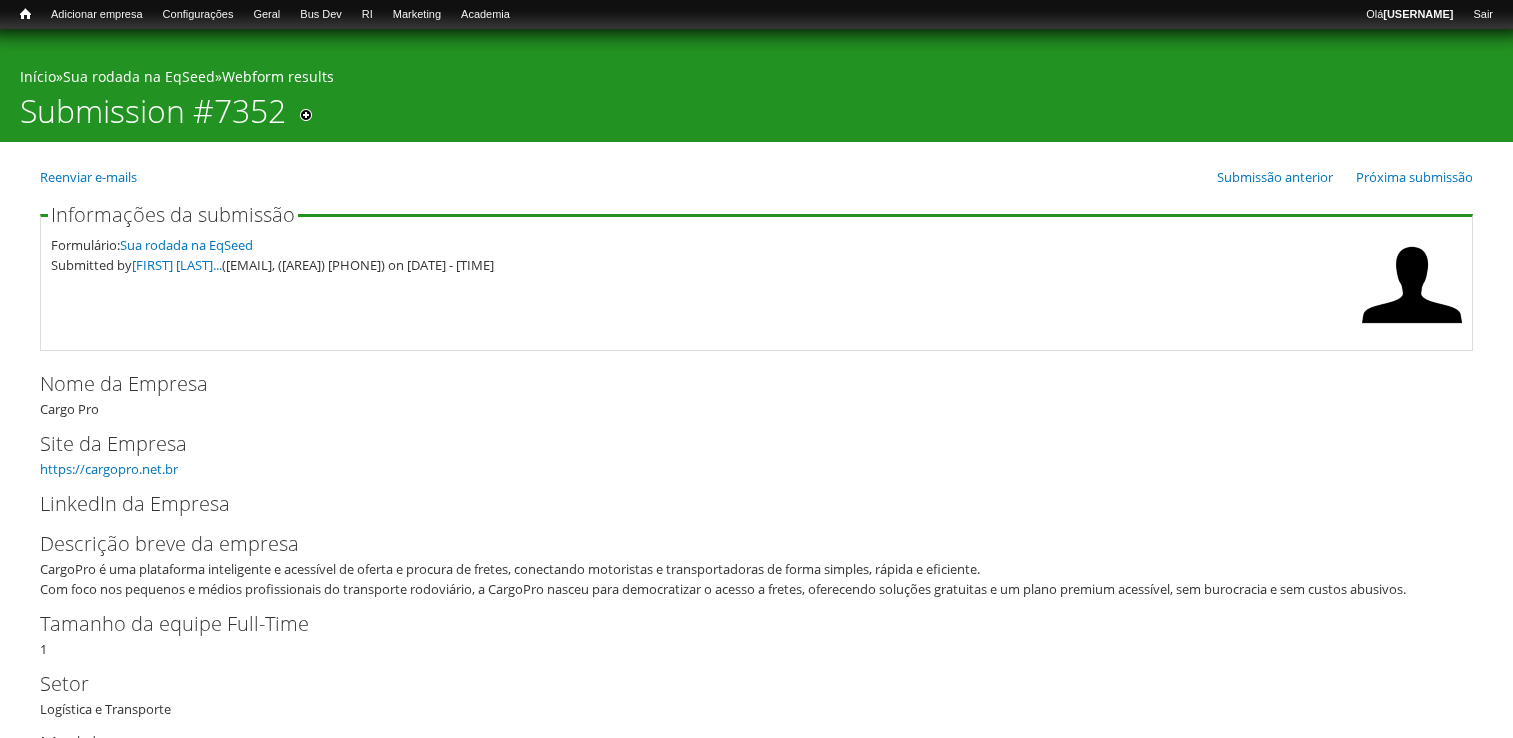 scroll, scrollTop: 0, scrollLeft: 0, axis: both 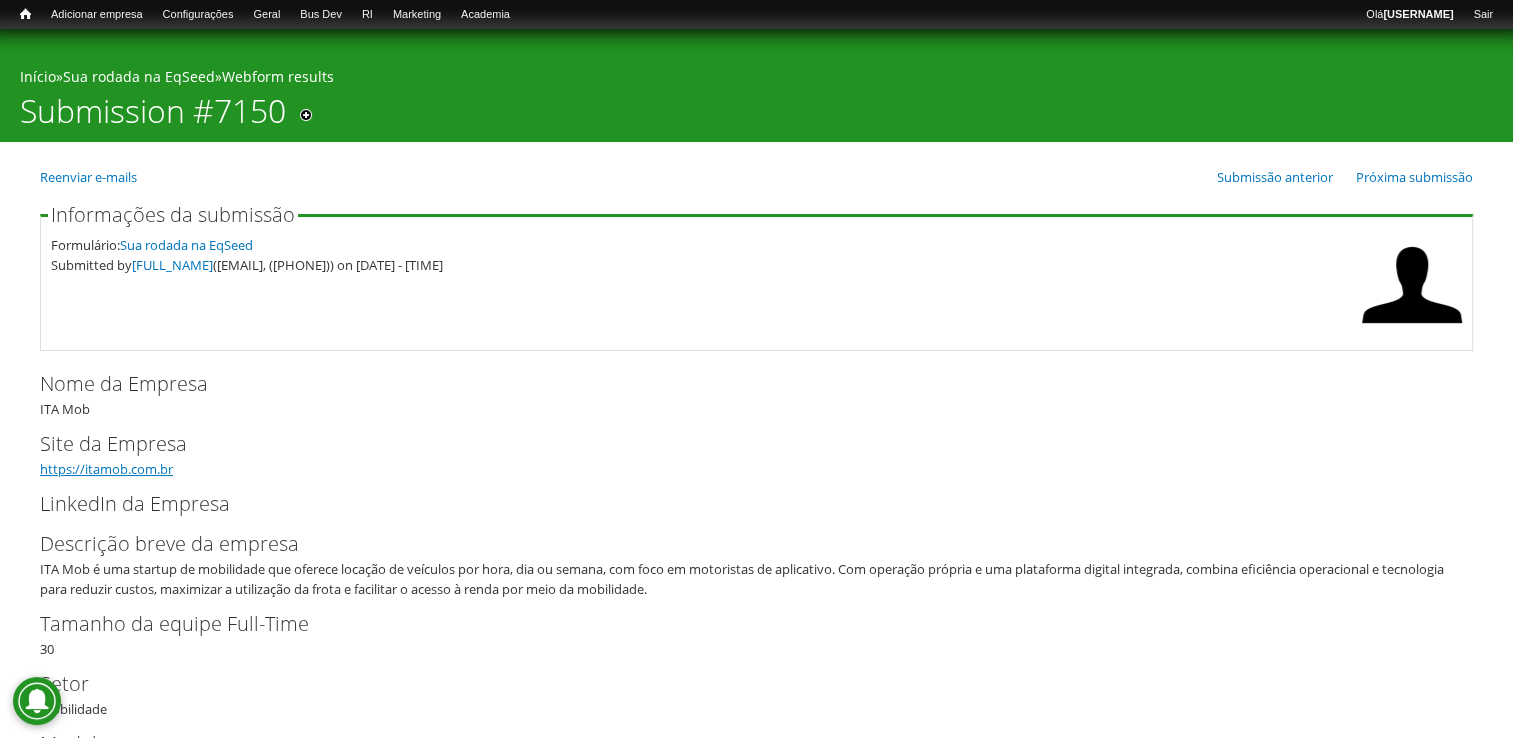 click on "https://itamob.com.br" at bounding box center [106, 469] 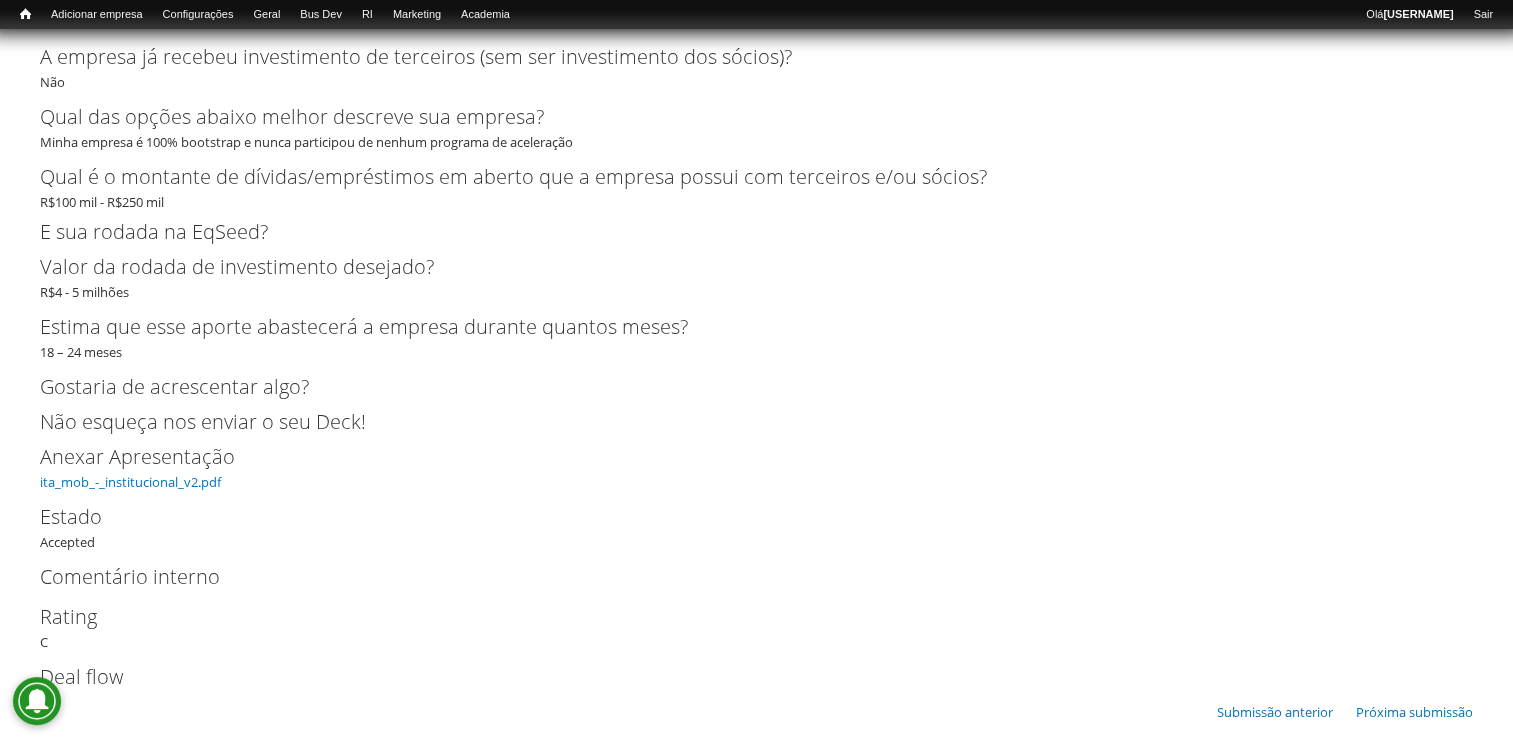 scroll, scrollTop: 4672, scrollLeft: 0, axis: vertical 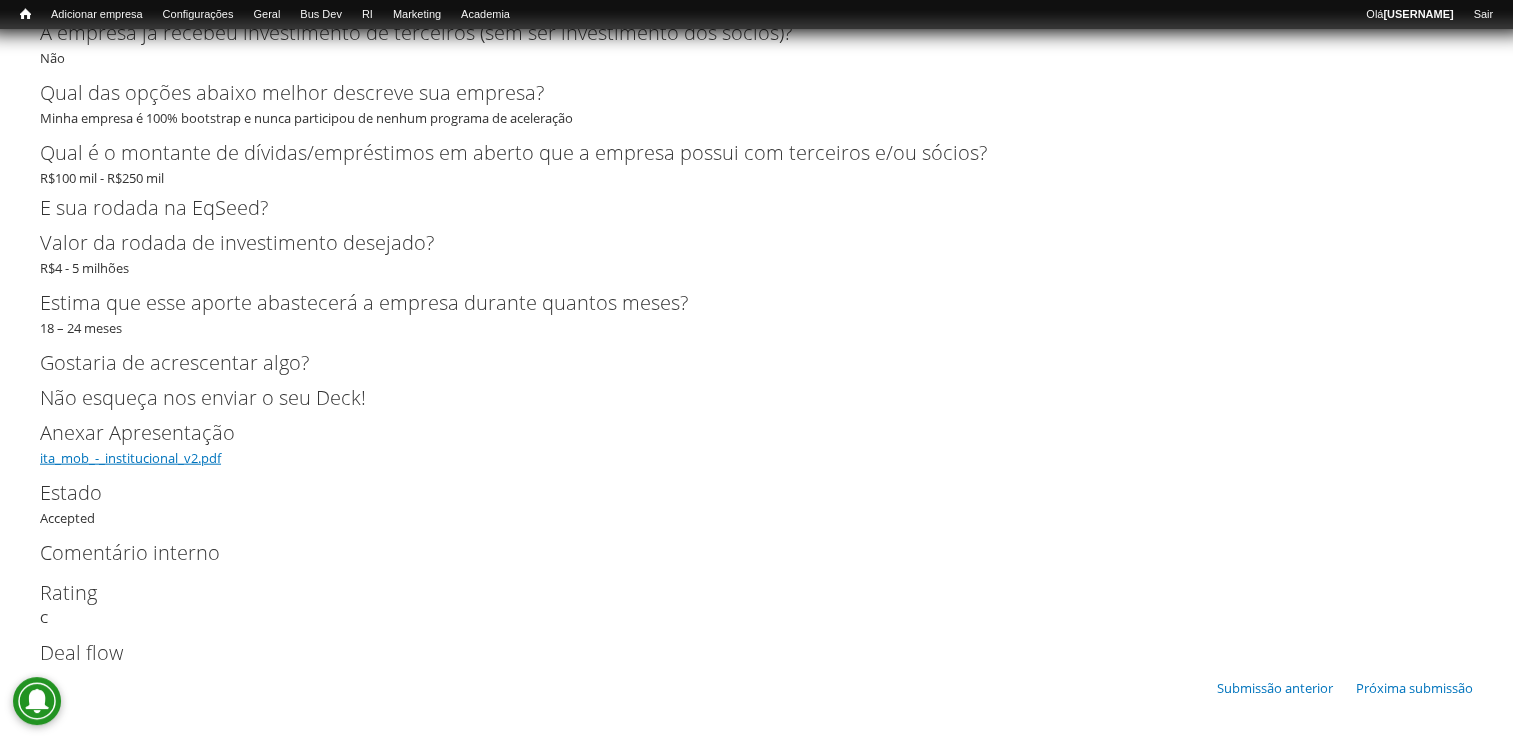 click on "ita_mob_-_institucional_v2.pdf" at bounding box center (130, 458) 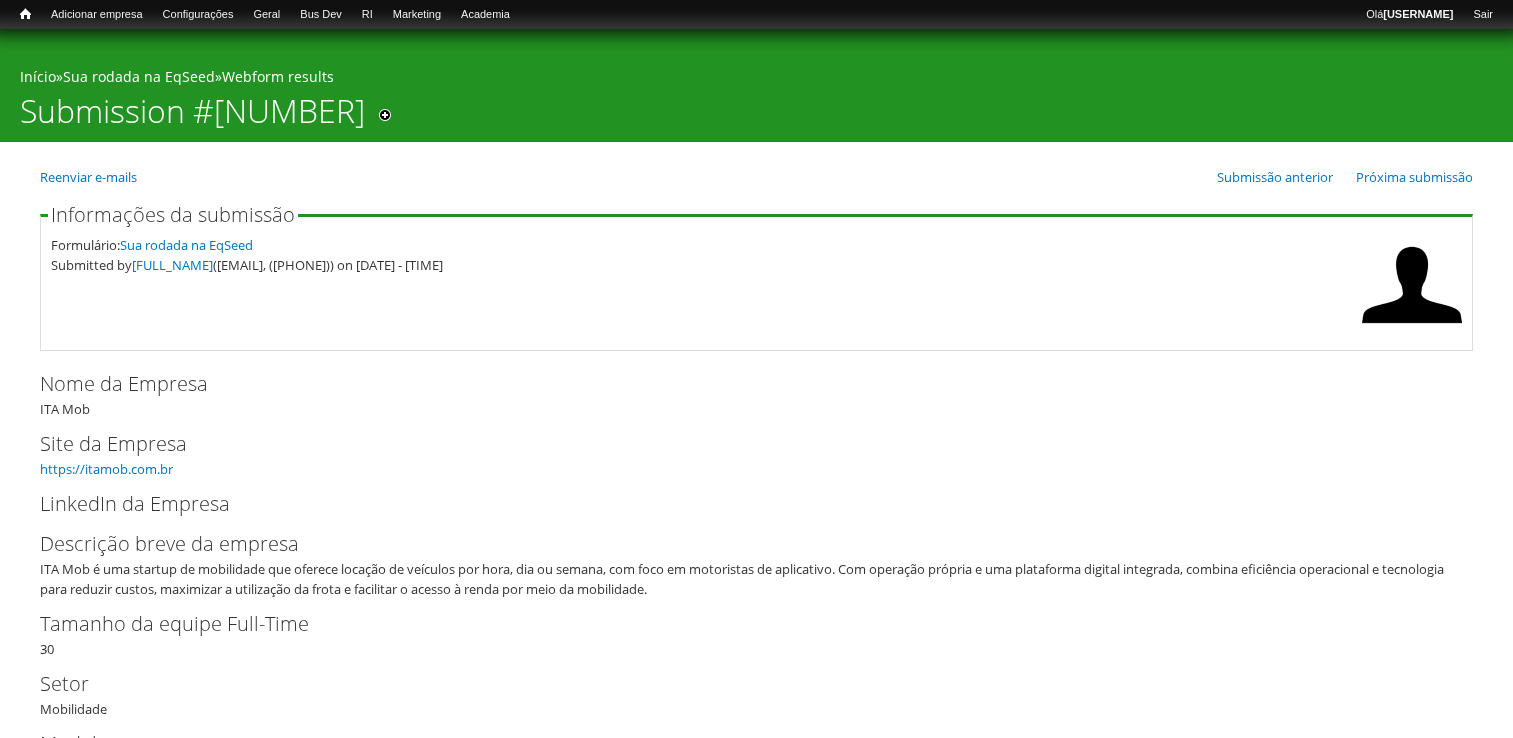 scroll, scrollTop: 0, scrollLeft: 0, axis: both 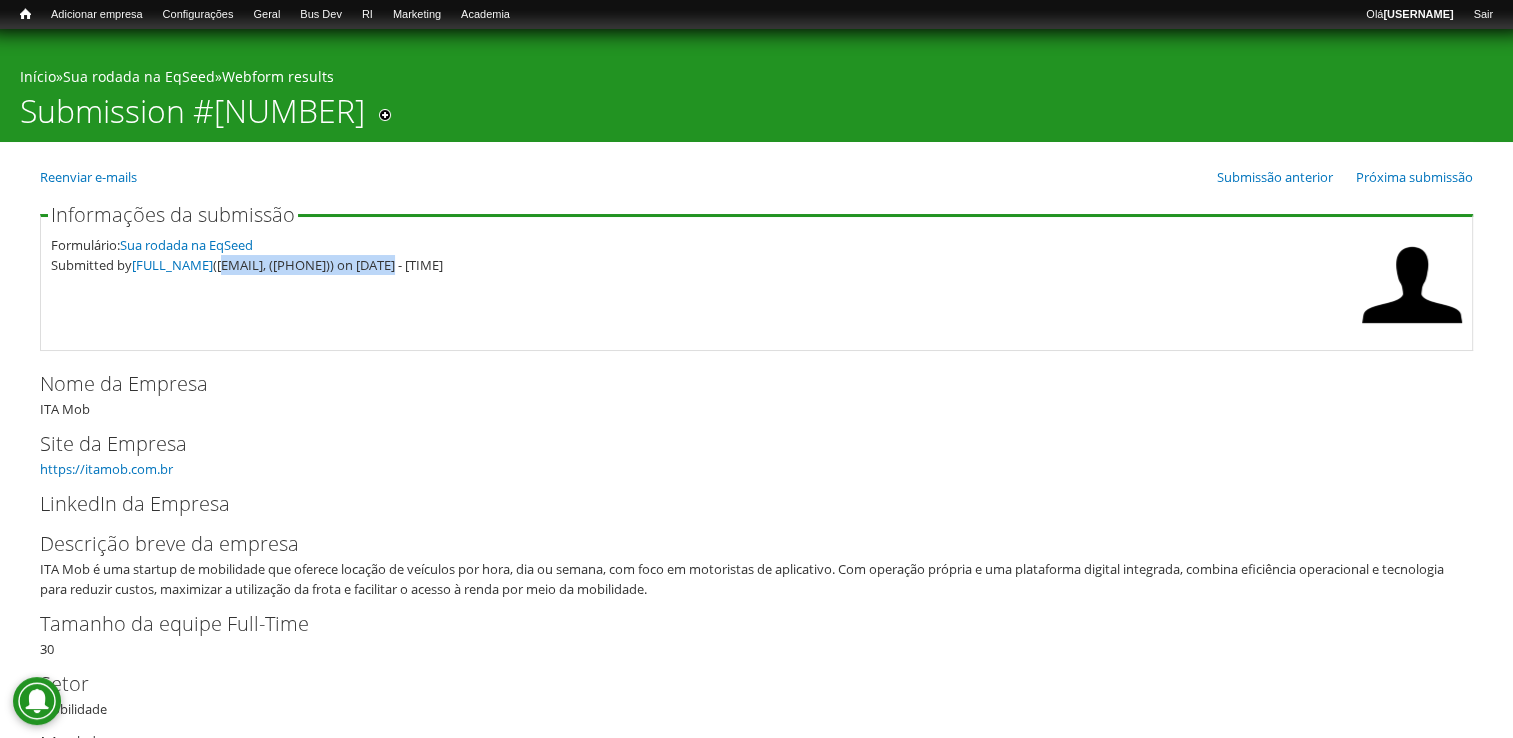 drag, startPoint x: 231, startPoint y: 262, endPoint x: 400, endPoint y: 267, distance: 169.07394 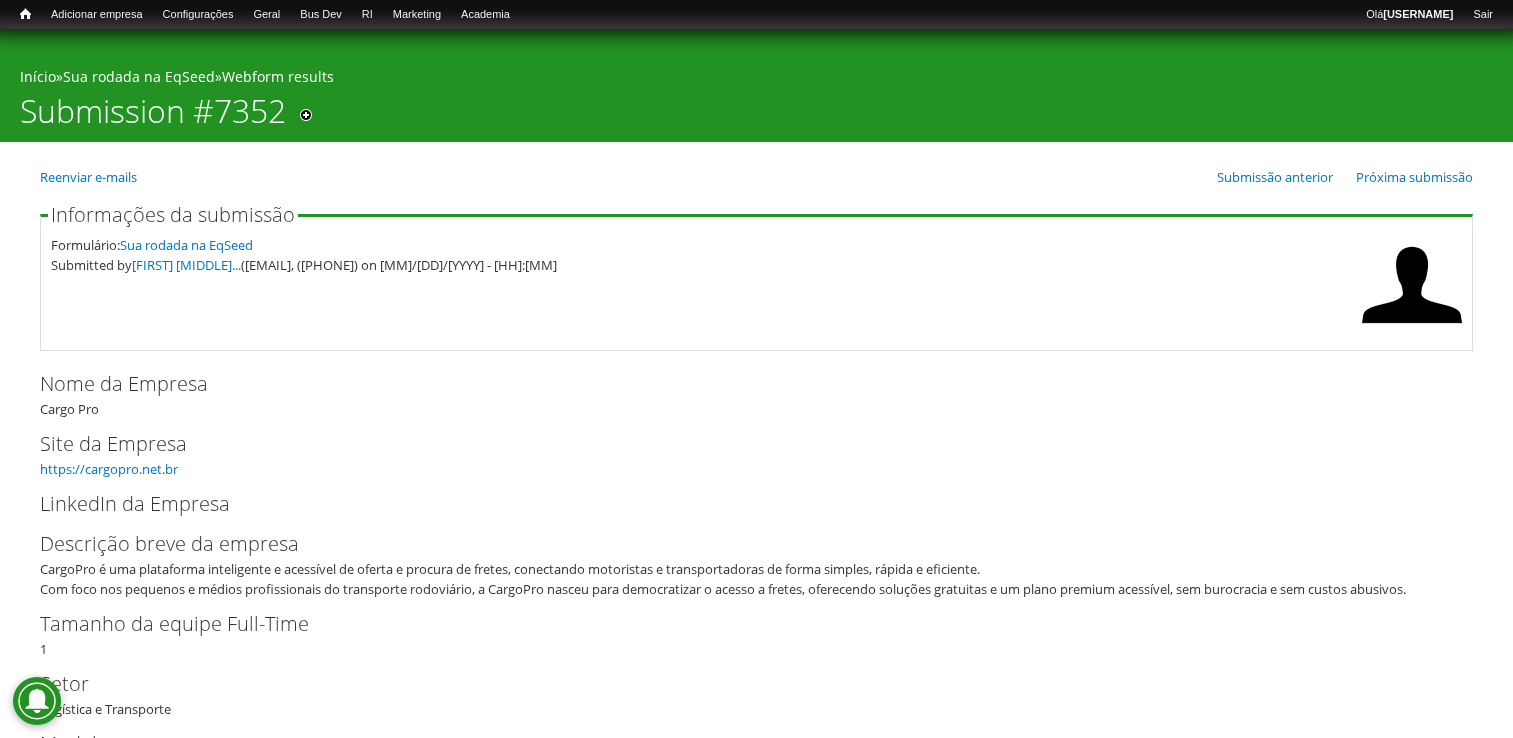 scroll, scrollTop: 300, scrollLeft: 0, axis: vertical 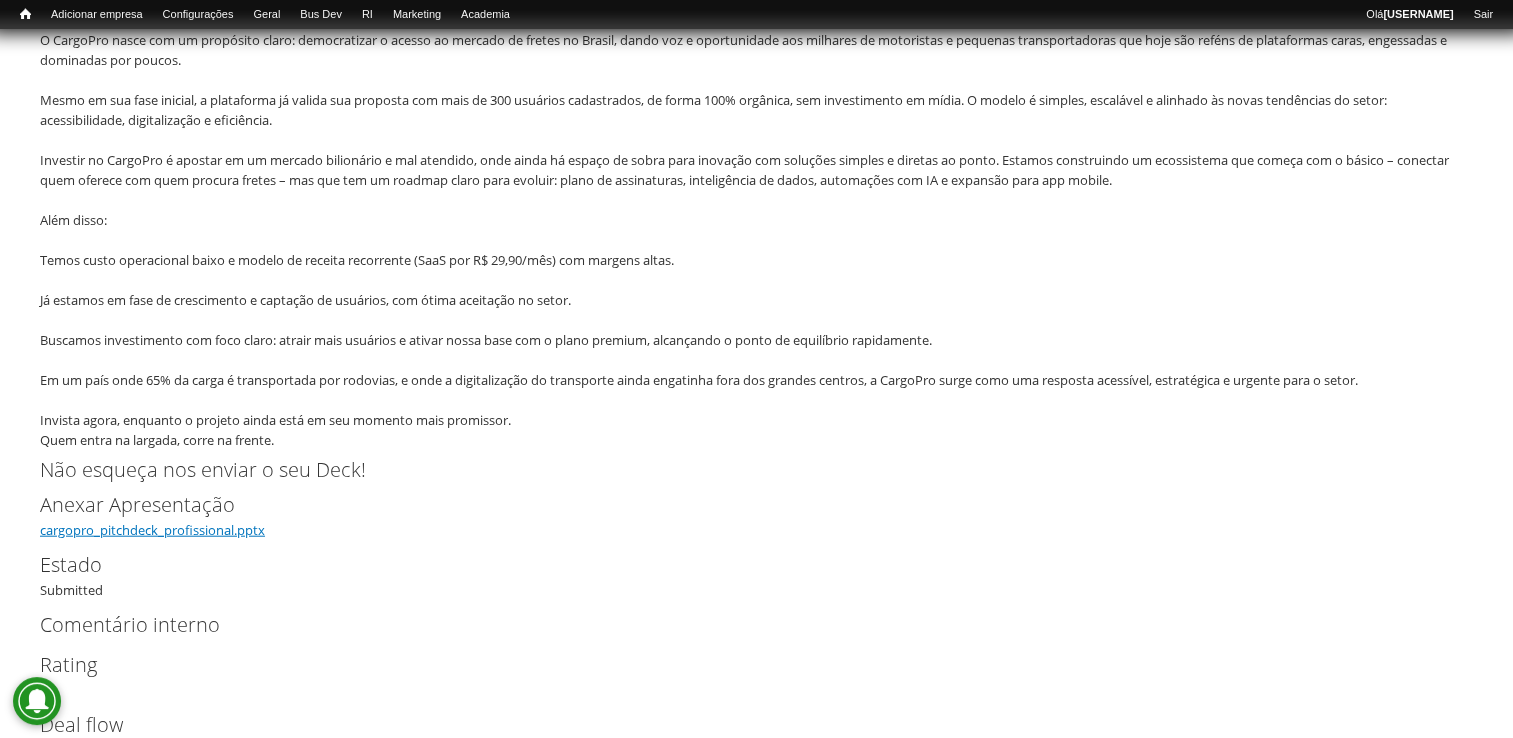 click on "cargopro_pitchdeck_profissional.pptx" at bounding box center (152, 530) 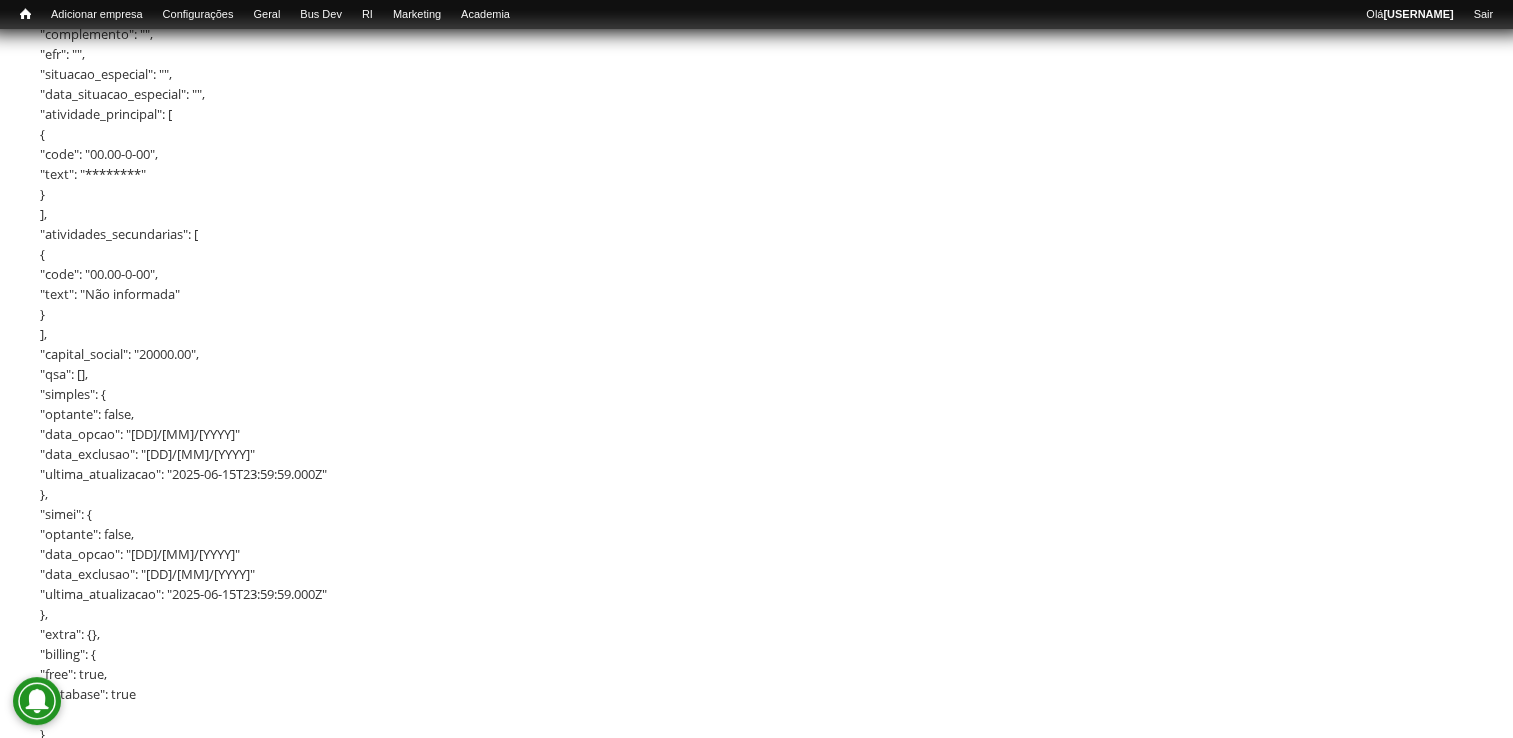 scroll, scrollTop: 2200, scrollLeft: 0, axis: vertical 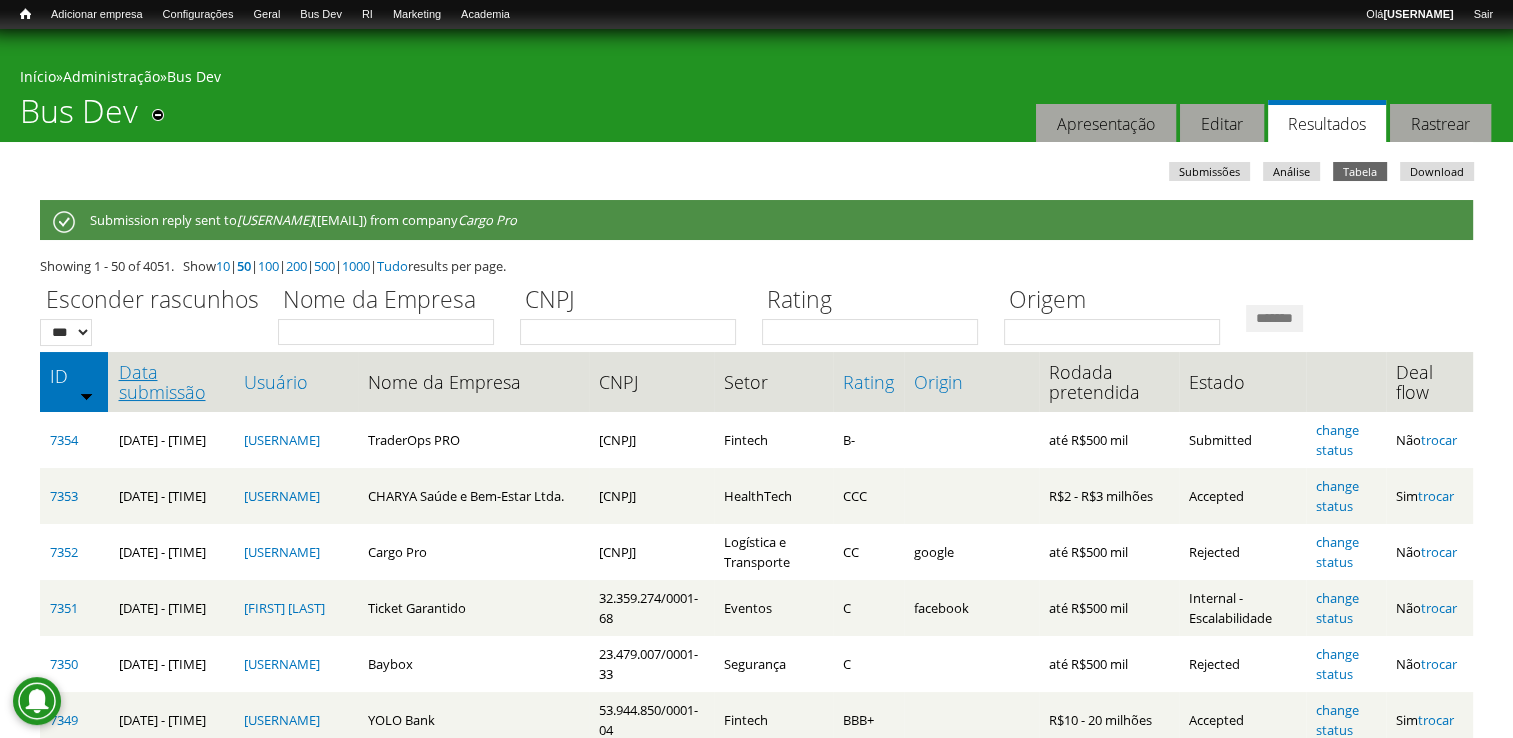 drag, startPoint x: 0, startPoint y: 0, endPoint x: 149, endPoint y: 366, distance: 395.16705 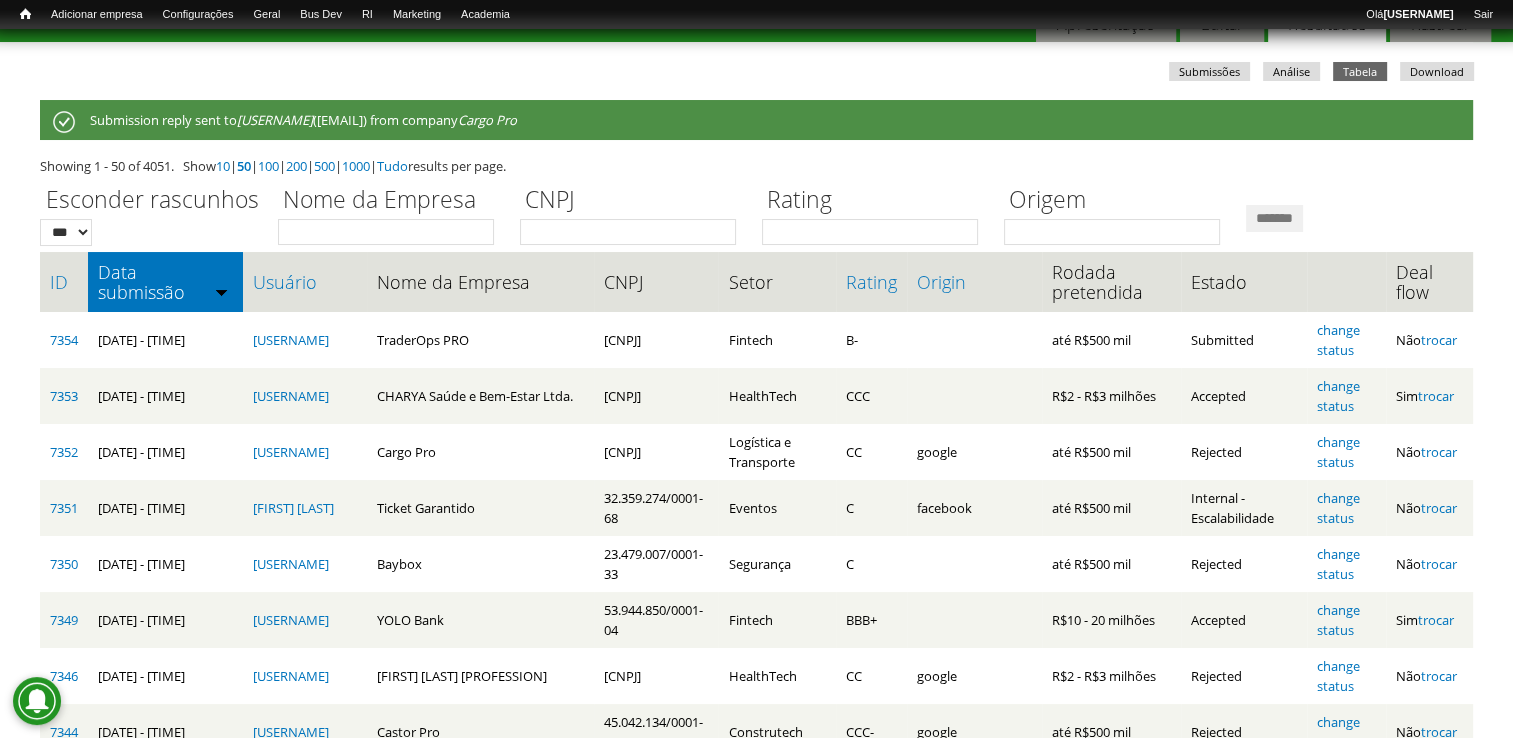 scroll, scrollTop: 100, scrollLeft: 0, axis: vertical 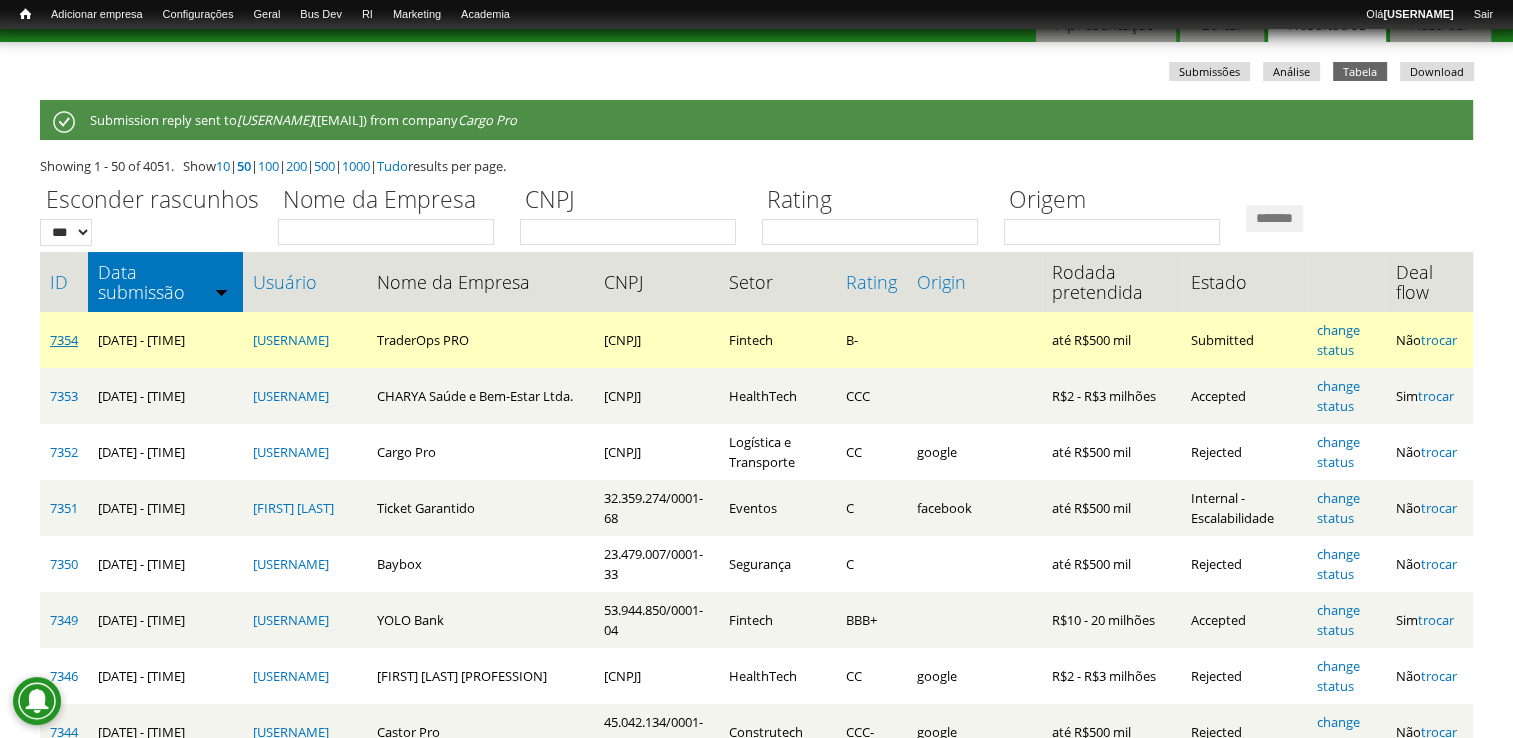 click on "7354" at bounding box center (64, 340) 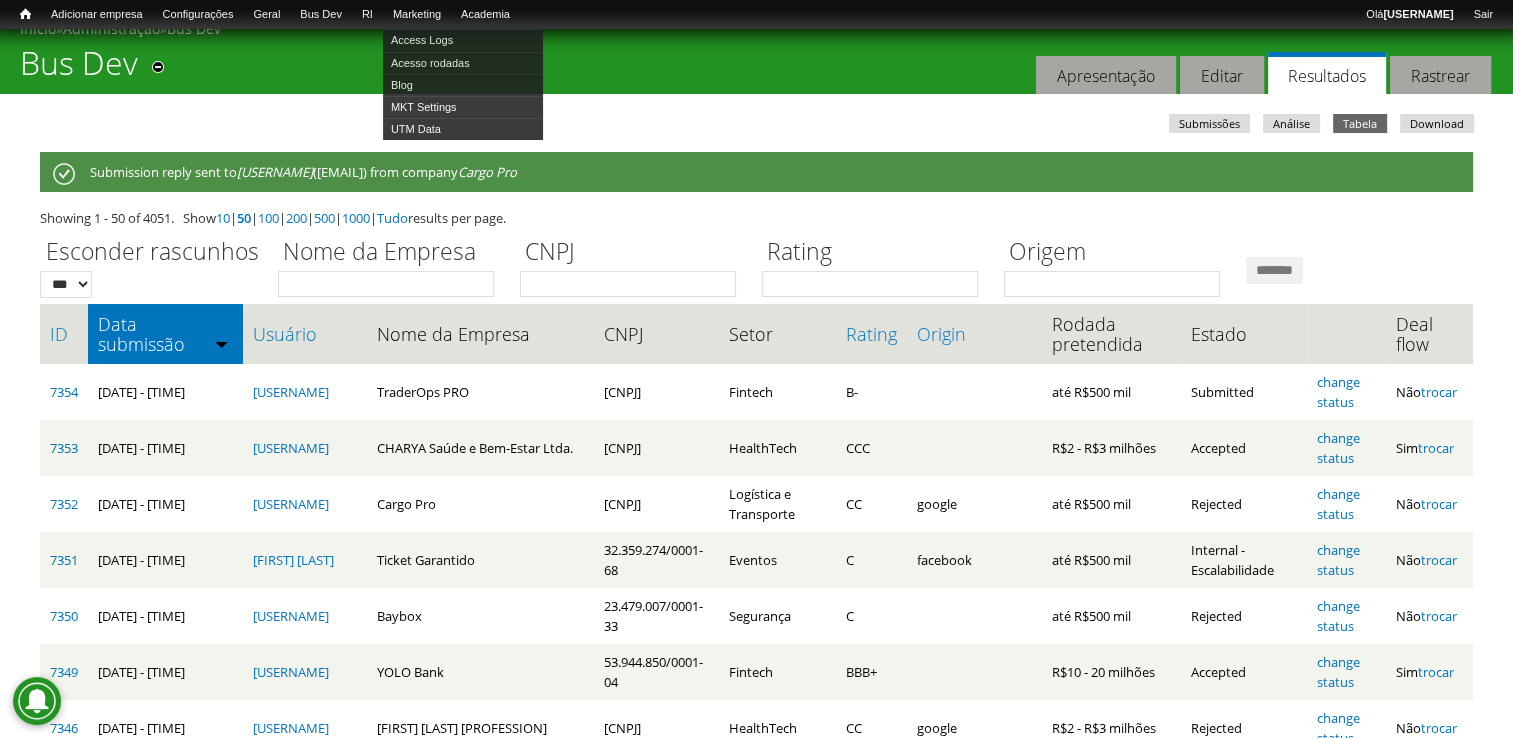 scroll, scrollTop: 0, scrollLeft: 0, axis: both 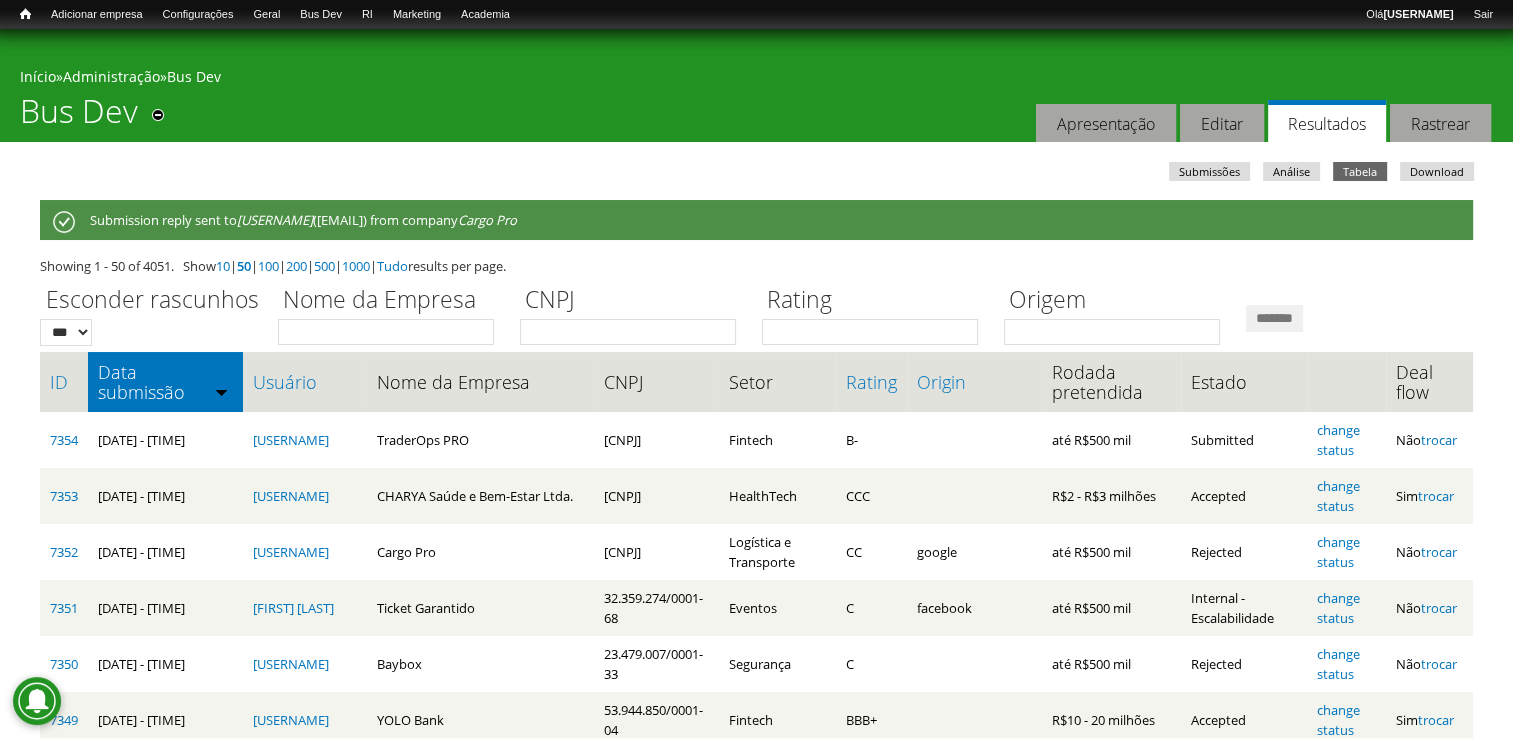 click on "Nome da Empresa" at bounding box center (392, 301) 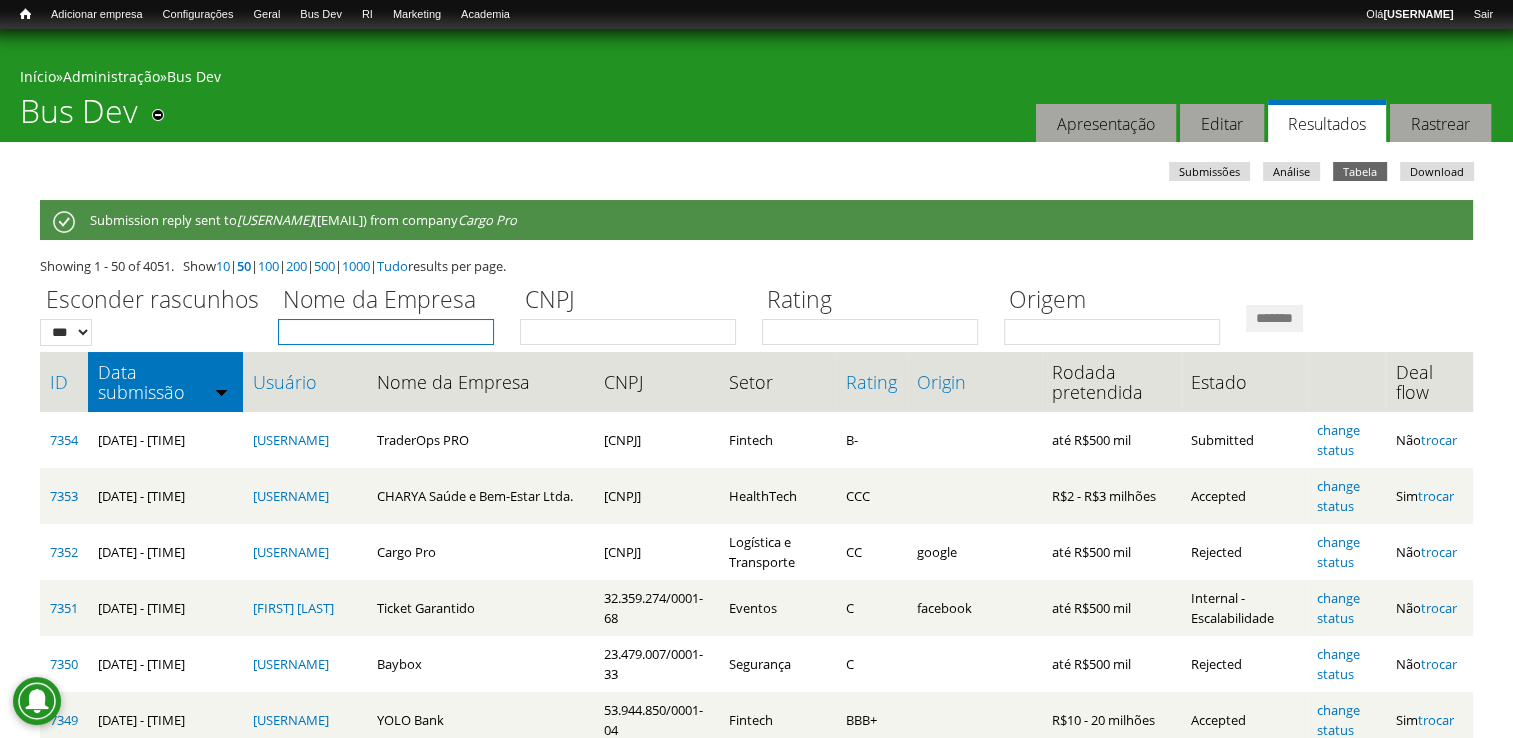 click on "Nome da Empresa" at bounding box center (386, 332) 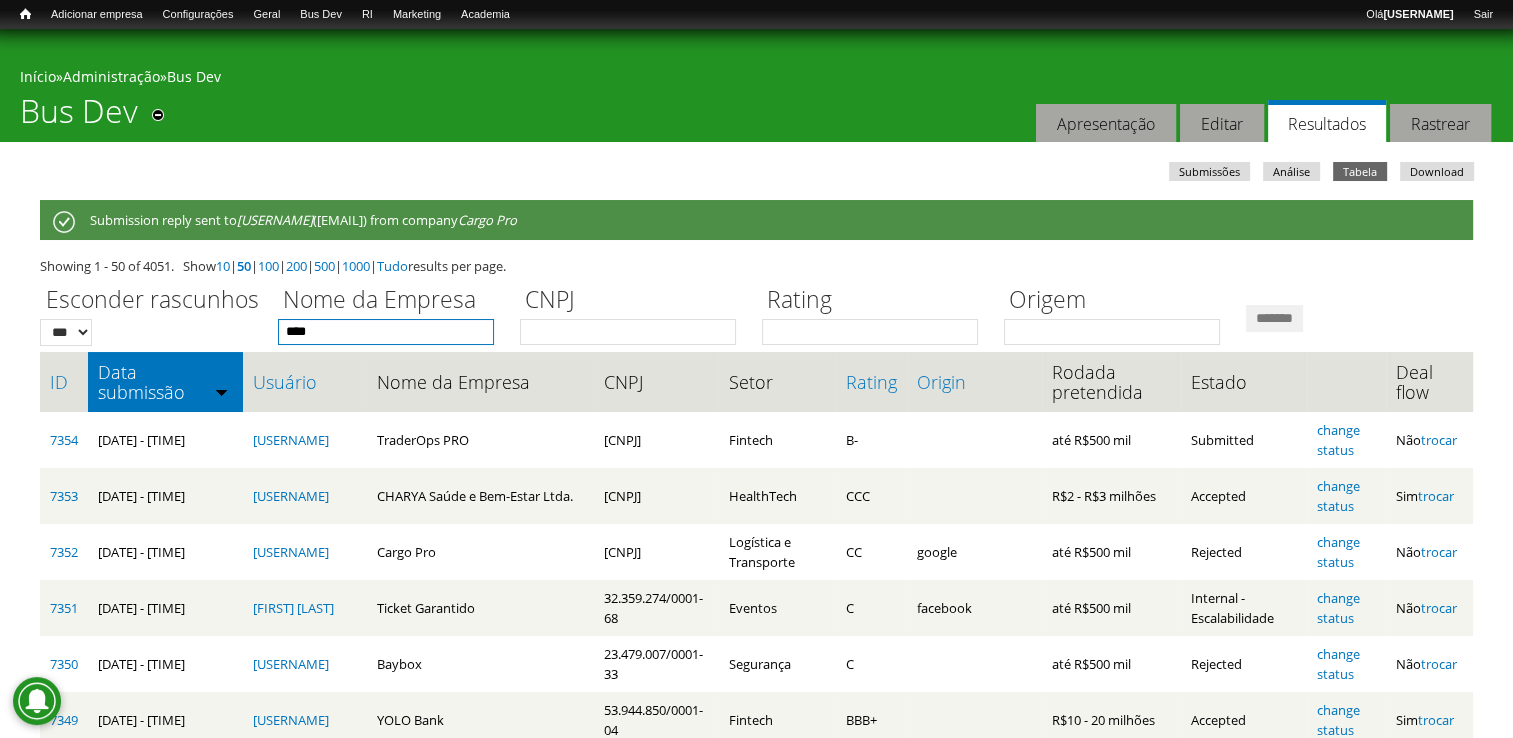 type on "****" 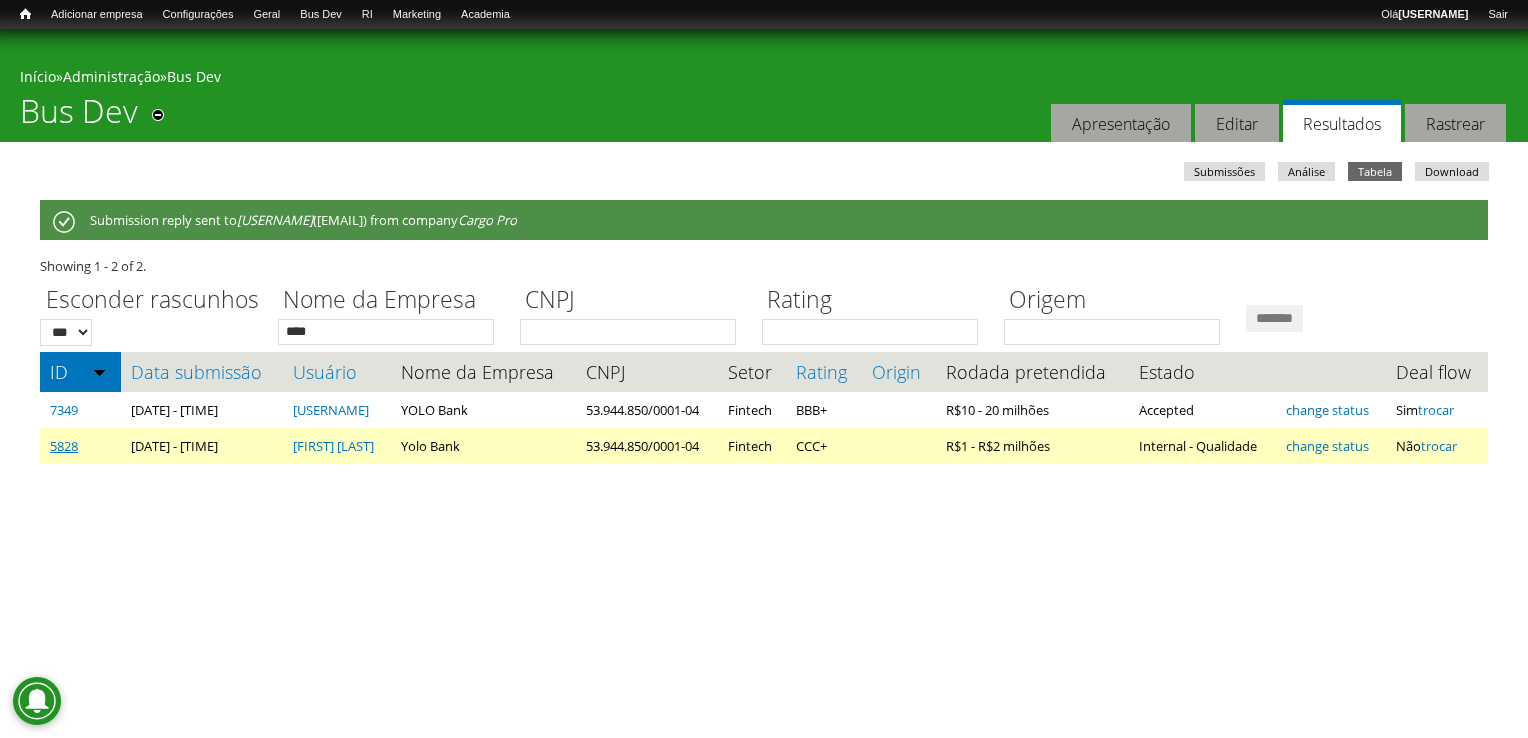 click on "5828" at bounding box center [64, 446] 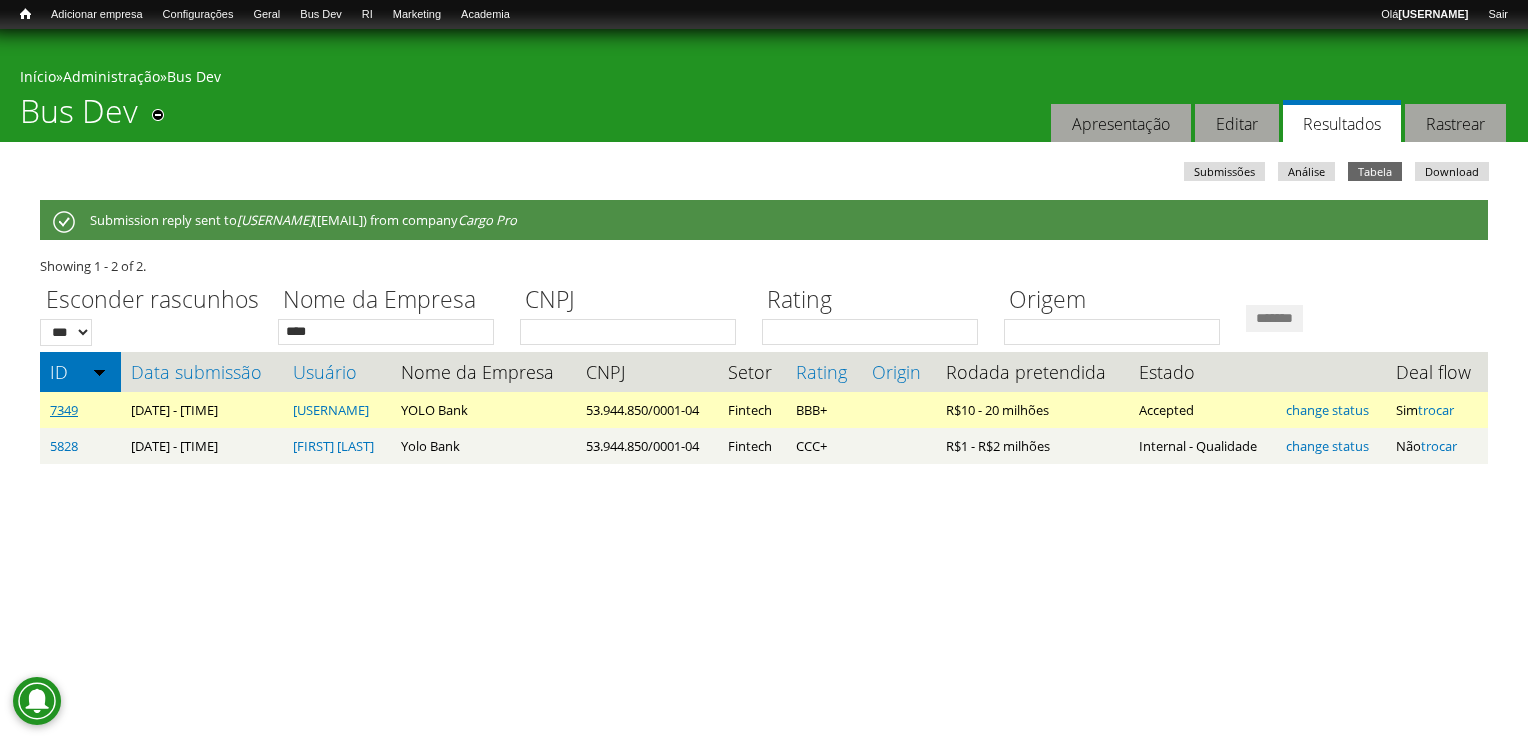 click on "7349" at bounding box center [64, 410] 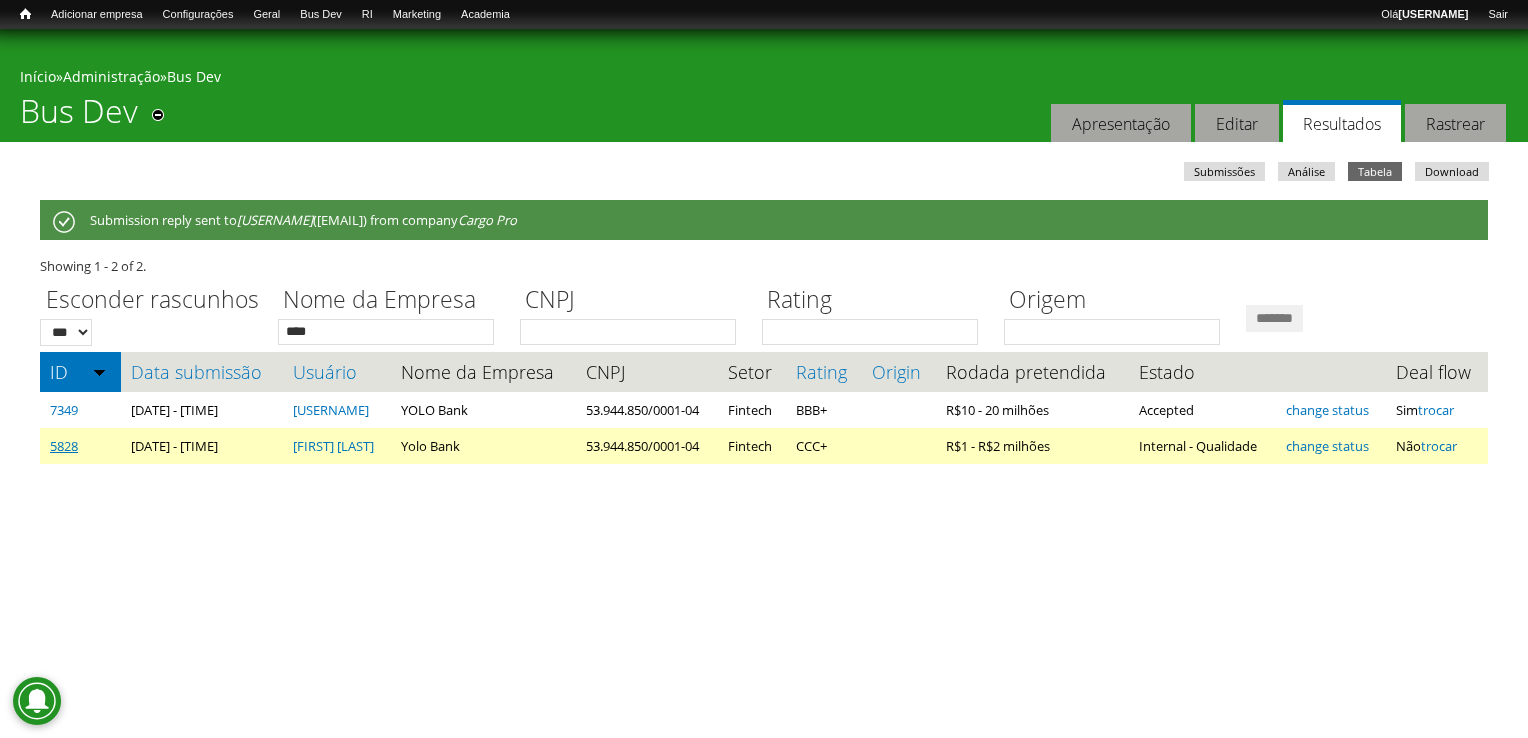click on "5828" at bounding box center [64, 446] 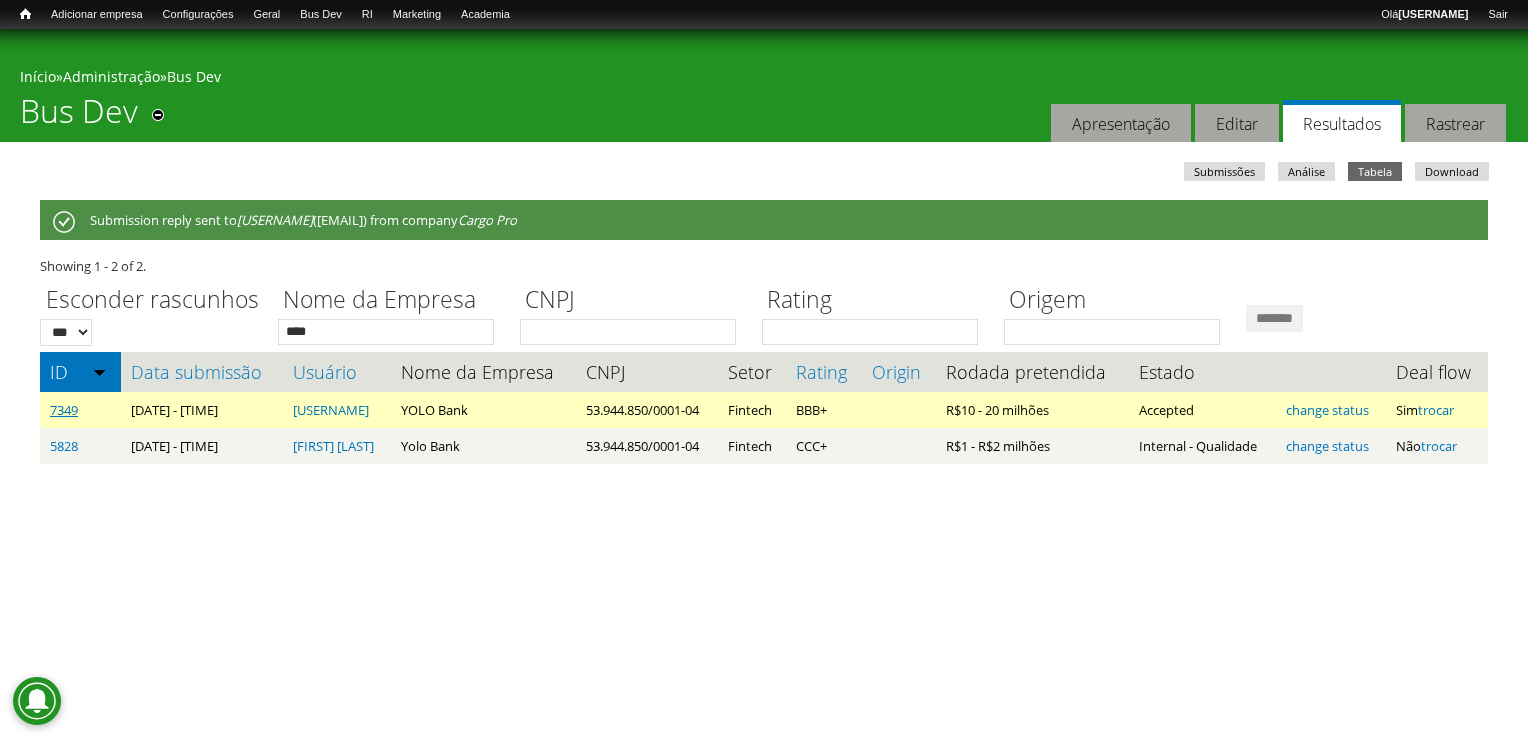 click on "7349" at bounding box center [64, 410] 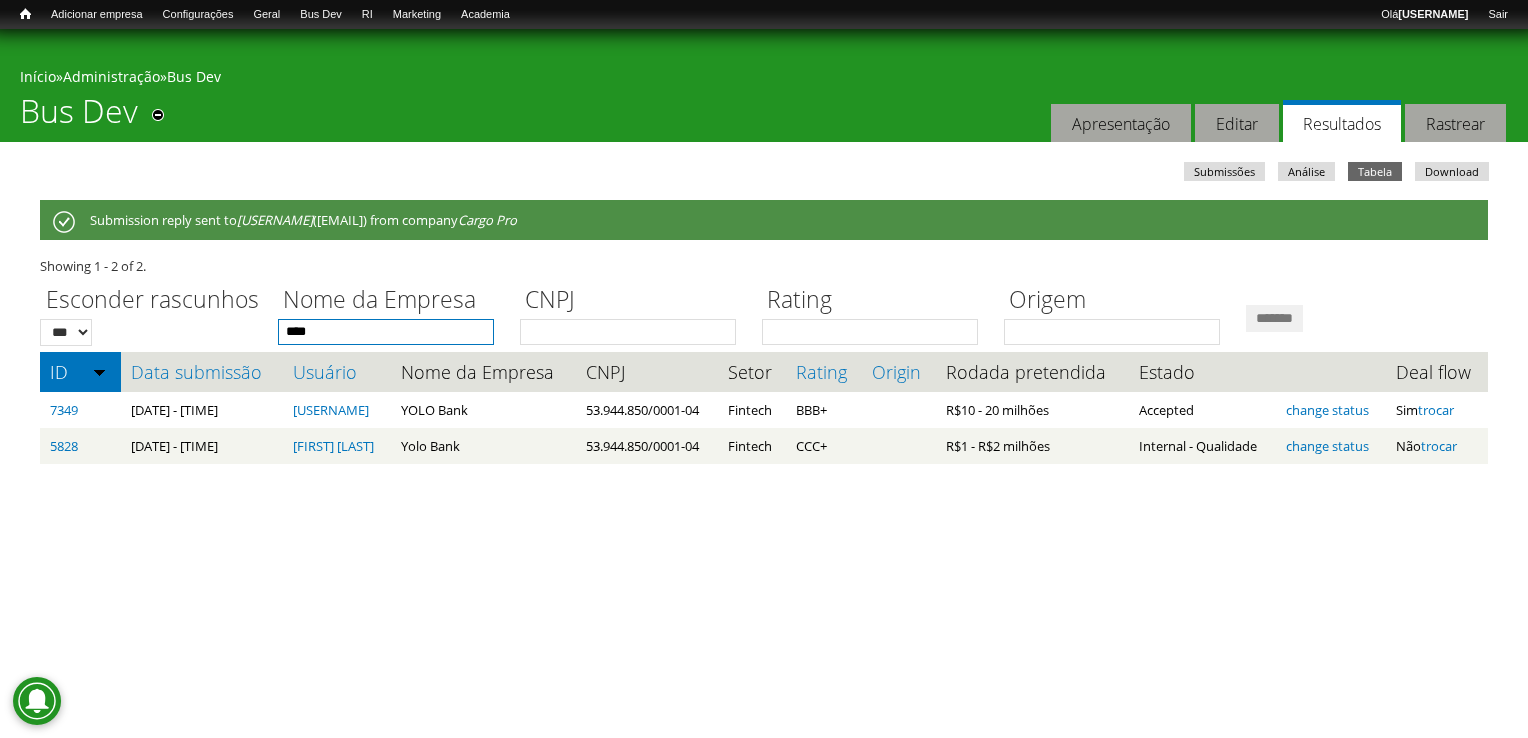 click on "****" at bounding box center [386, 332] 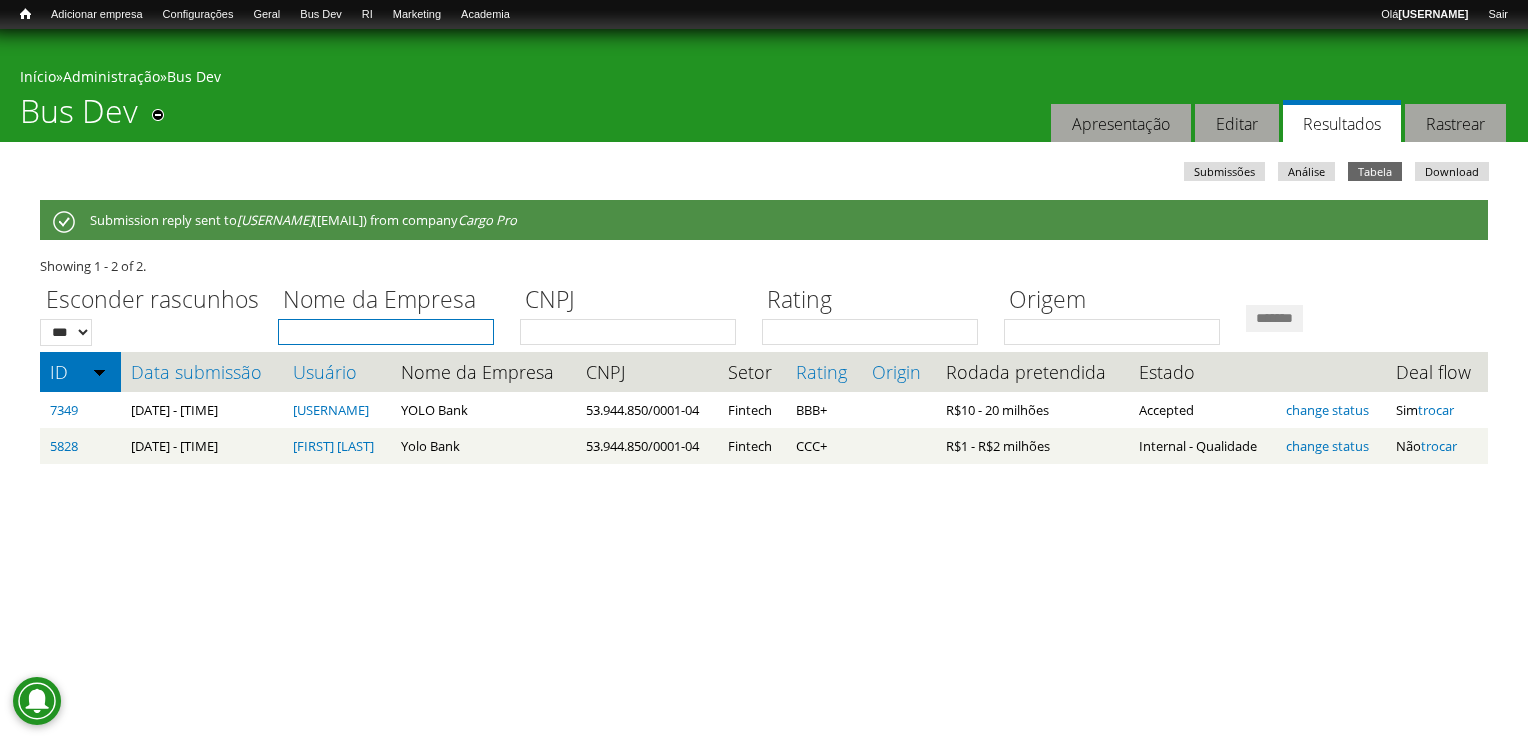type 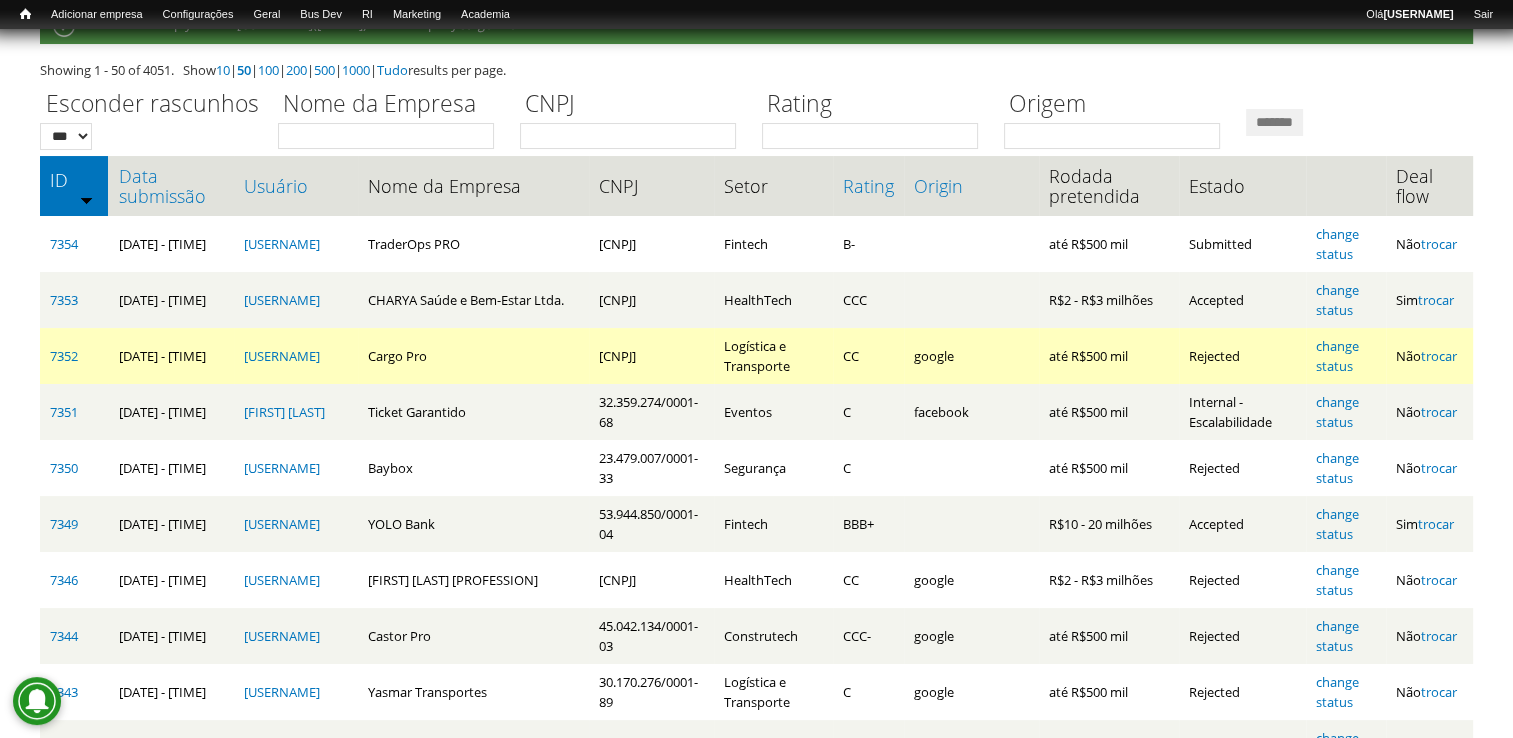 scroll, scrollTop: 200, scrollLeft: 0, axis: vertical 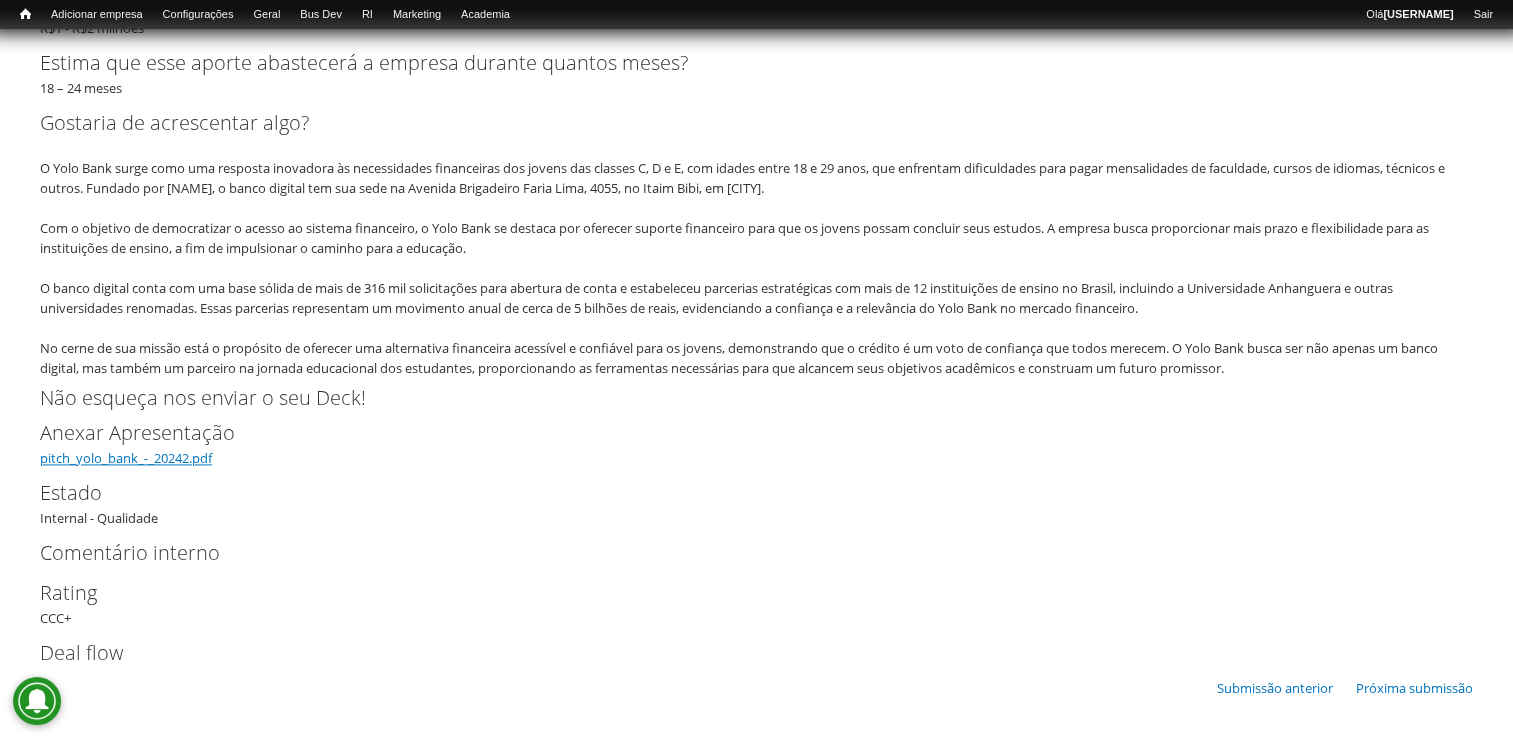click on "pitch_yolo_bank_-_20242.pdf" at bounding box center (126, 458) 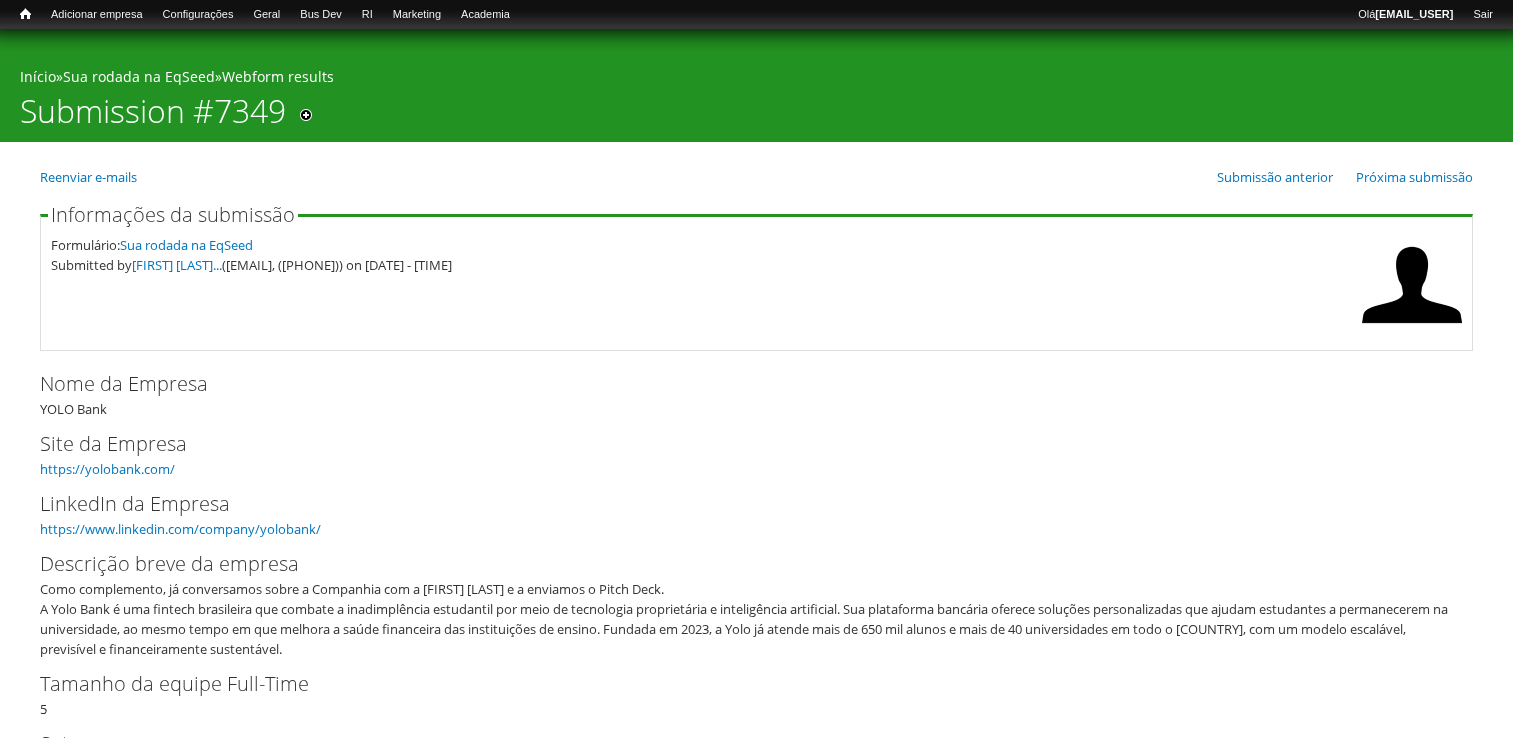 scroll, scrollTop: 0, scrollLeft: 0, axis: both 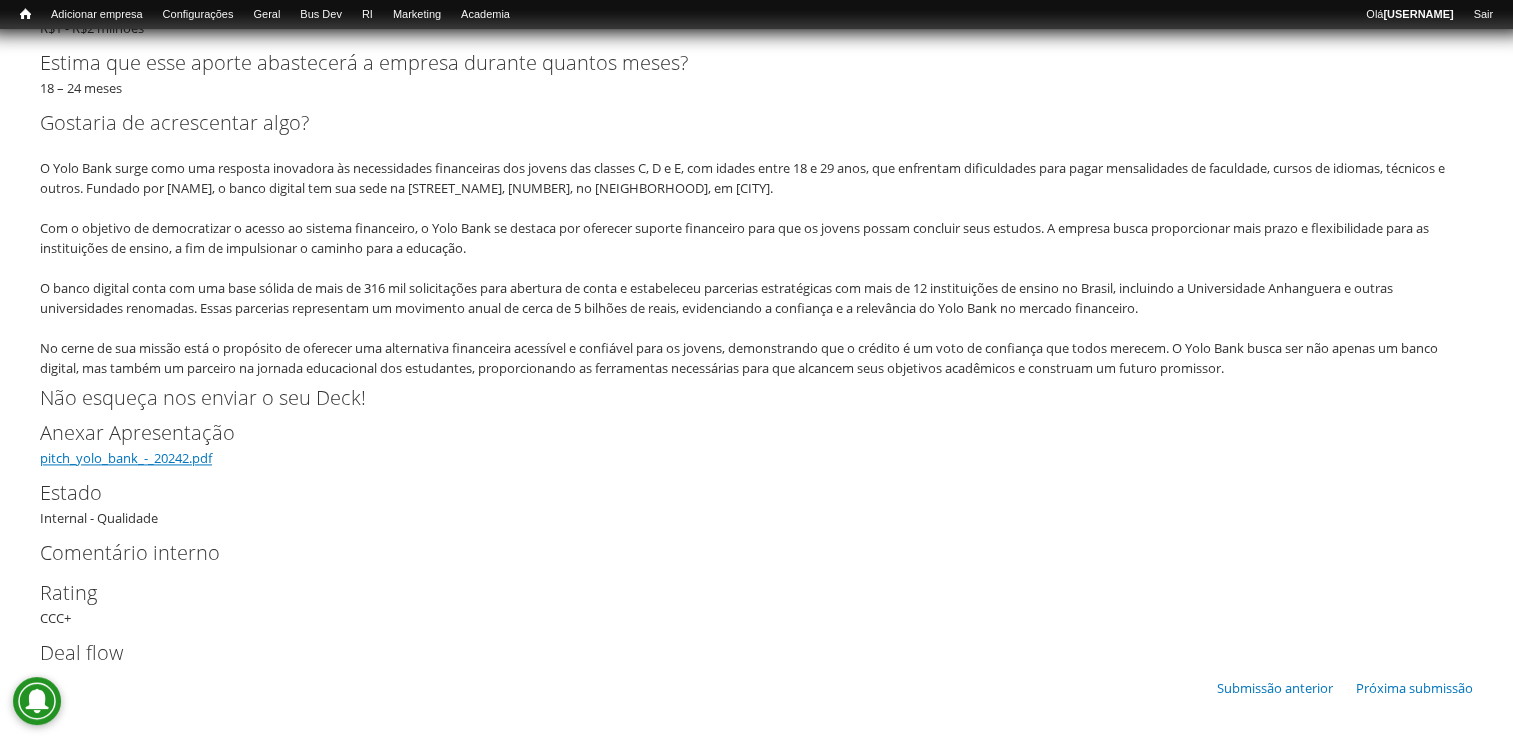 click on "pitch_yolo_bank_-_20242.pdf" at bounding box center [126, 458] 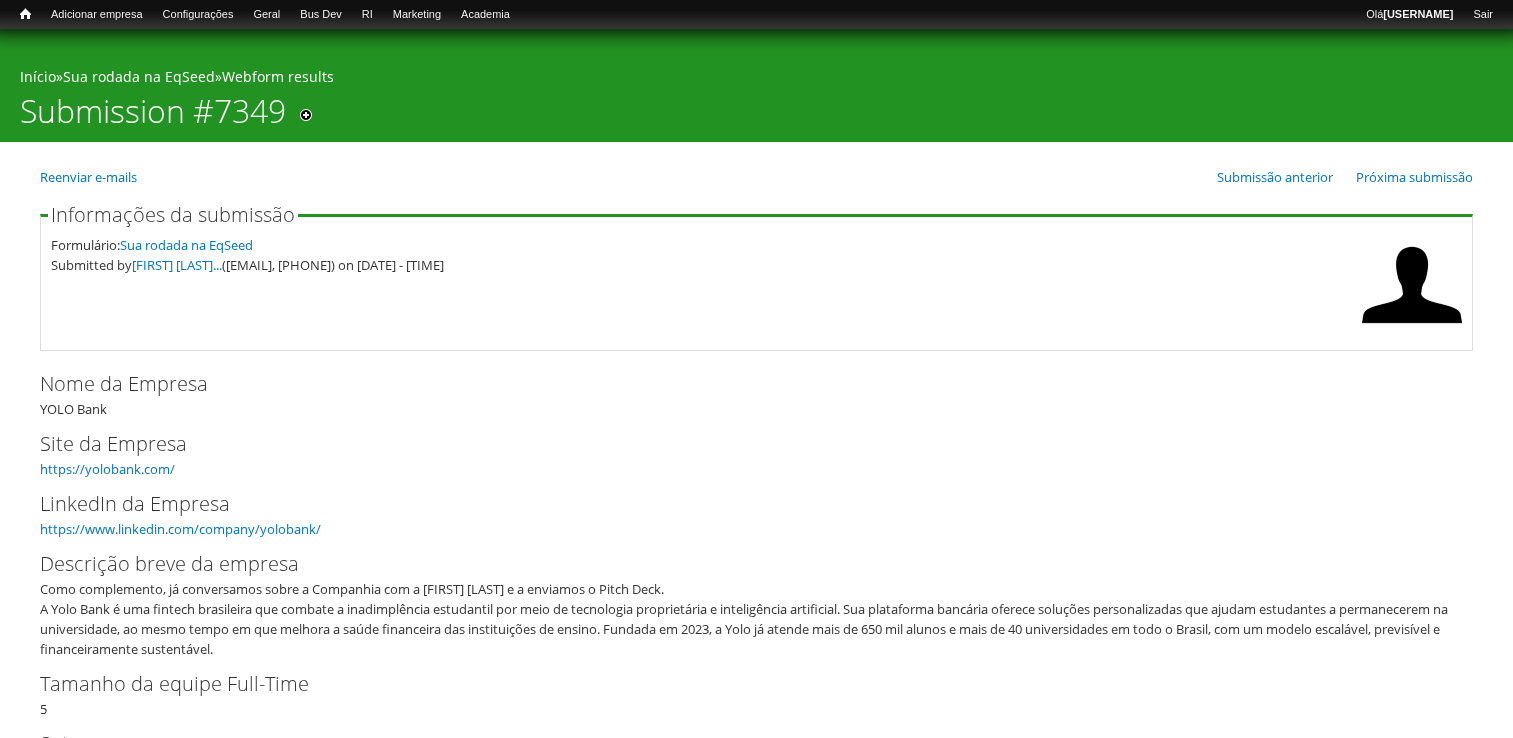 scroll, scrollTop: 0, scrollLeft: 0, axis: both 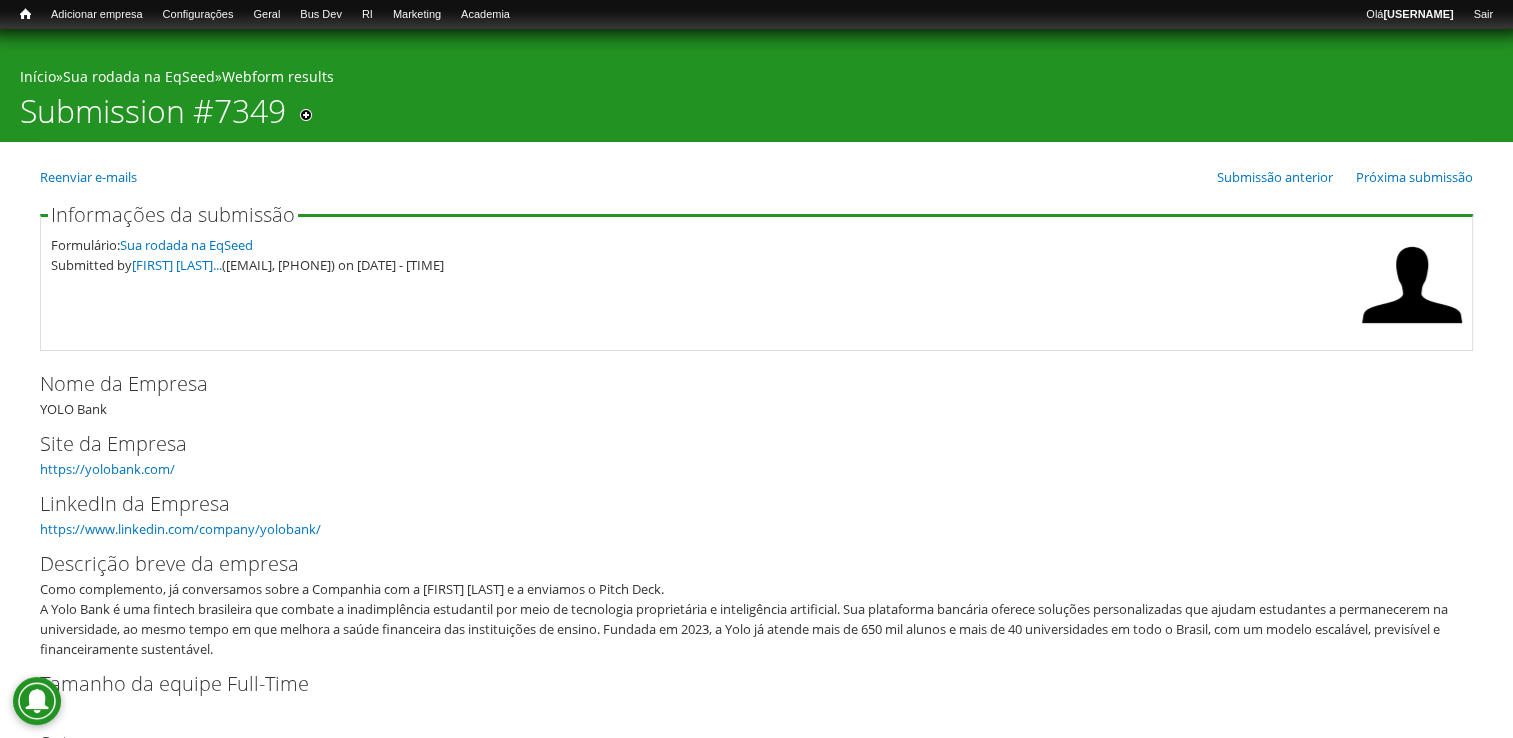 drag, startPoint x: 392, startPoint y: 267, endPoint x: 487, endPoint y: 280, distance: 95.885345 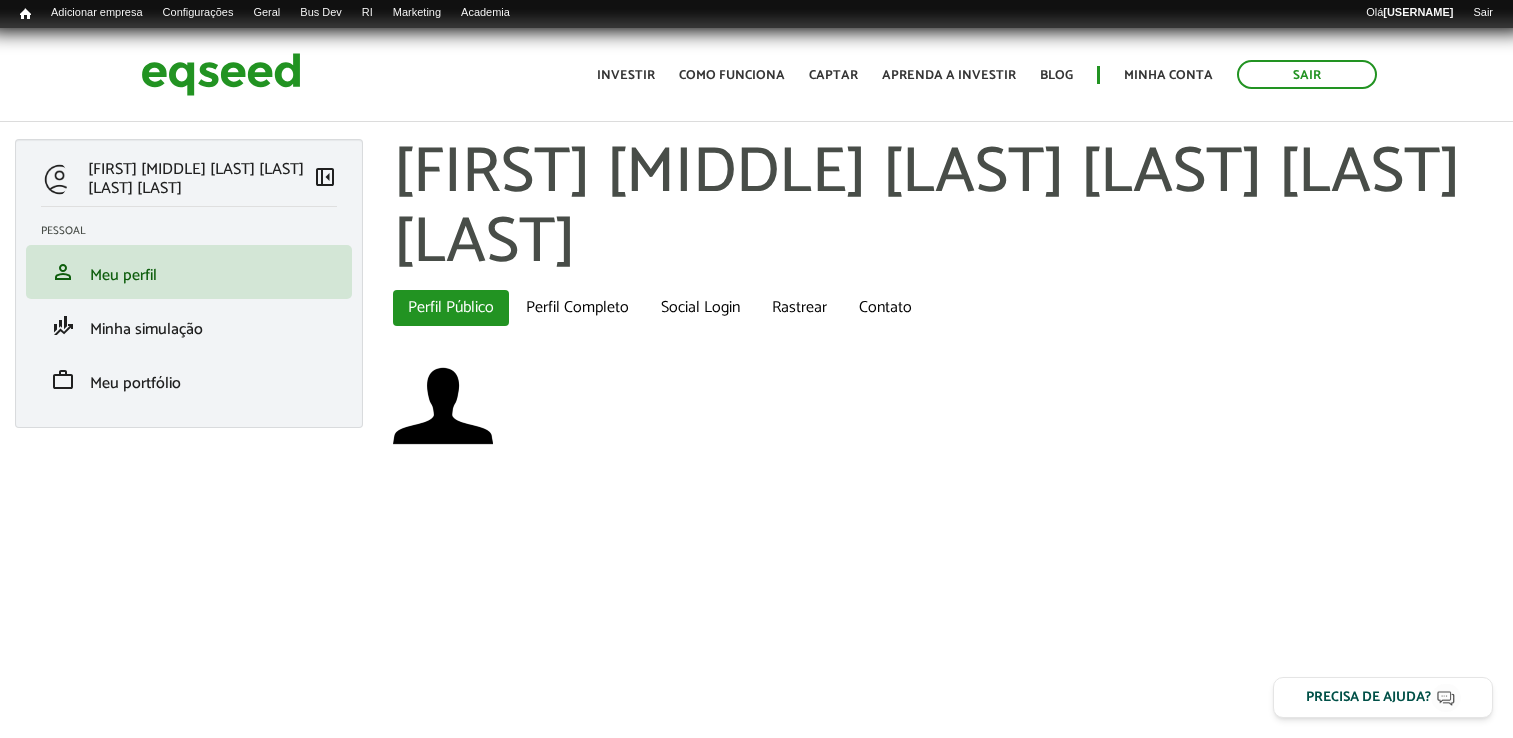 scroll, scrollTop: 0, scrollLeft: 0, axis: both 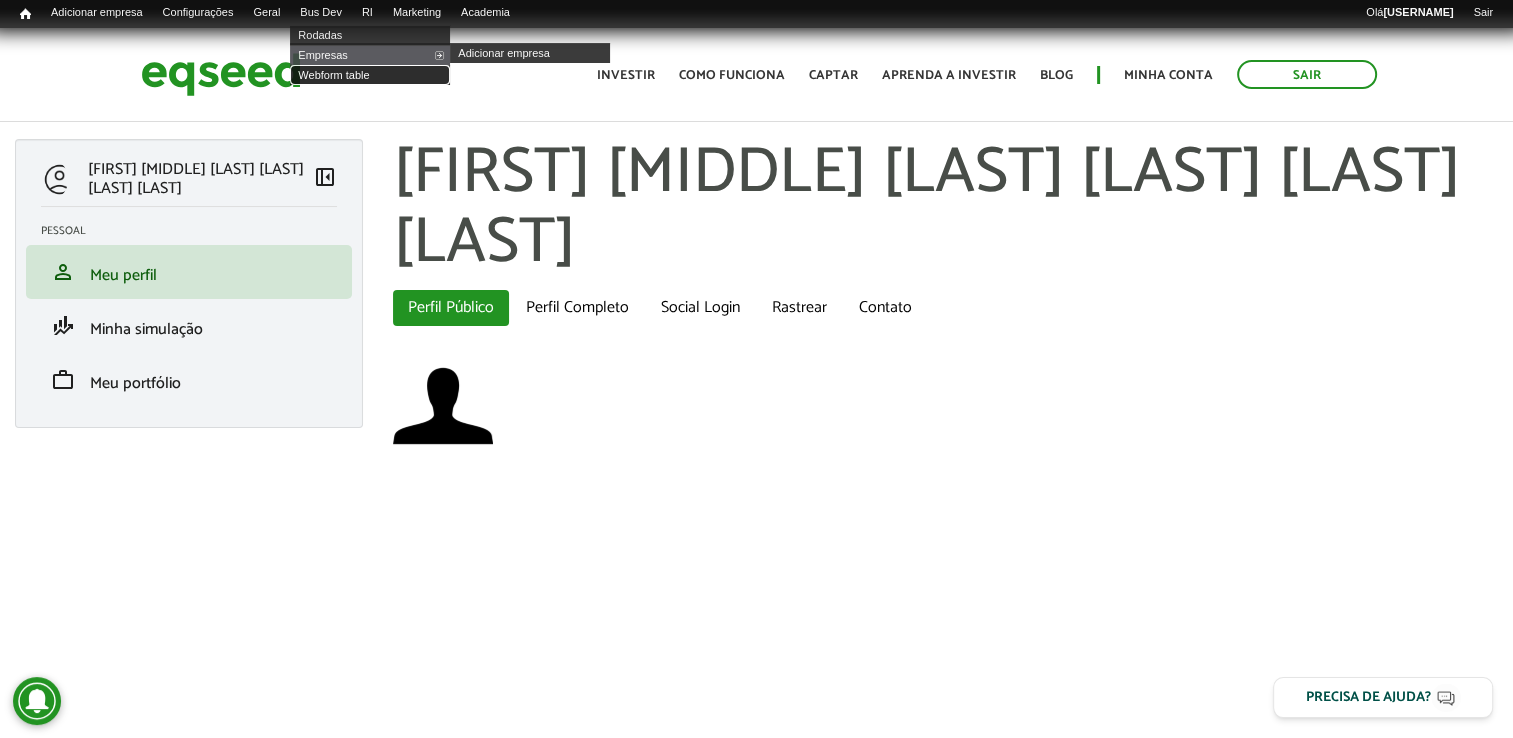 click on "Webform table" at bounding box center (370, 75) 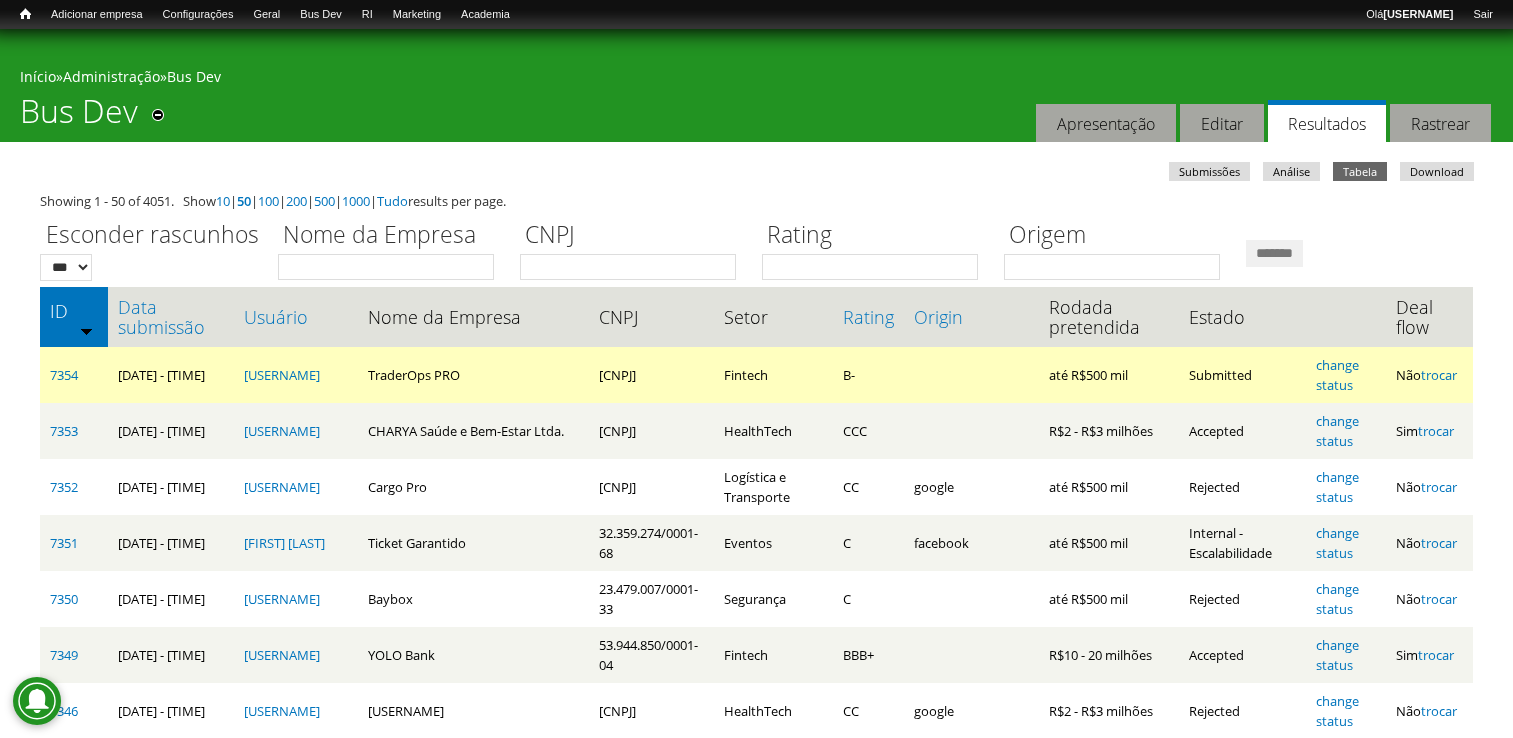 scroll, scrollTop: 0, scrollLeft: 0, axis: both 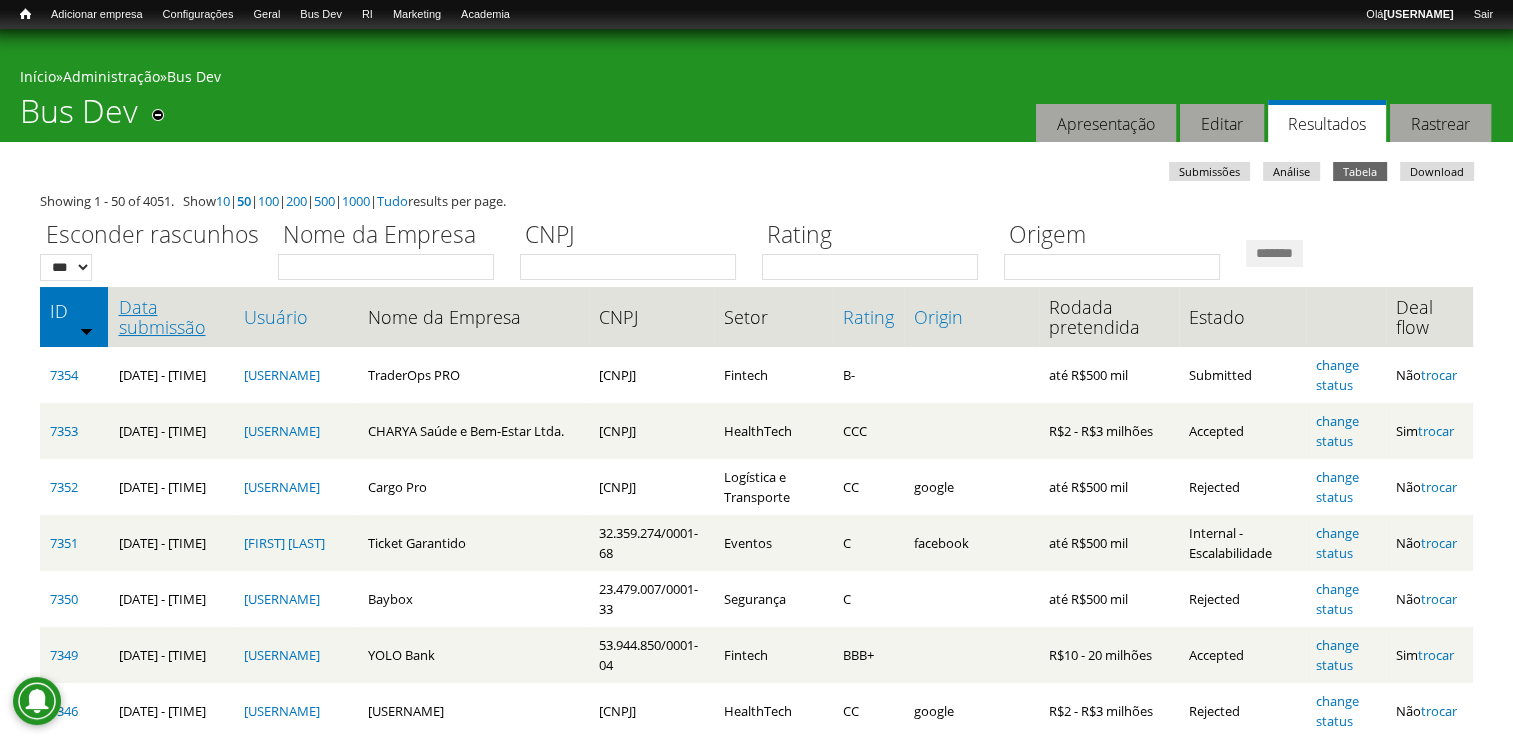 click on "Data submissão" at bounding box center [171, 317] 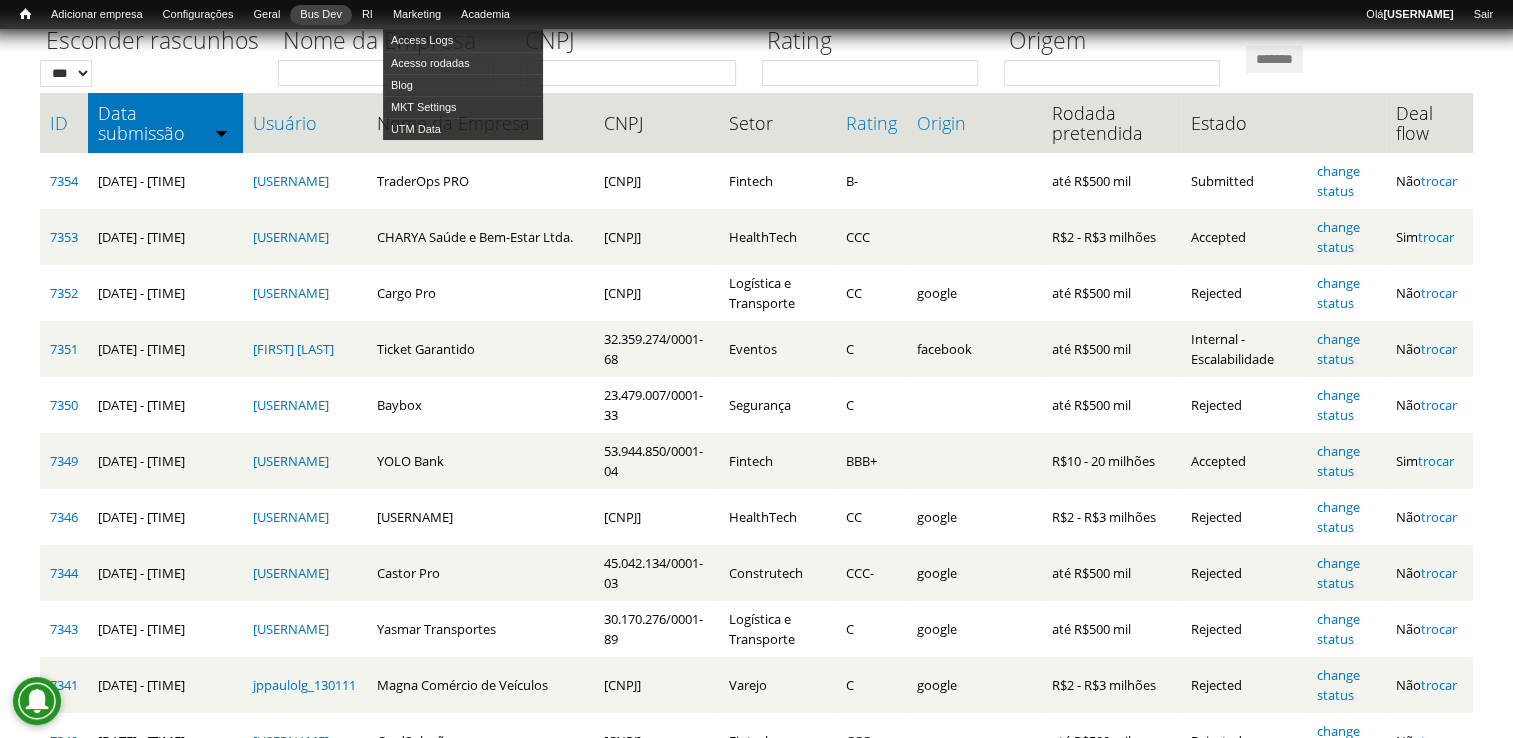 scroll, scrollTop: 0, scrollLeft: 0, axis: both 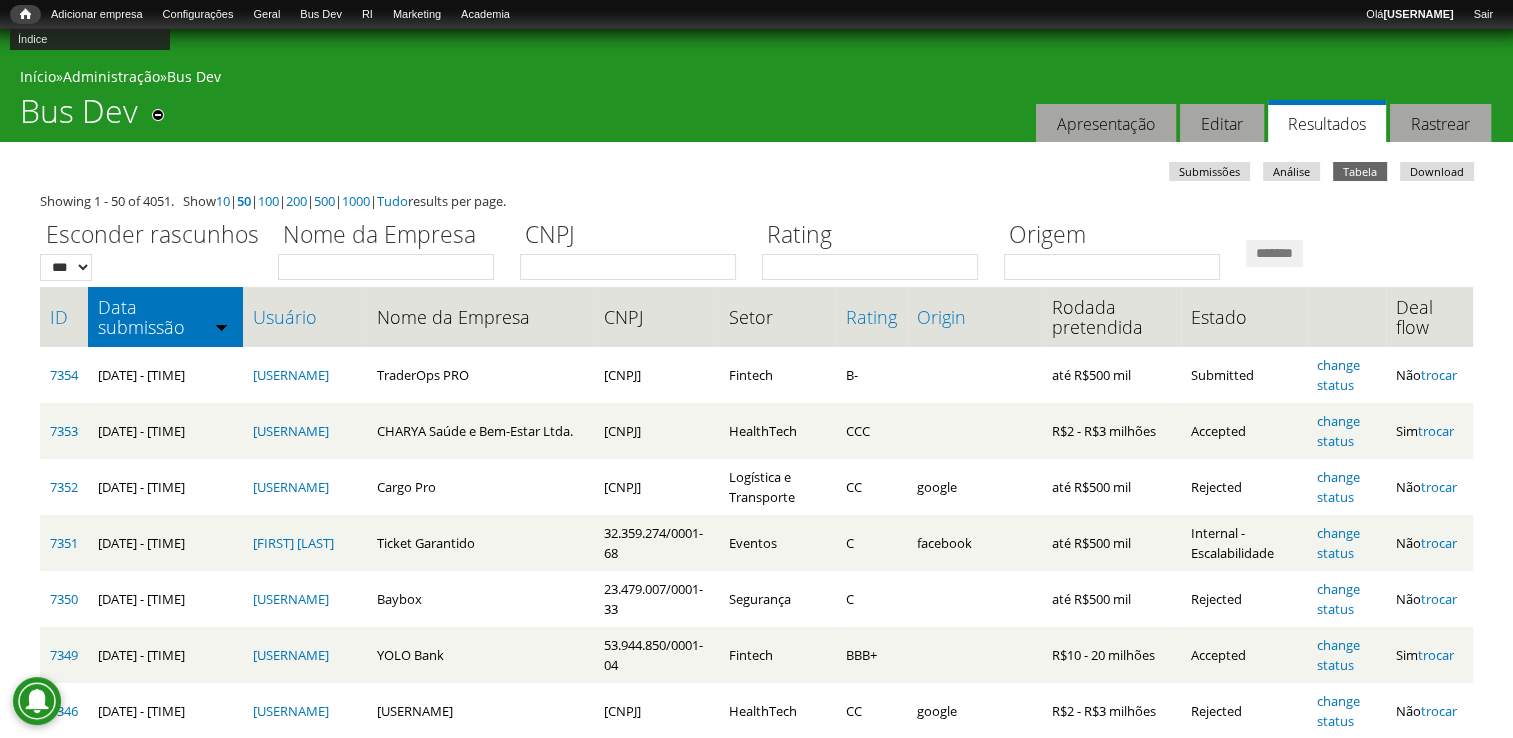 click on "Início" at bounding box center (25, 14) 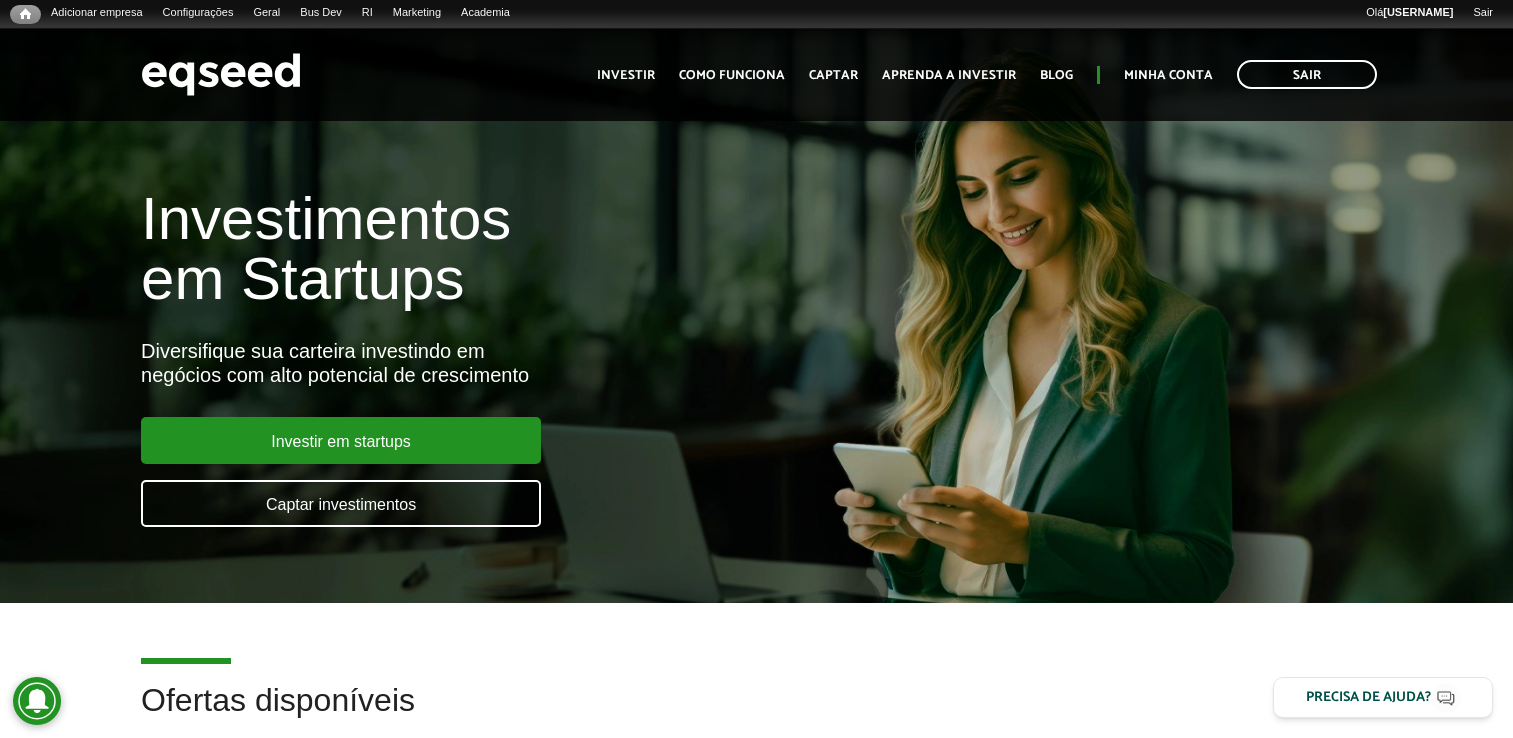 scroll, scrollTop: 600, scrollLeft: 0, axis: vertical 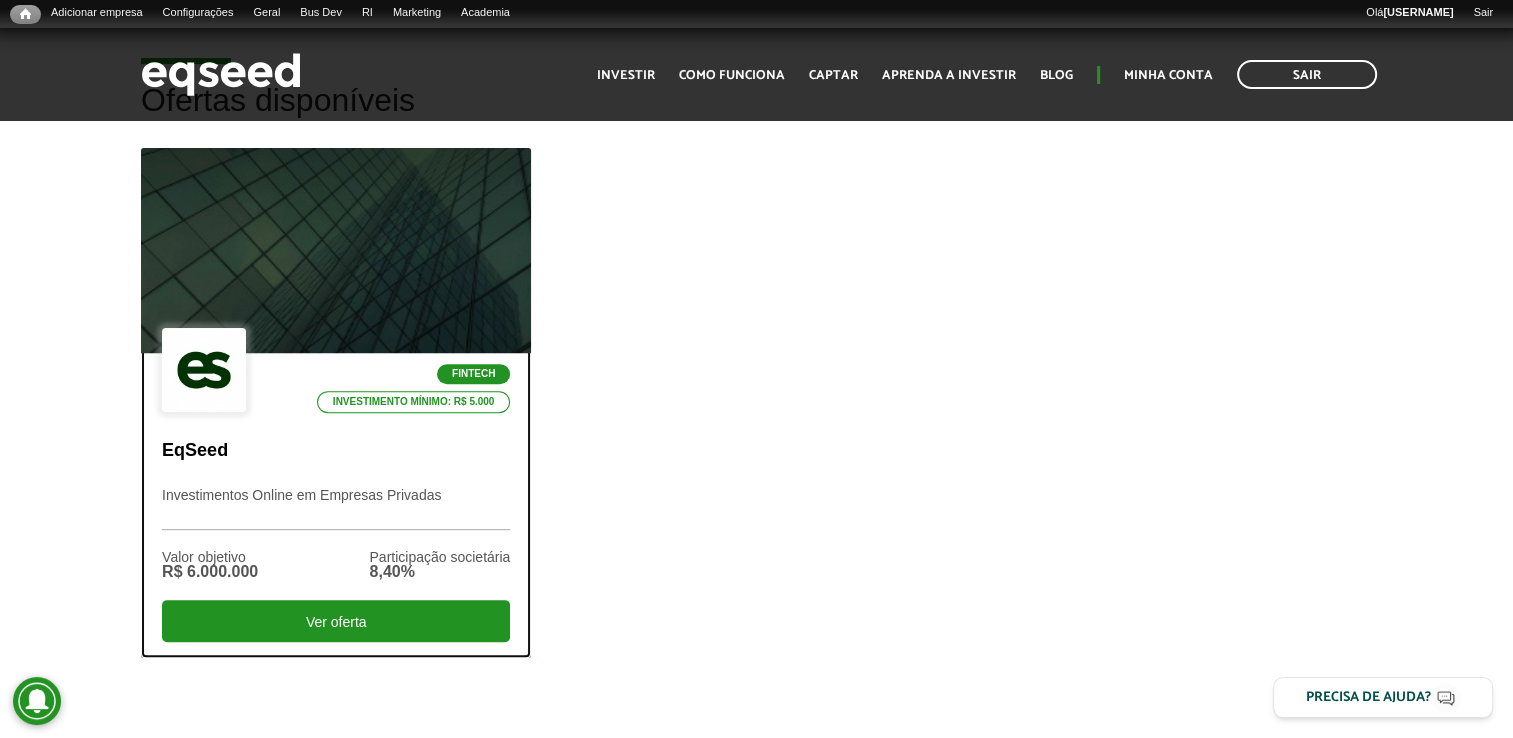 click at bounding box center (336, 251) 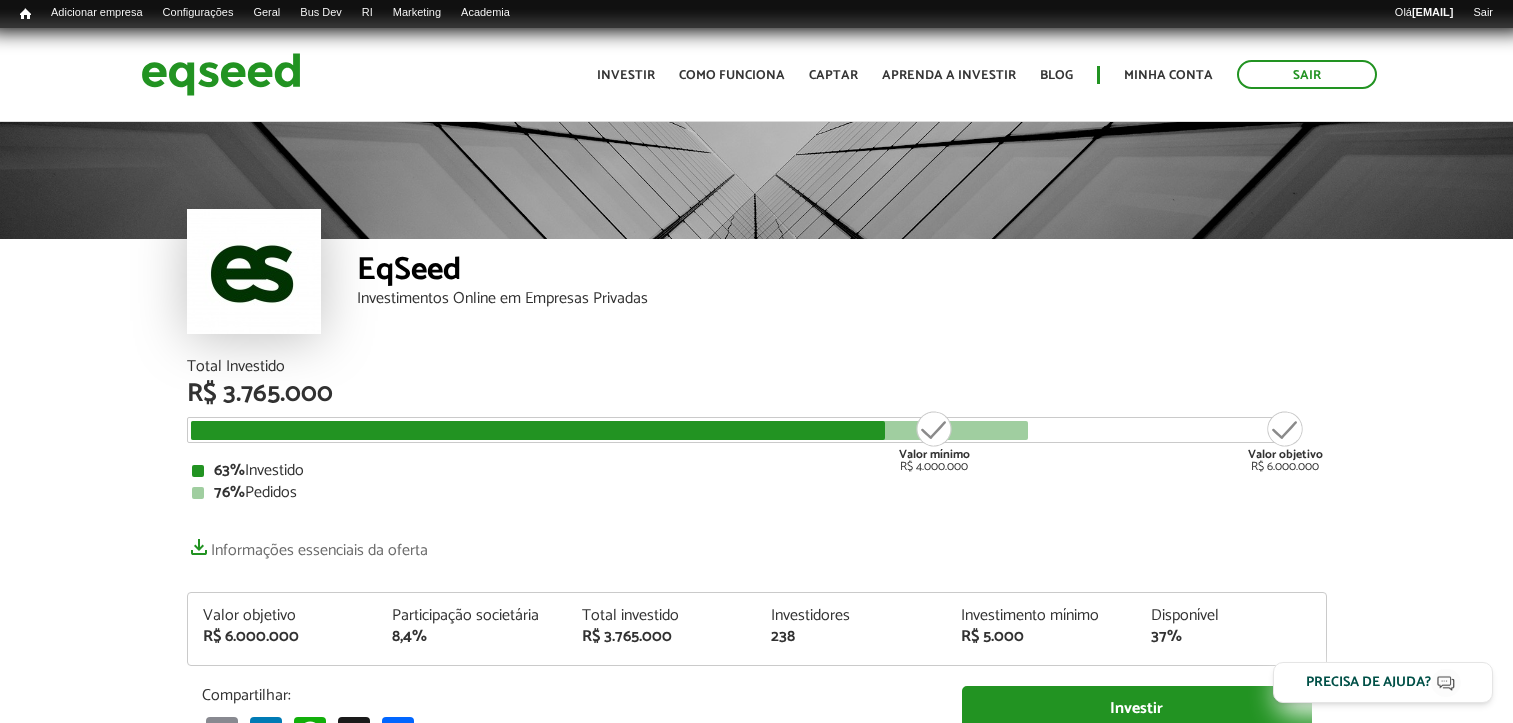 scroll, scrollTop: 0, scrollLeft: 0, axis: both 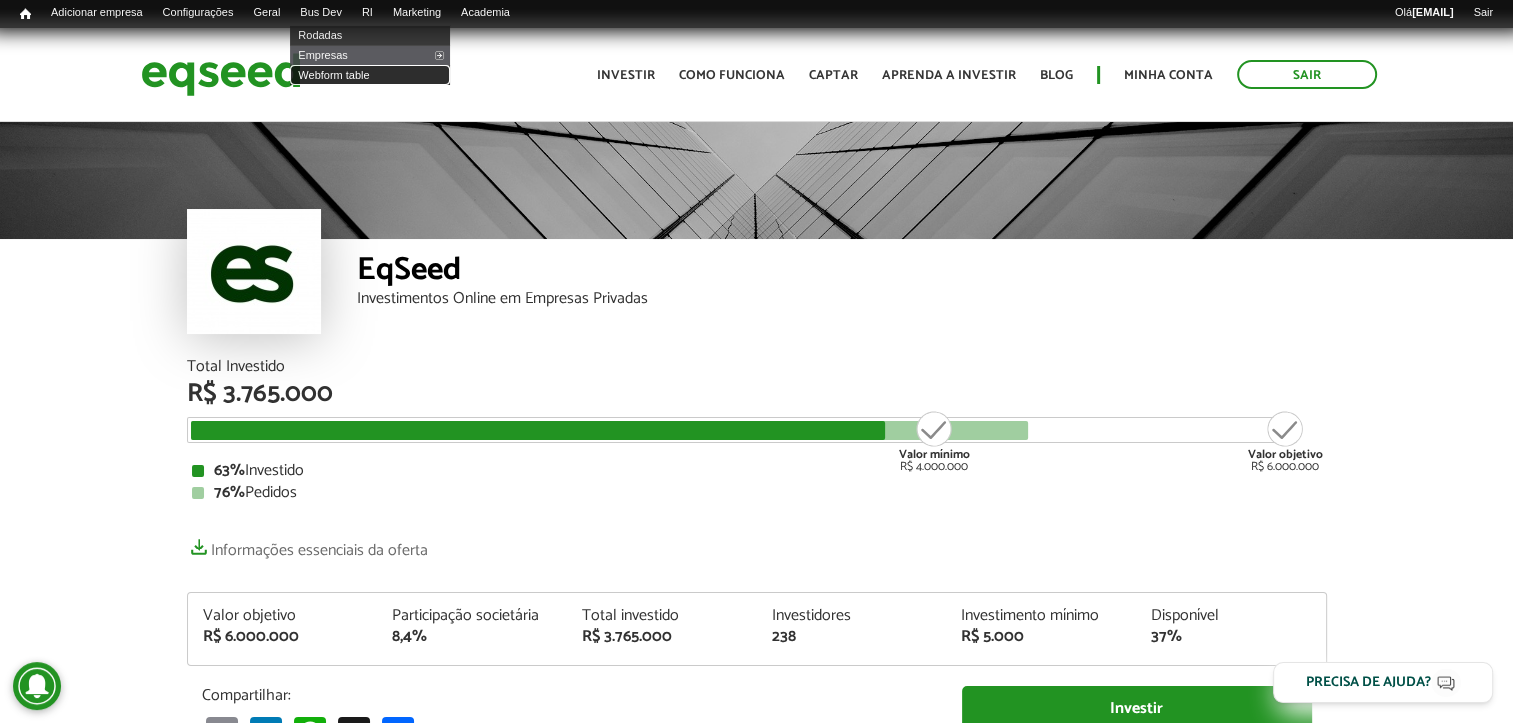 click on "Webform table" at bounding box center [370, 75] 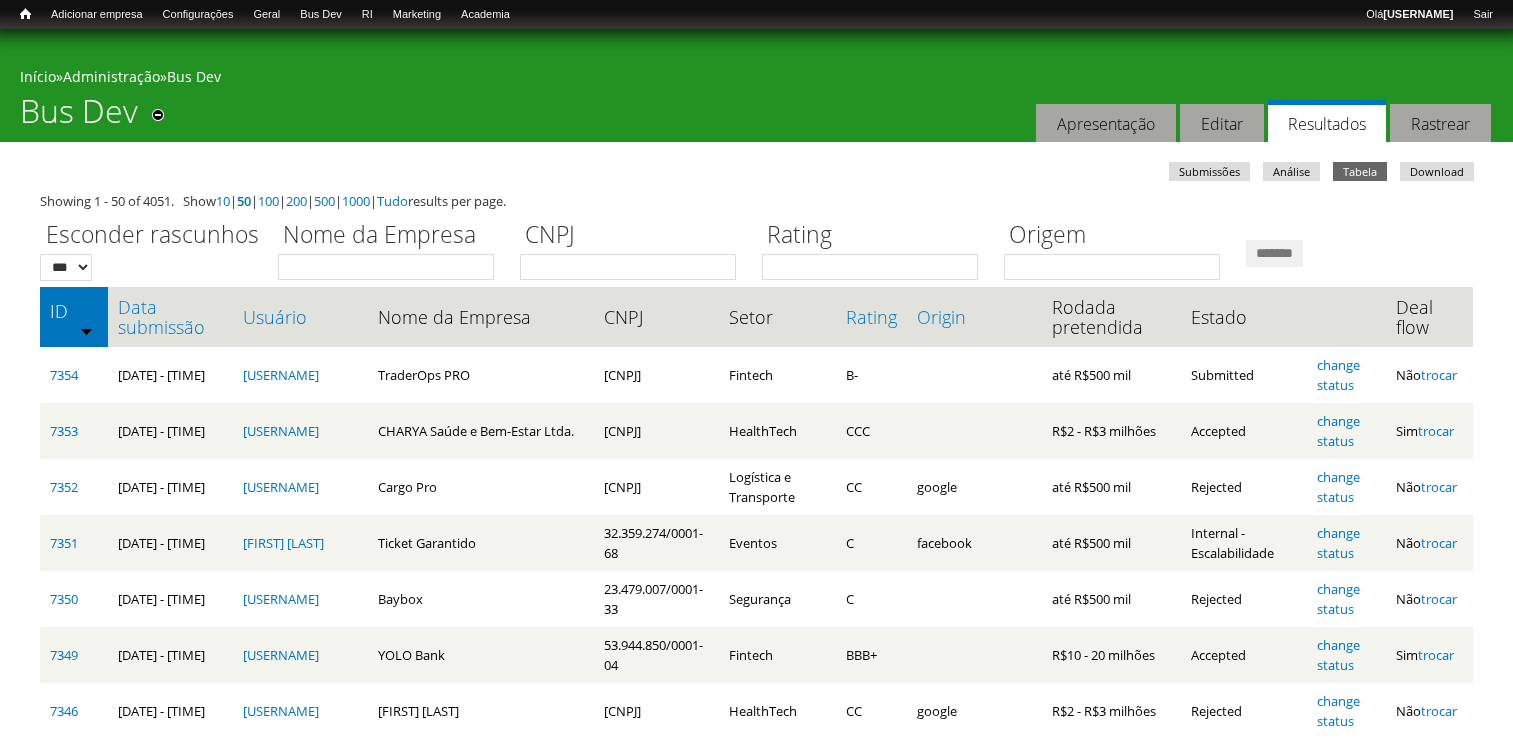 scroll, scrollTop: 0, scrollLeft: 0, axis: both 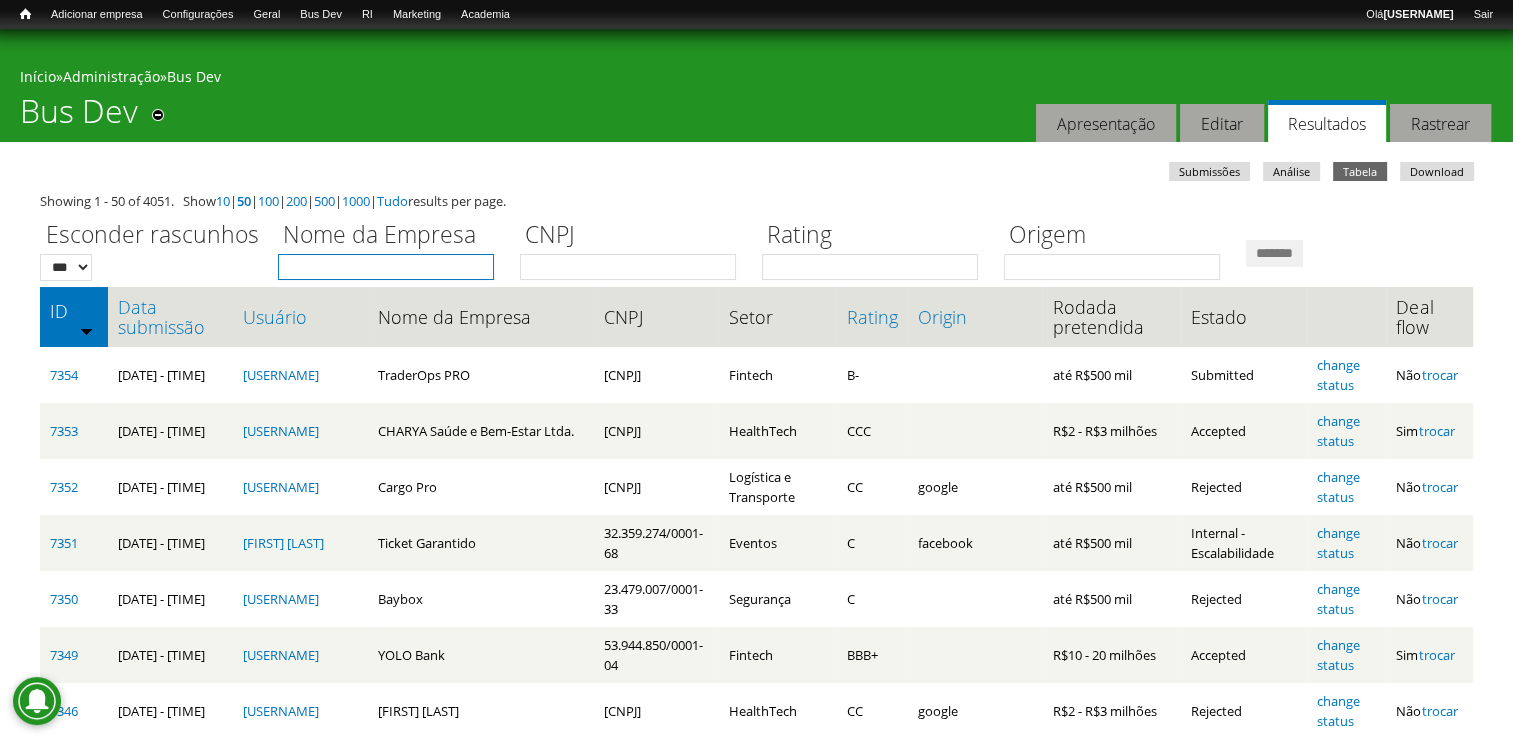 click on "Esconder rascunhos
*** ***
Nome da Empresa
CNPJ
Rating
Origem
*******" at bounding box center [756, 245] 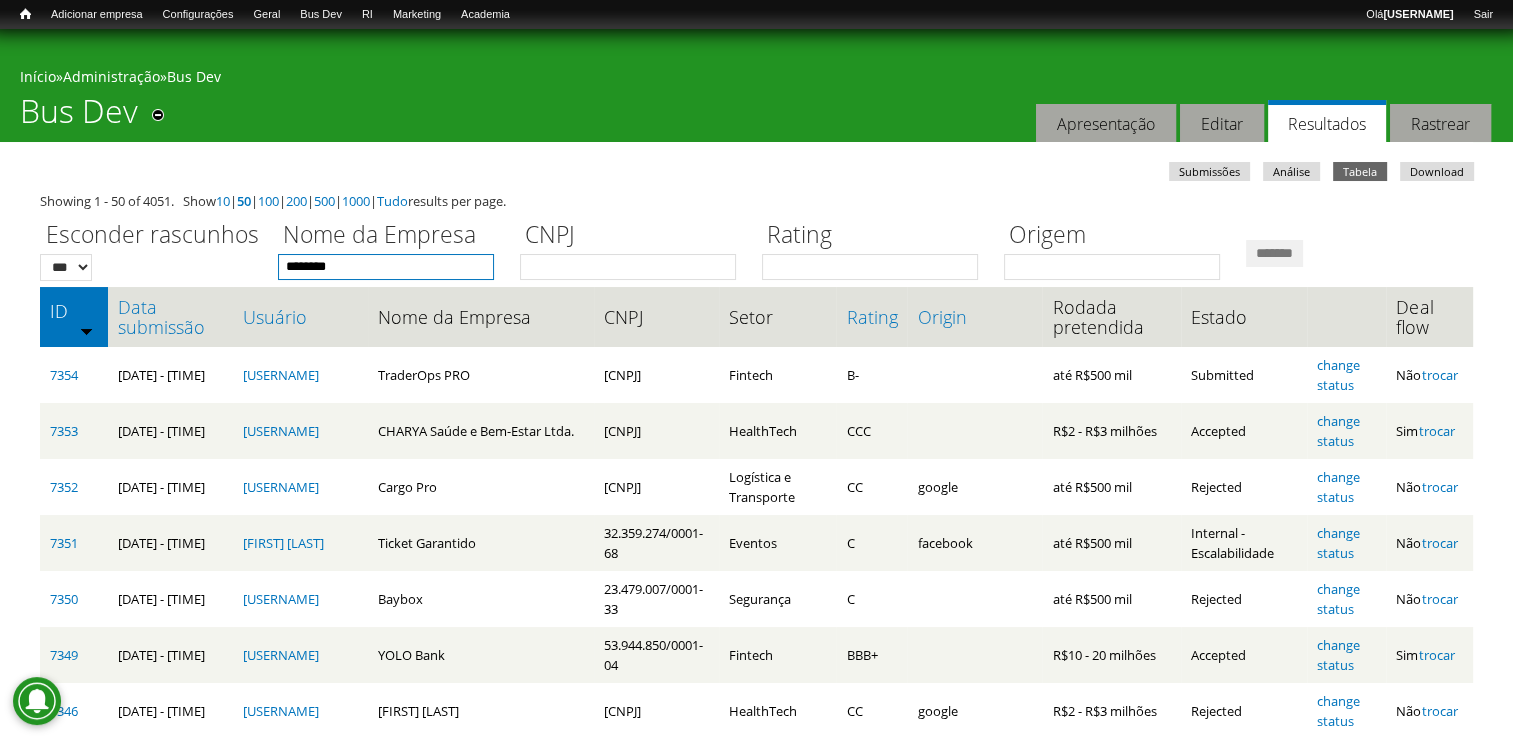 type on "********" 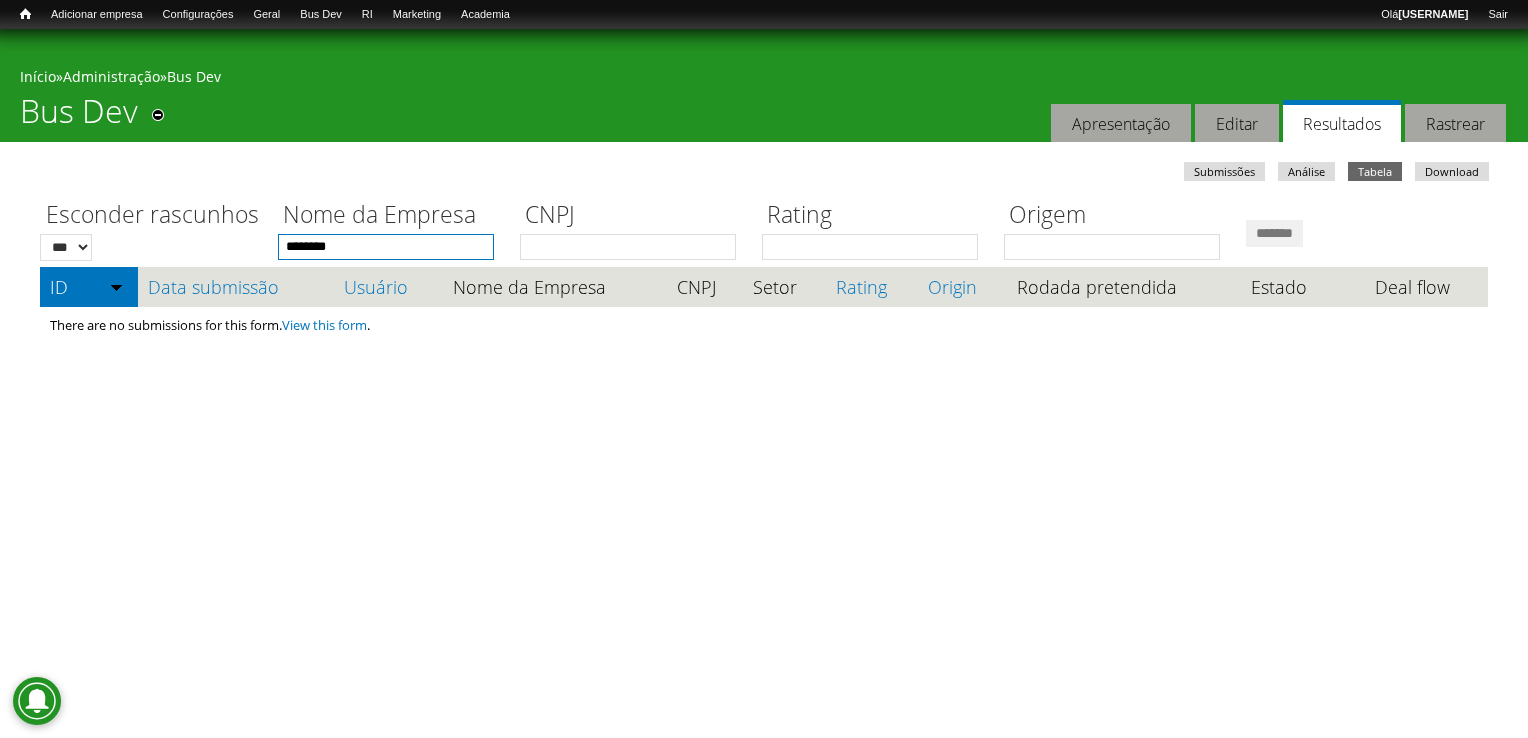 click on "********" at bounding box center (386, 247) 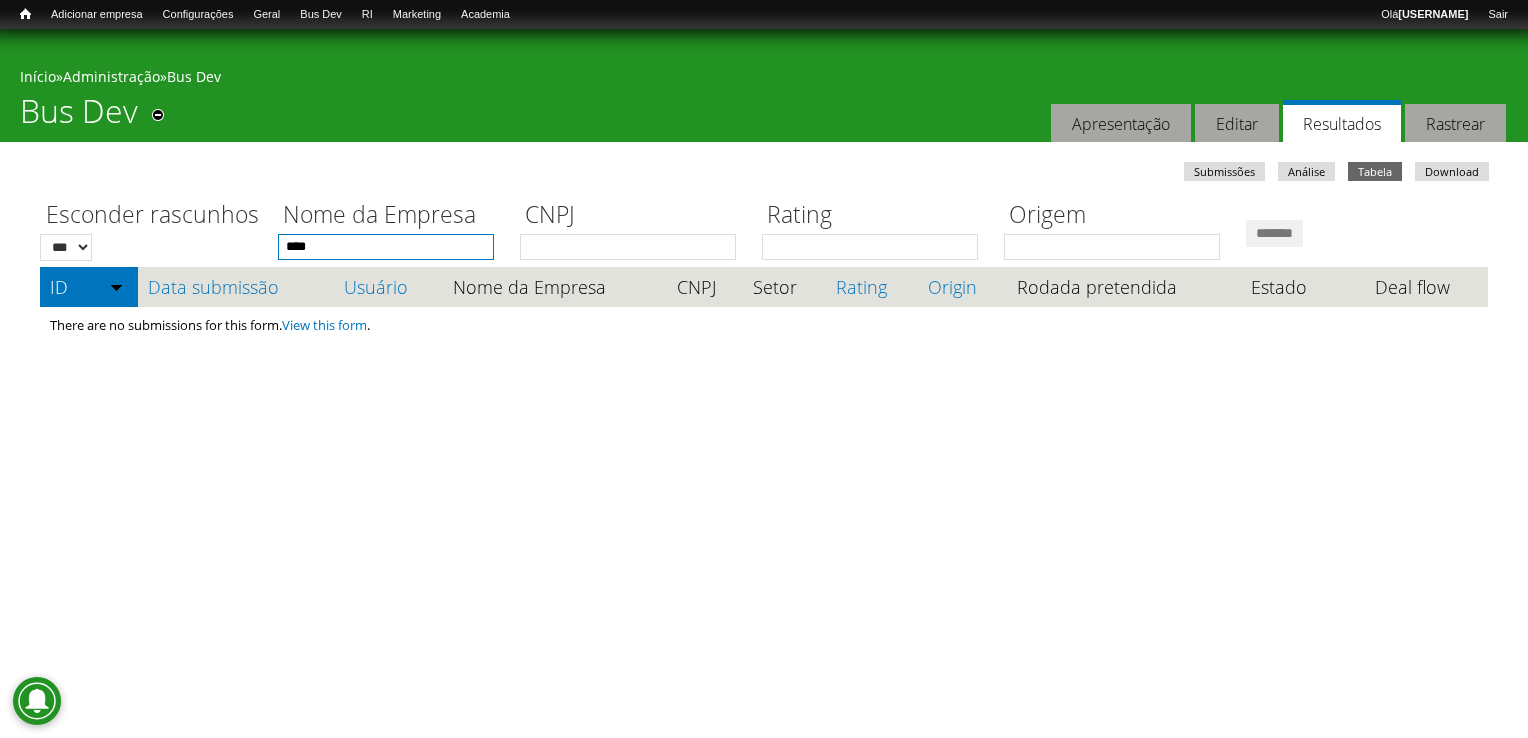 type on "****" 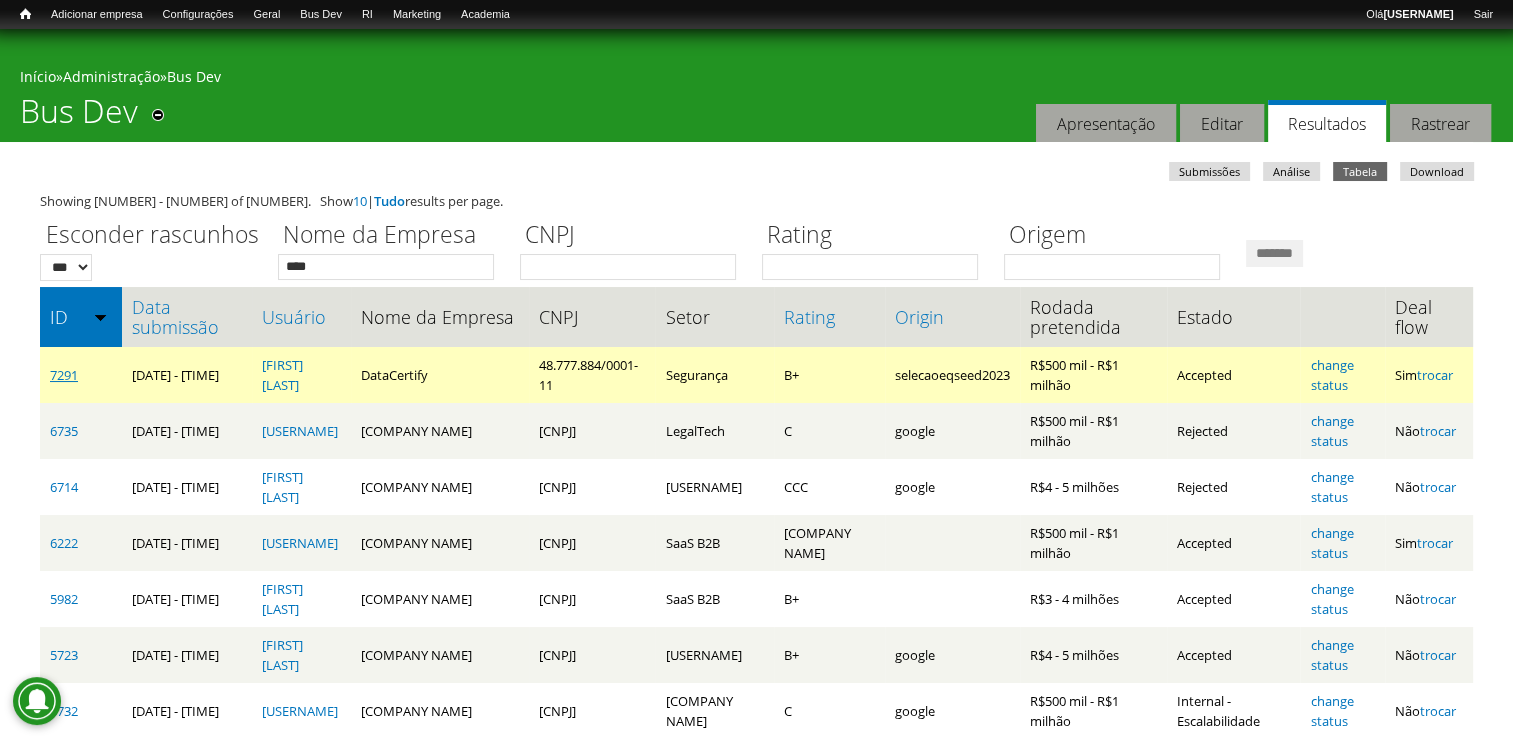 click on "7291" at bounding box center [64, 375] 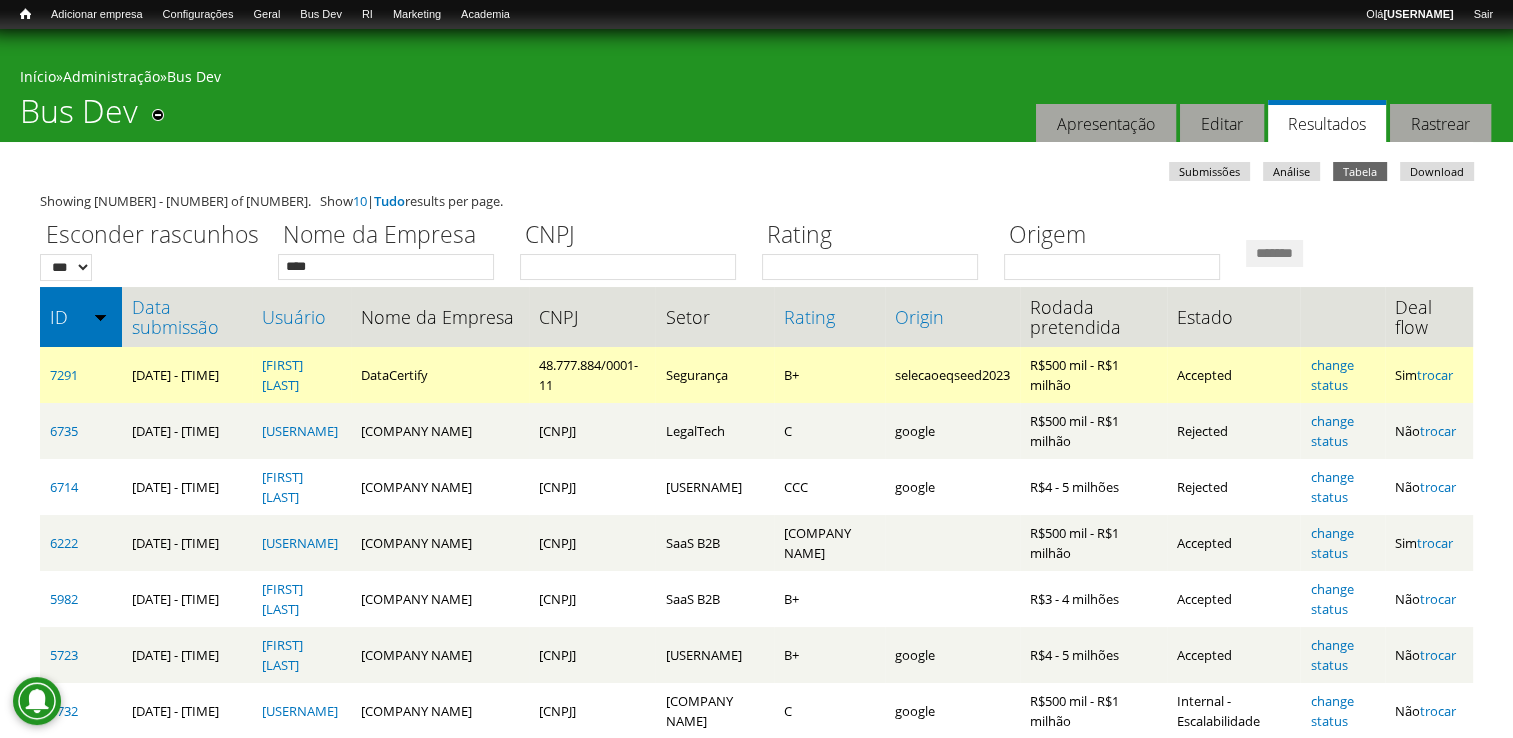 drag, startPoint x: 1019, startPoint y: 374, endPoint x: 906, endPoint y: 389, distance: 113.99123 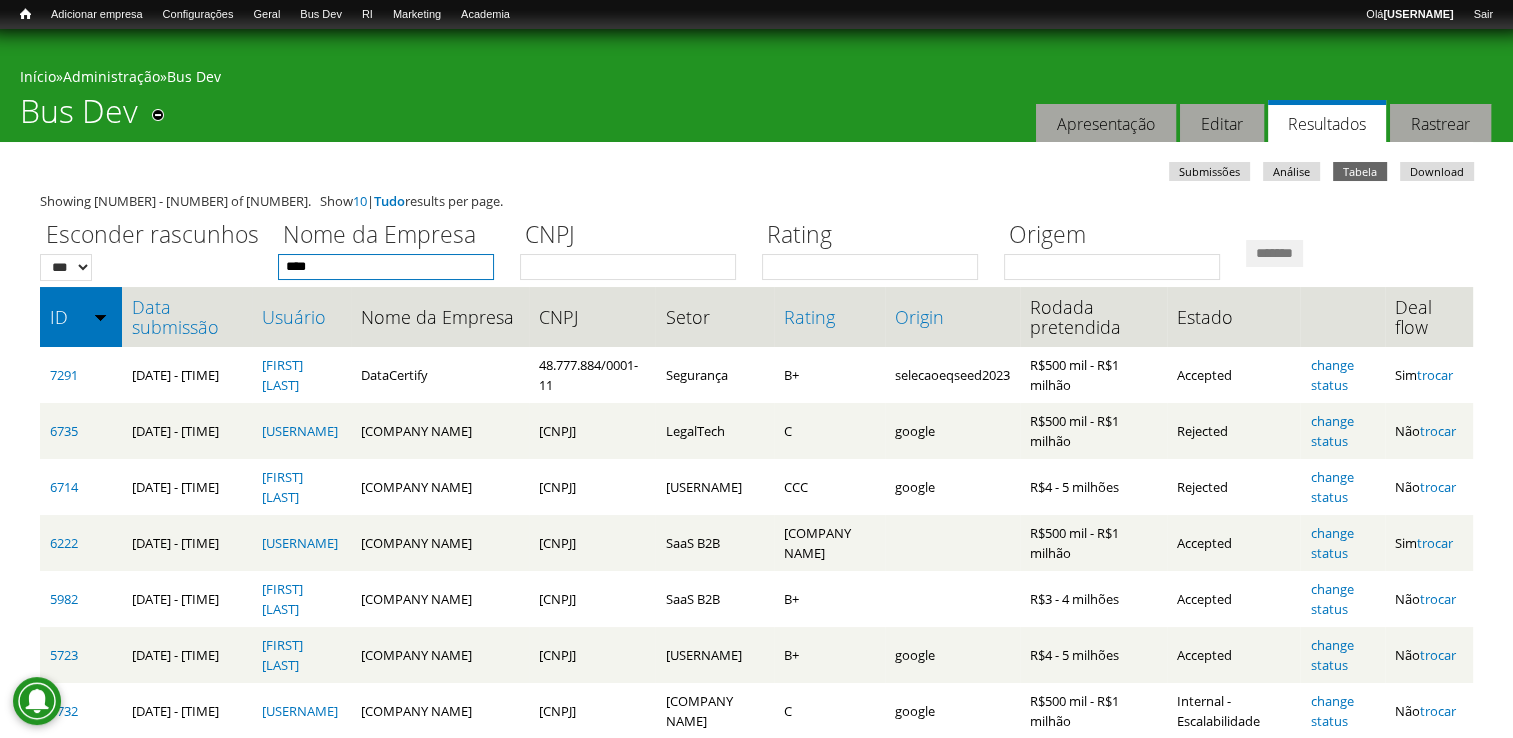 click on "****" at bounding box center [386, 267] 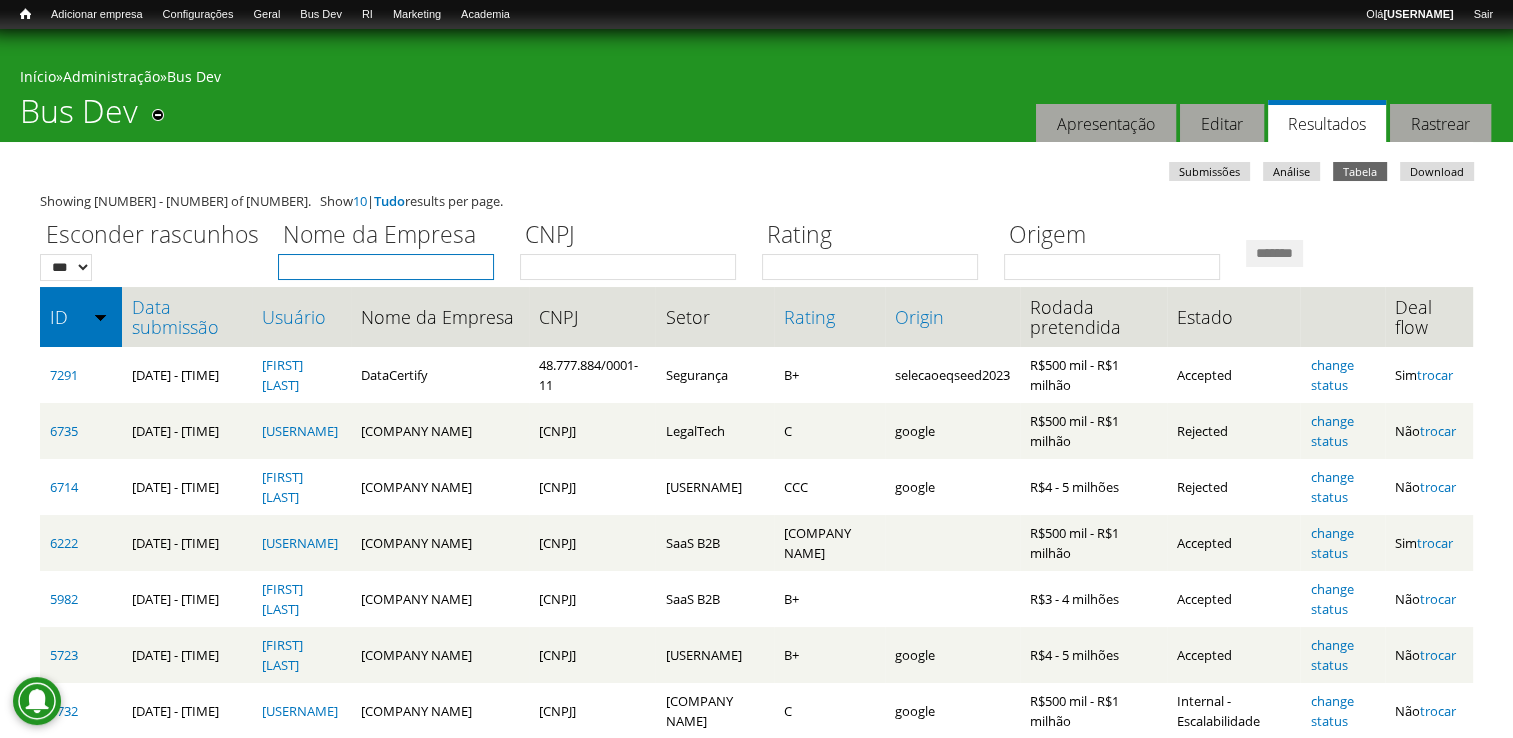 type 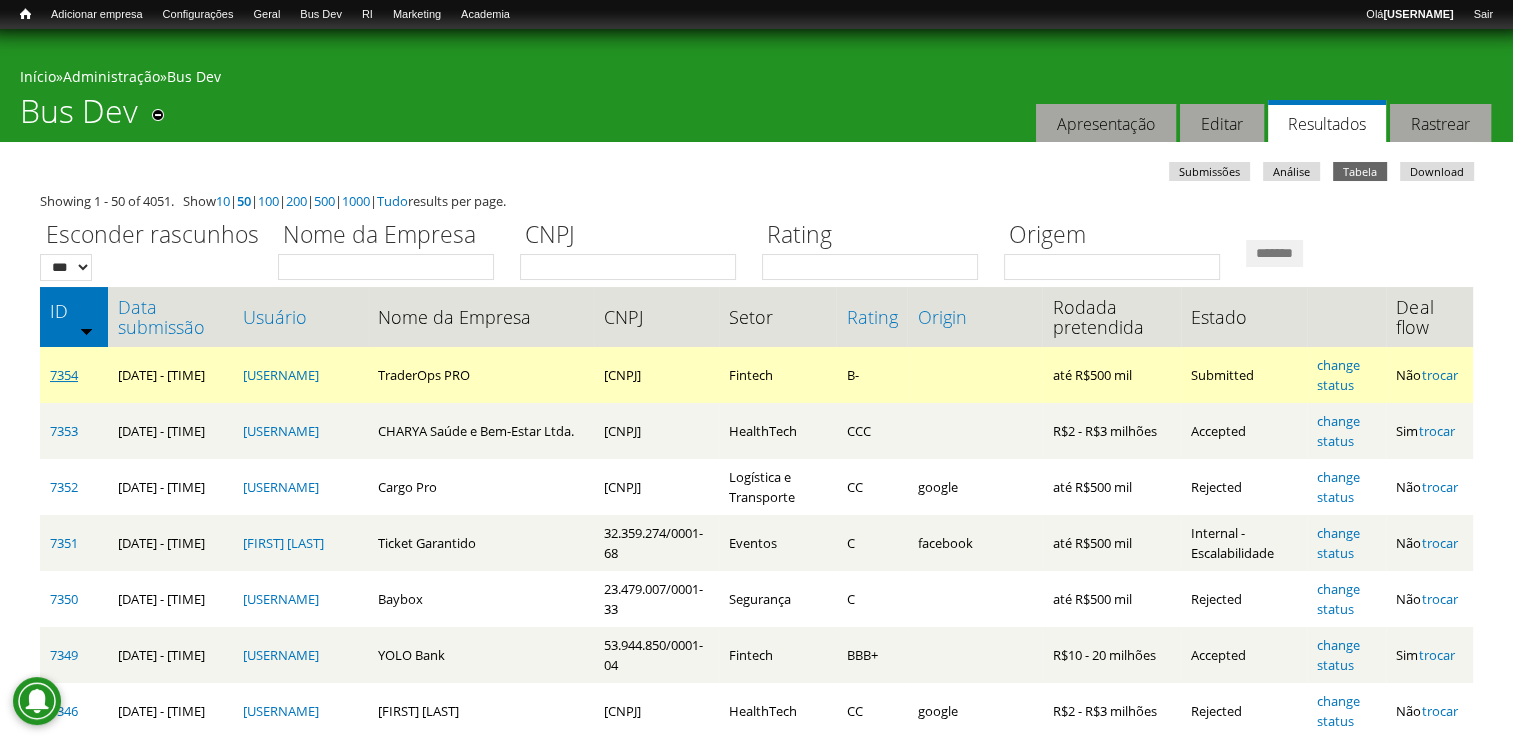 click on "7354" at bounding box center (64, 375) 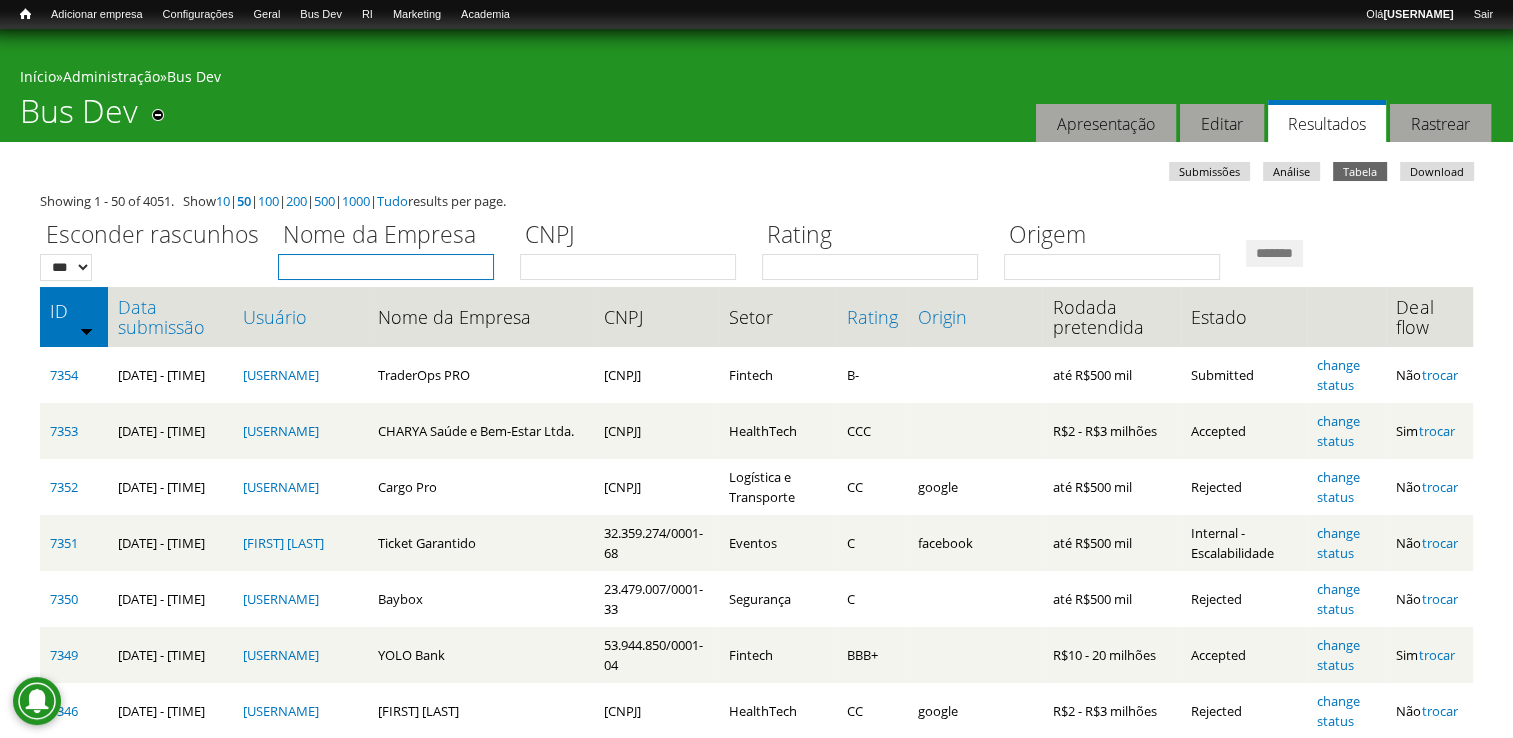 click on "Nome da Empresa" at bounding box center [386, 267] 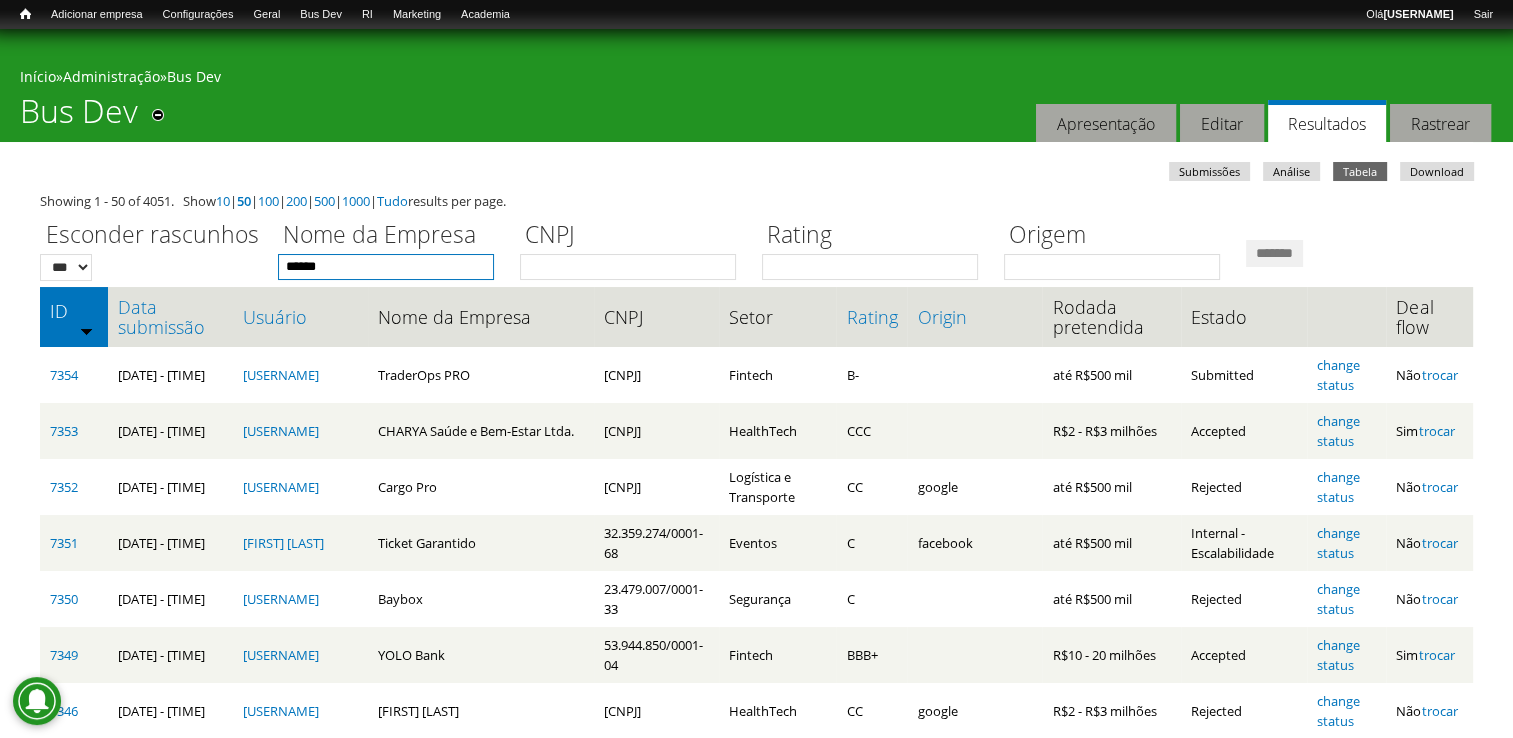 type on "******" 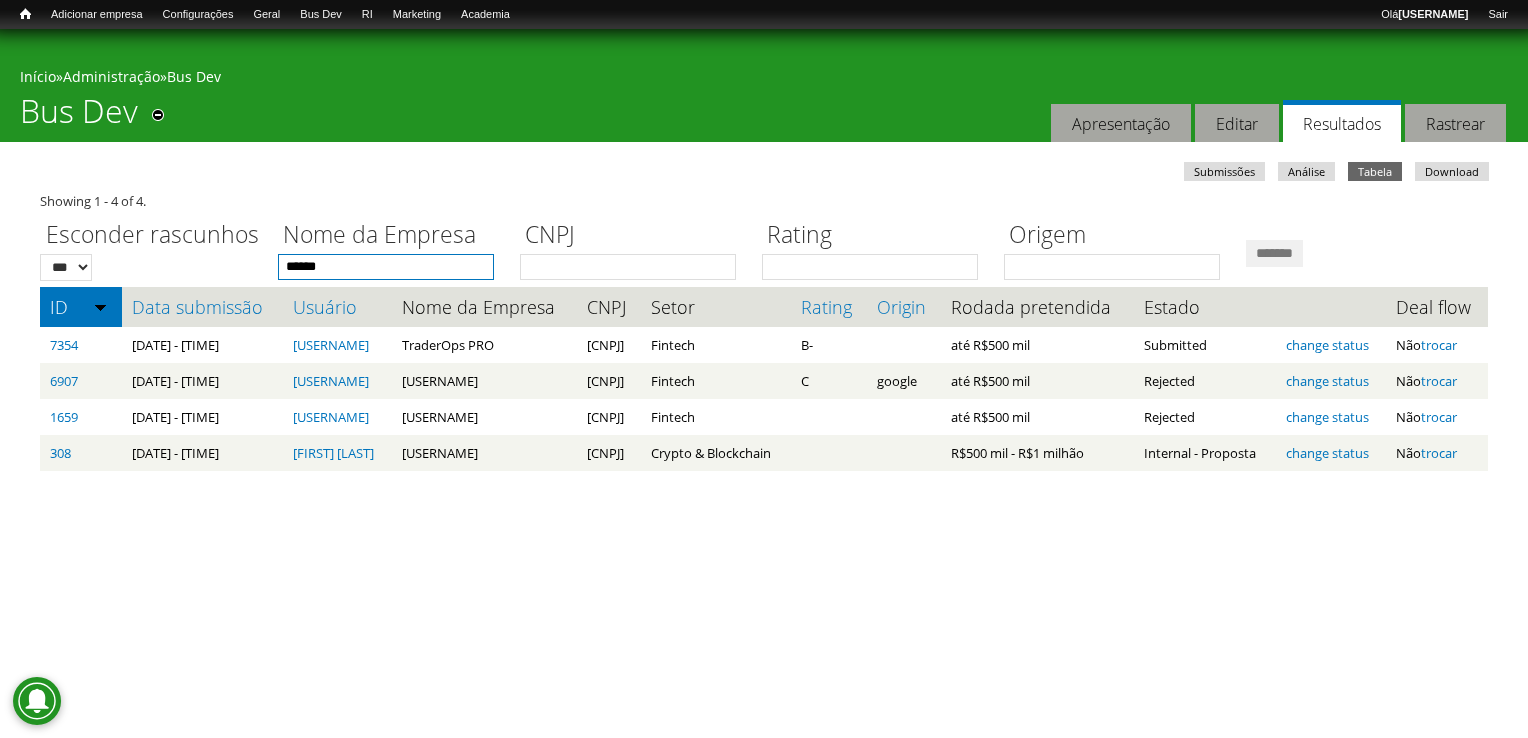 drag, startPoint x: 363, startPoint y: 258, endPoint x: 154, endPoint y: 278, distance: 209.95476 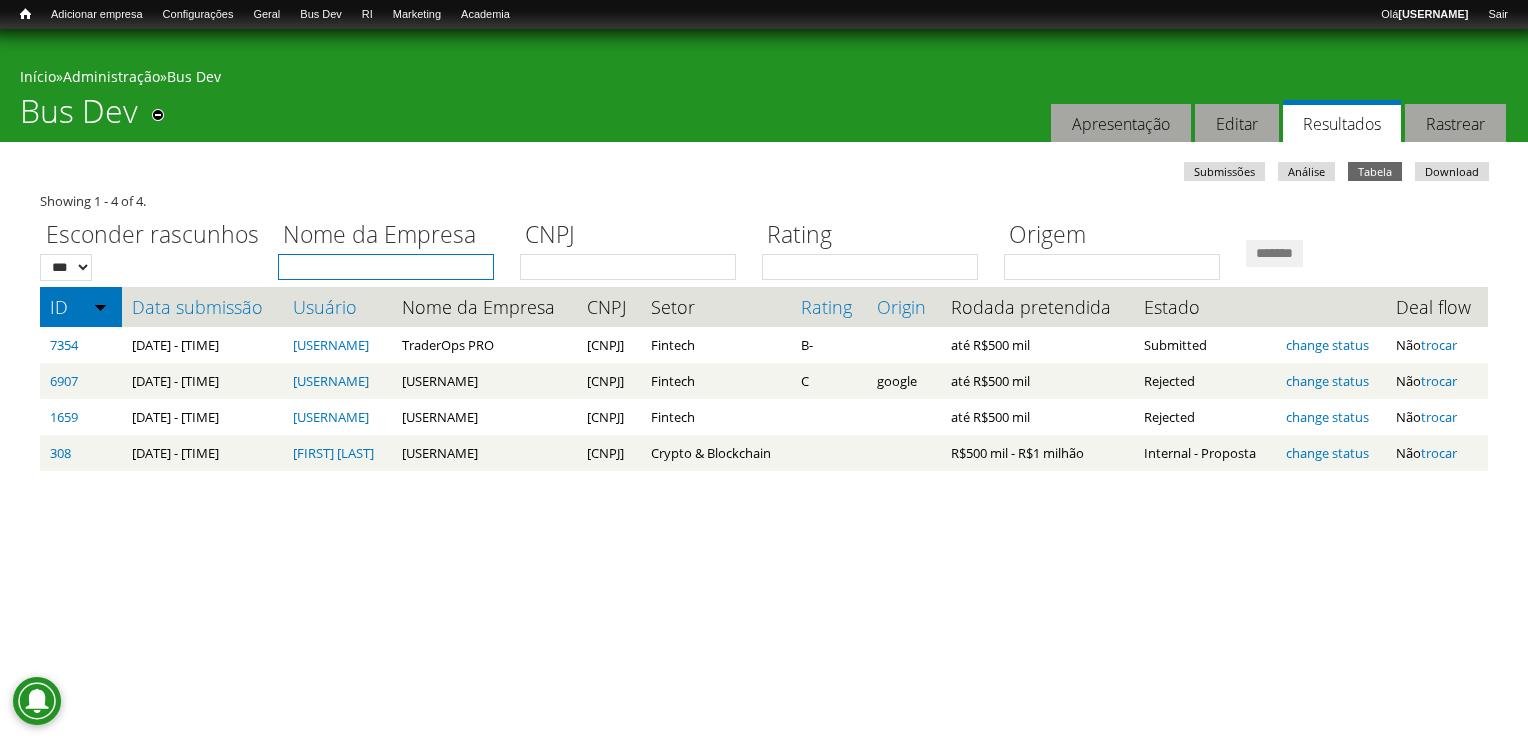 type 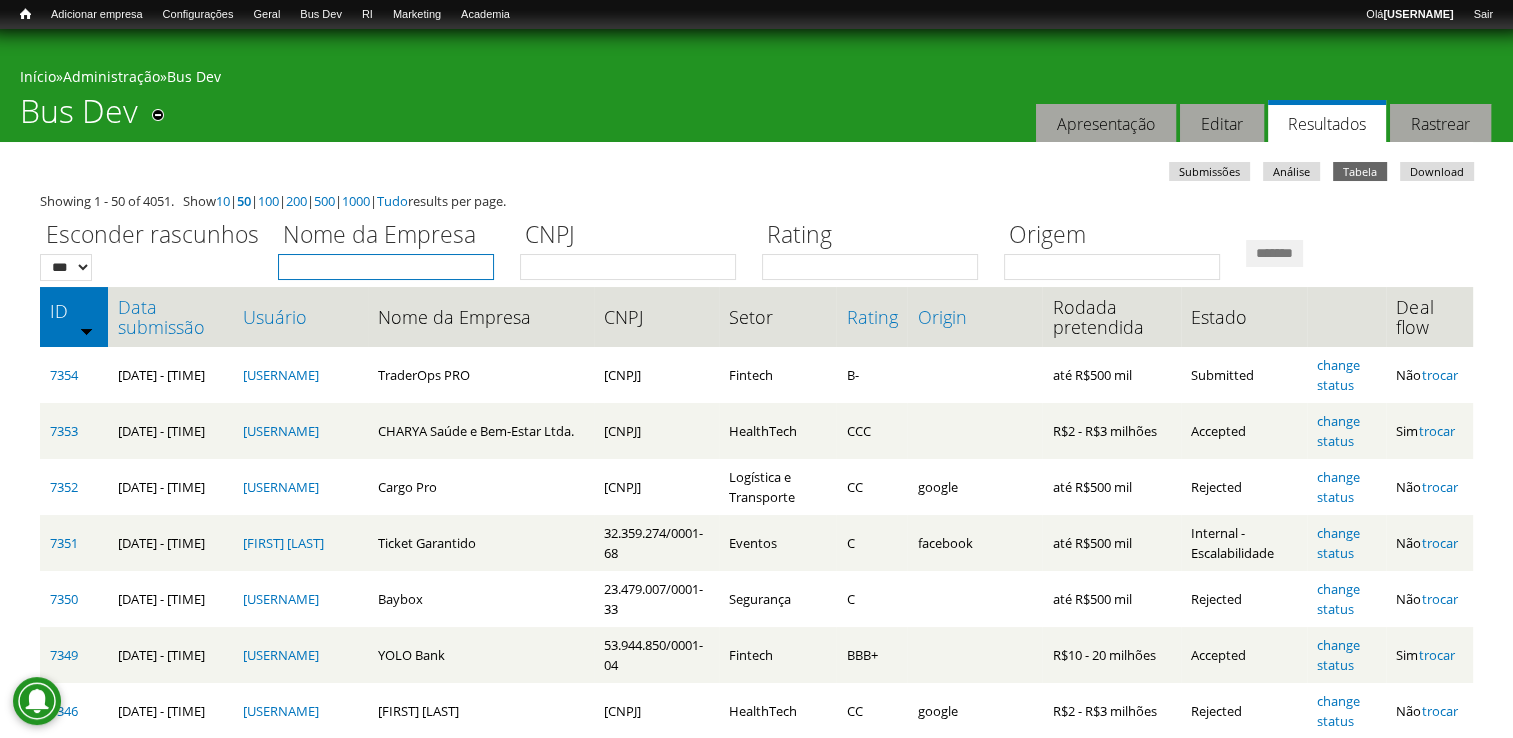 click on "Nome da Empresa" at bounding box center [386, 267] 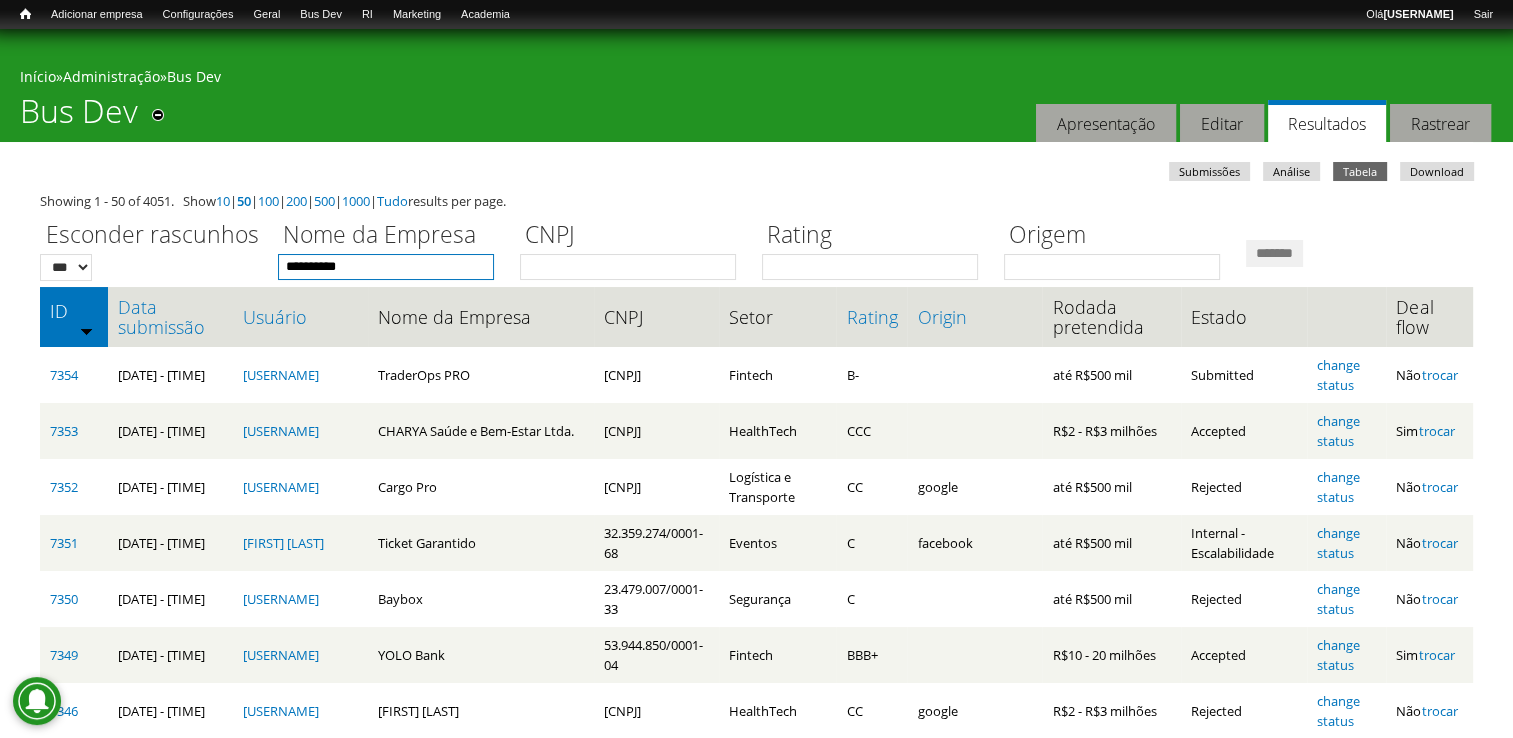 type on "*********" 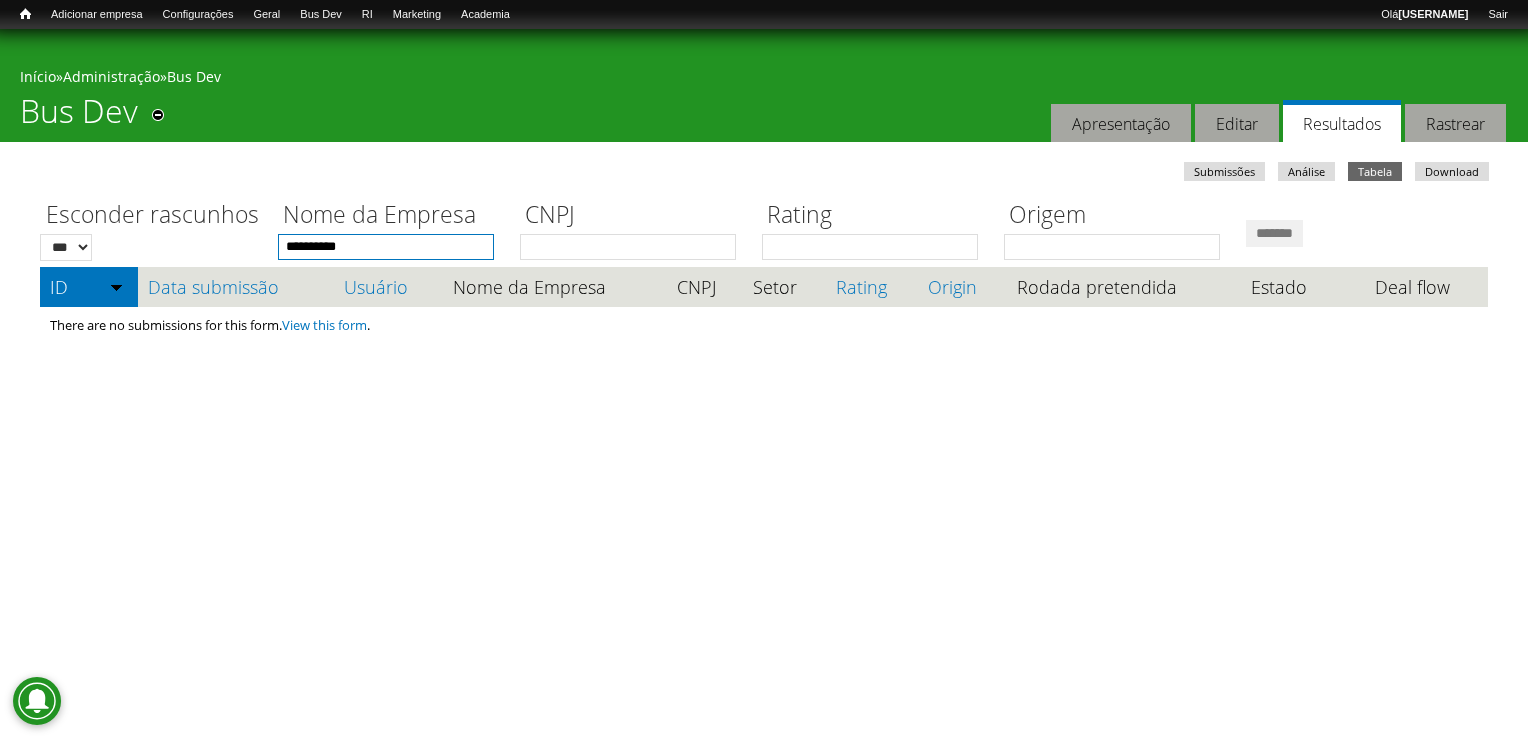 click on "*********" at bounding box center (386, 247) 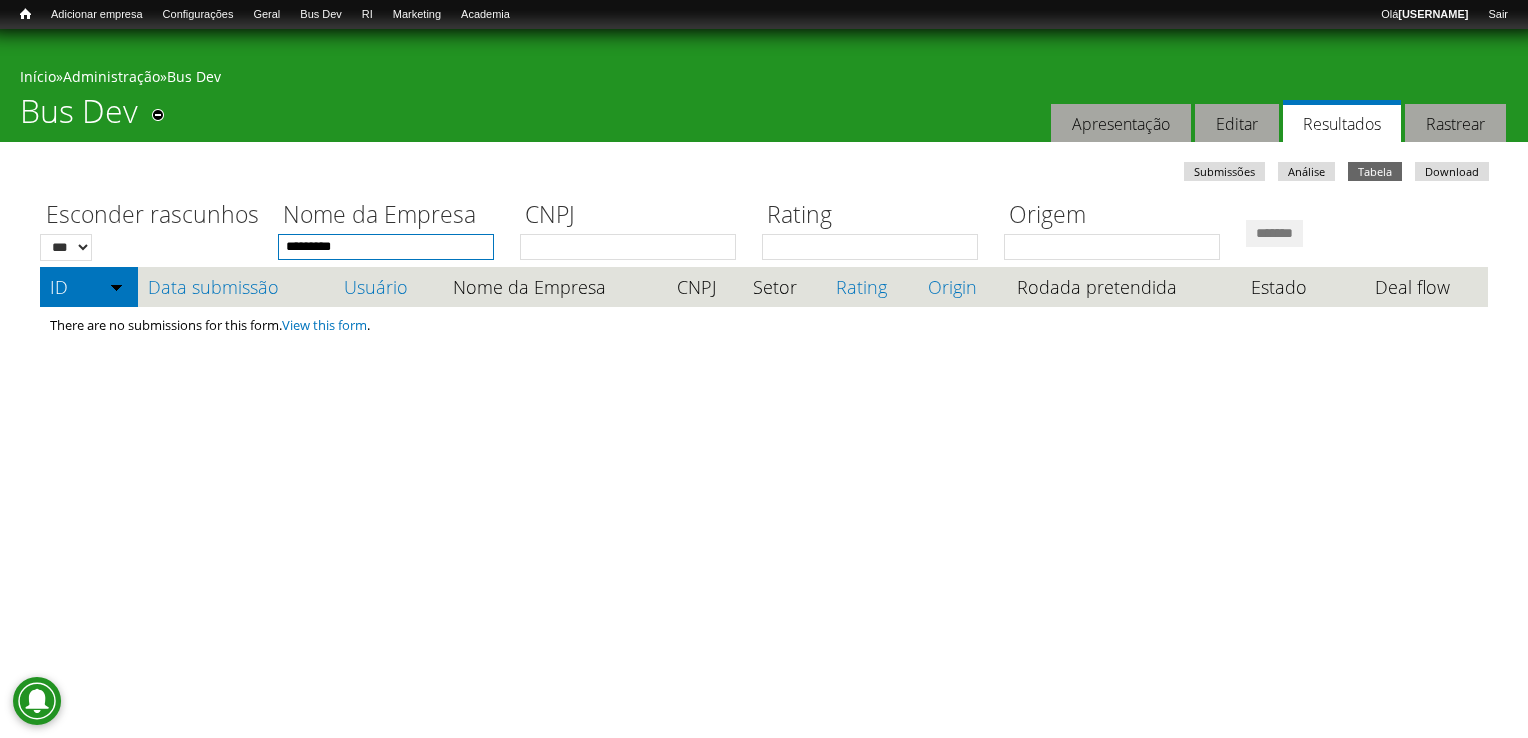 type on "*********" 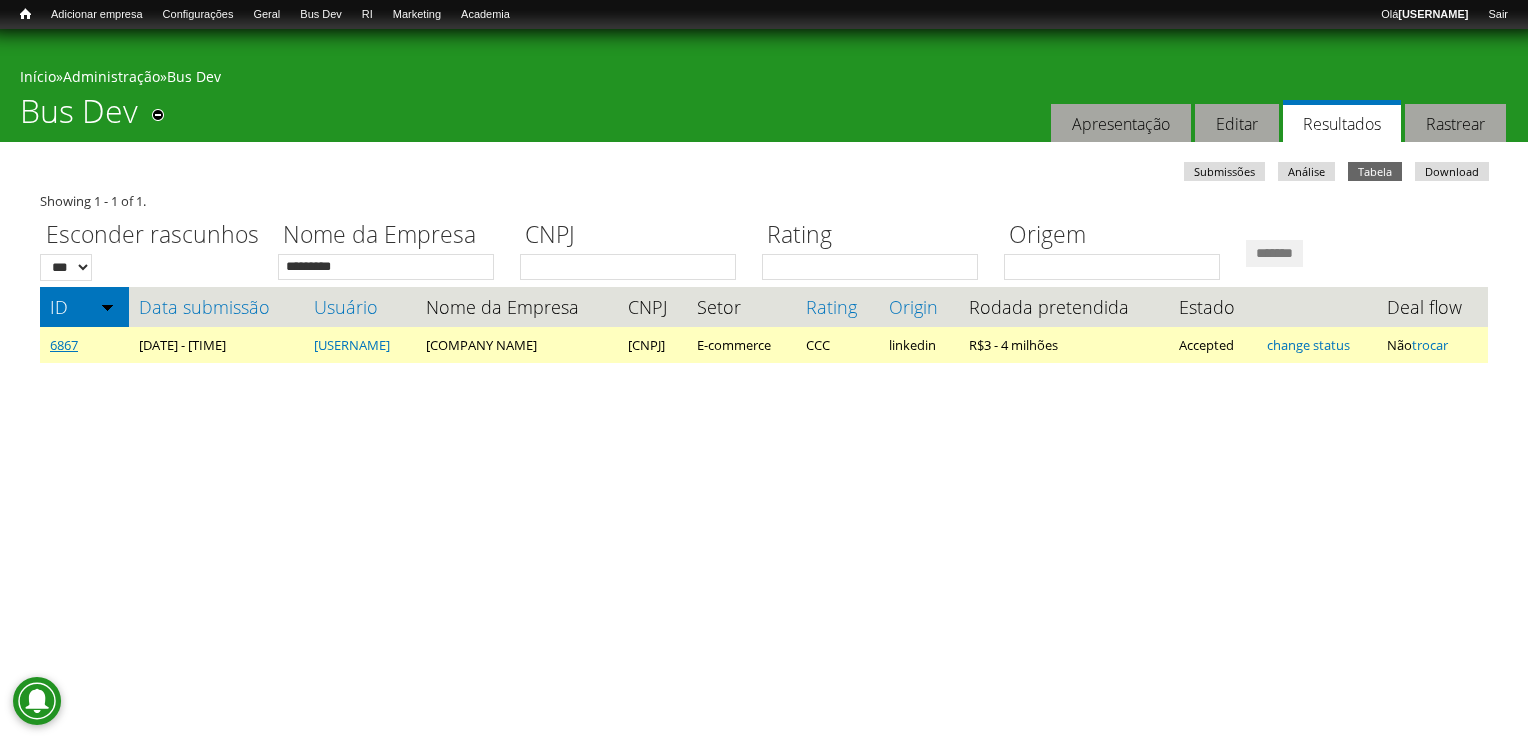 click on "6867" at bounding box center [64, 345] 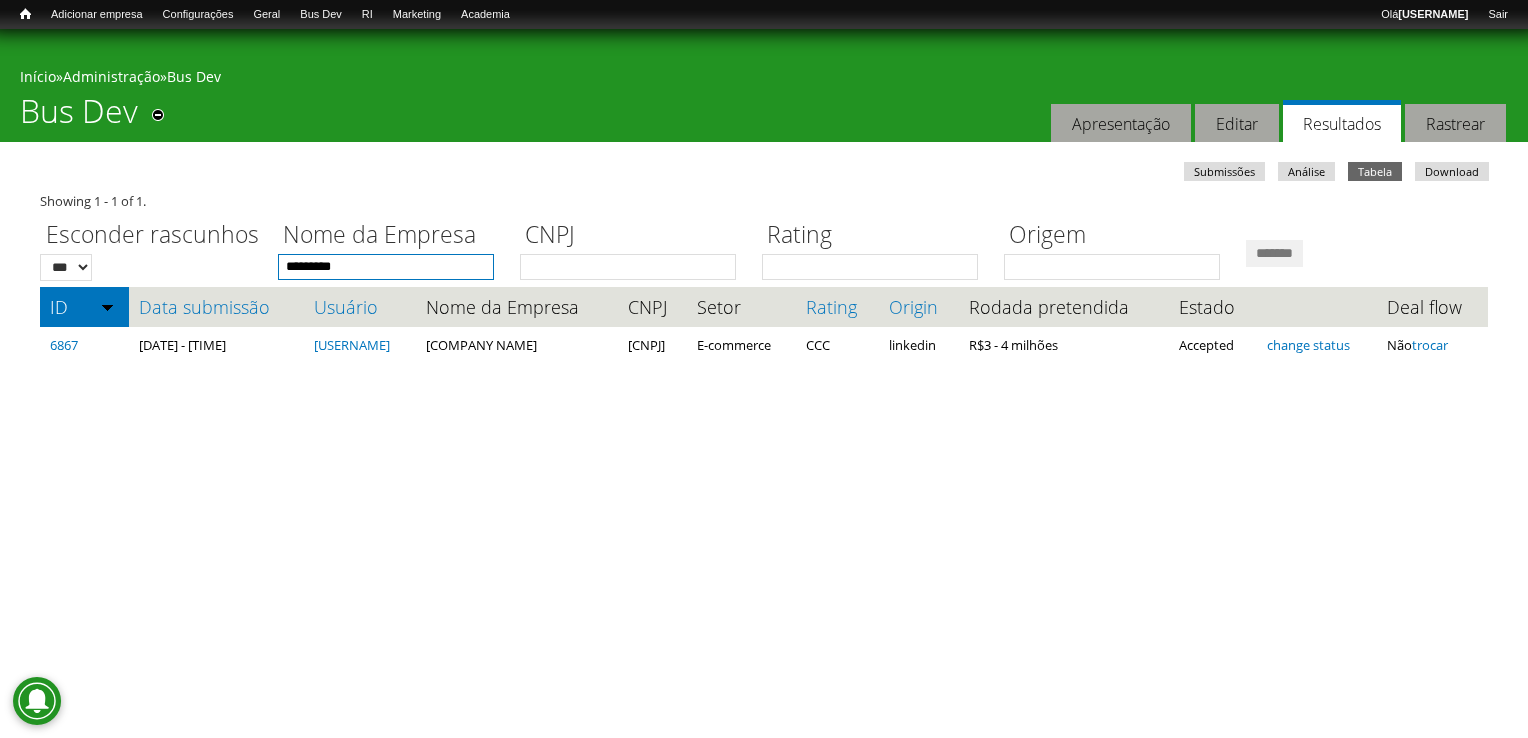 drag, startPoint x: 372, startPoint y: 265, endPoint x: 207, endPoint y: 211, distance: 173.61163 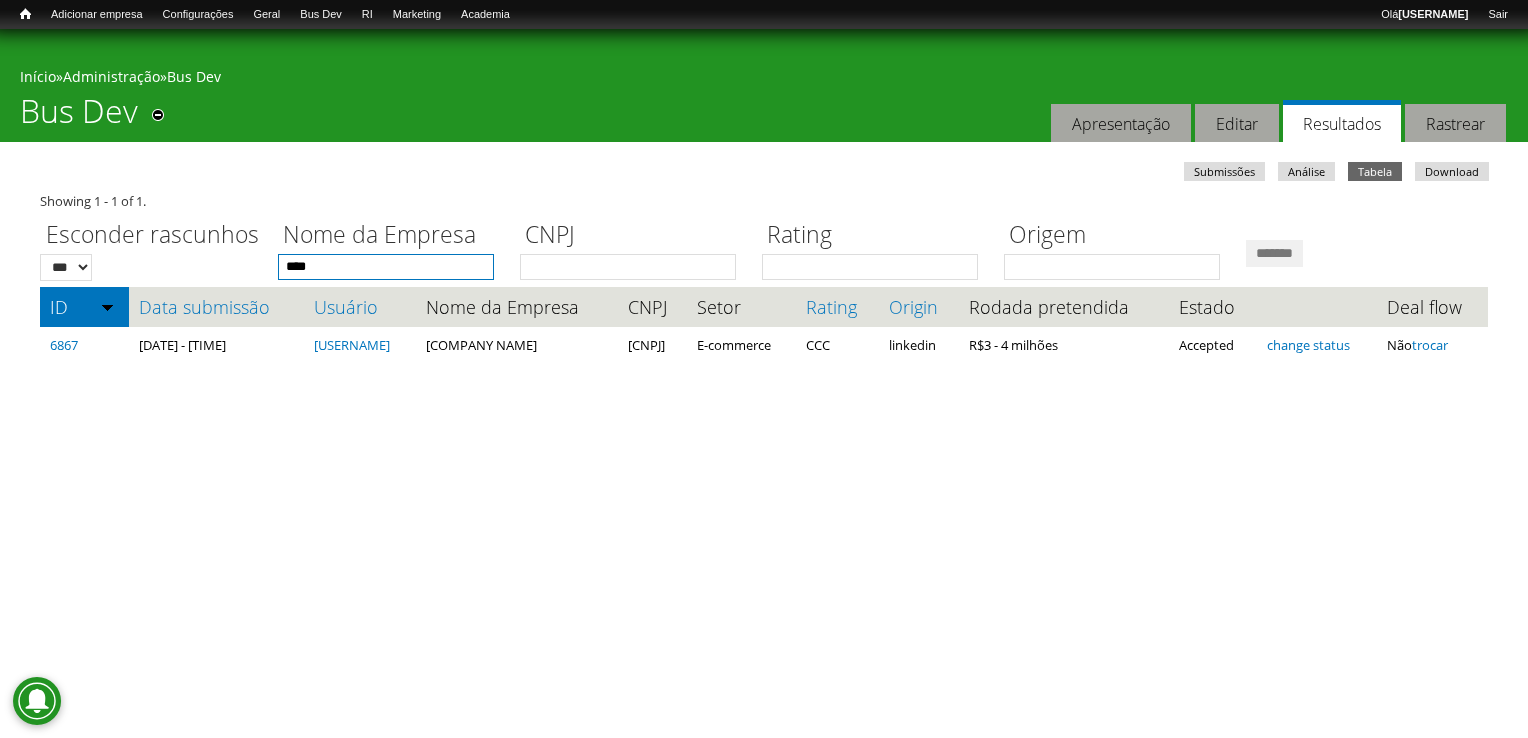 type on "****" 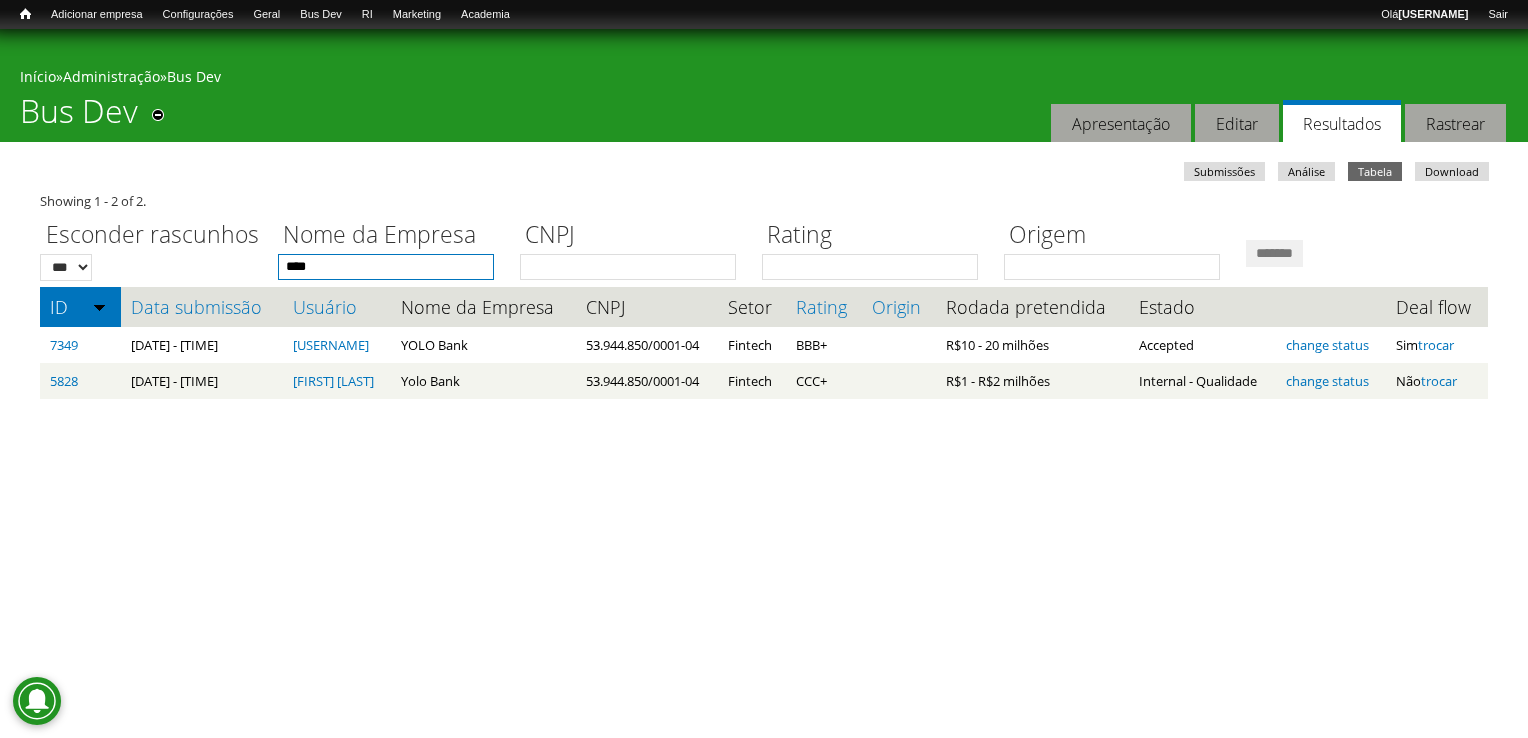 click on "****" at bounding box center [386, 267] 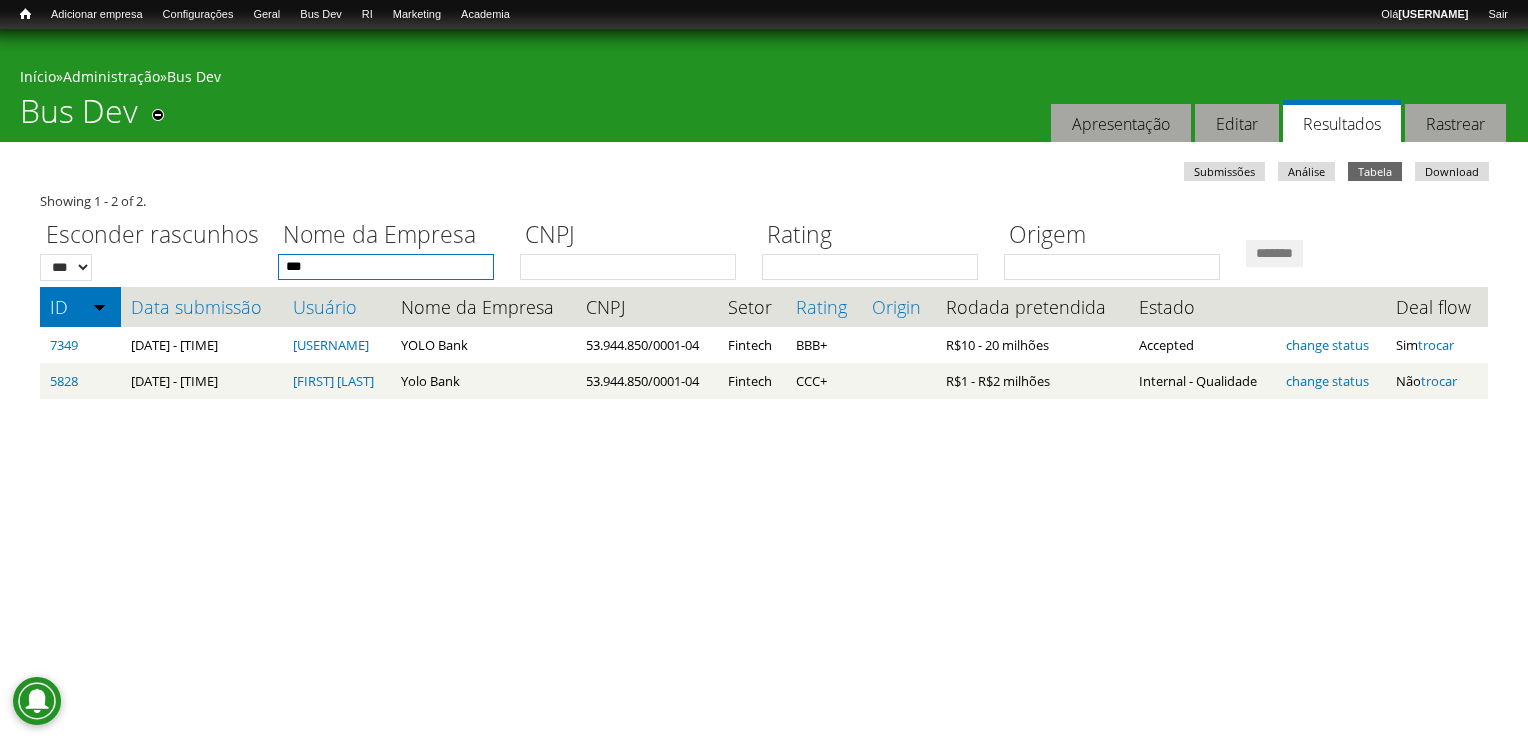 type on "***" 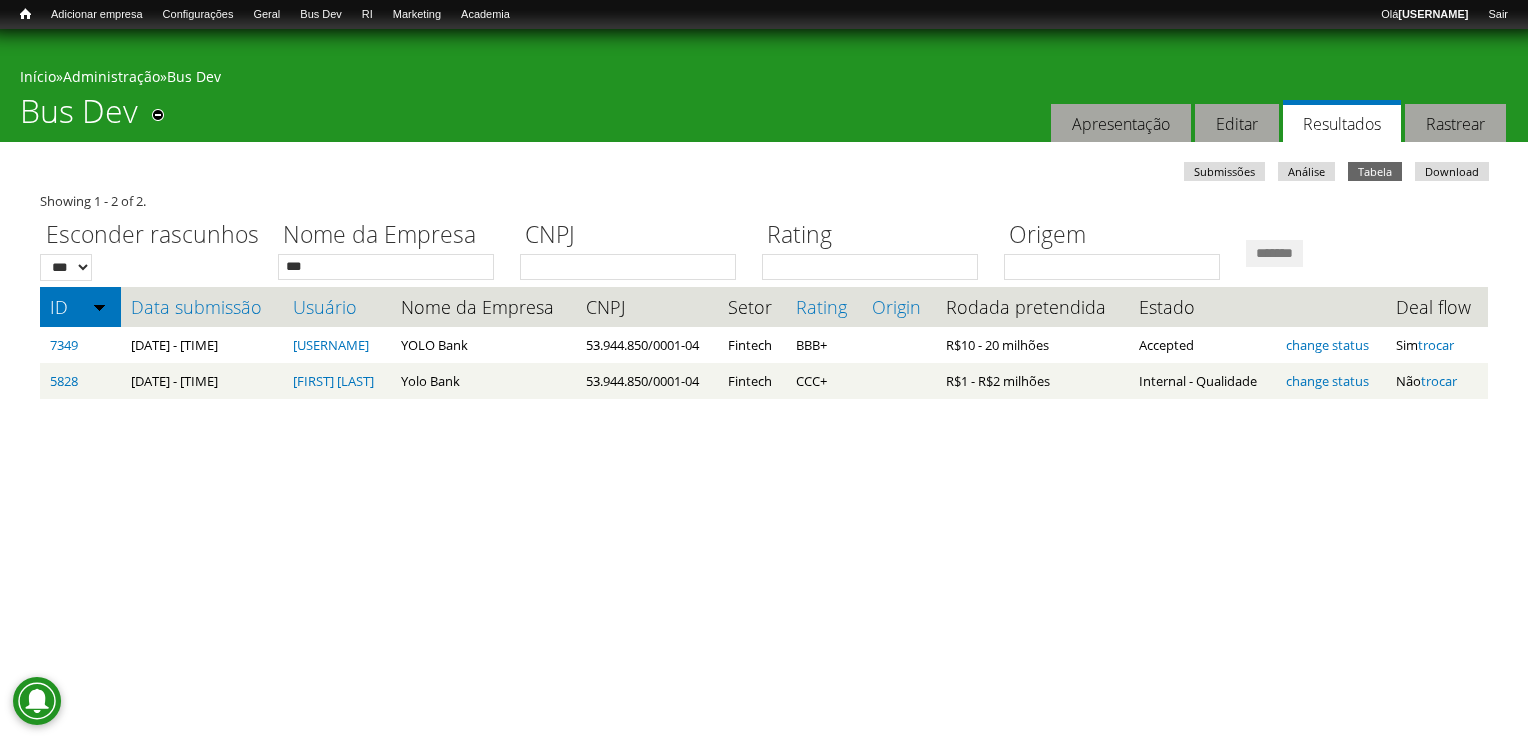 click on "Abas secundárias Submissões
Análise
Tabela (aba ativa)
Download
Showing [NUMBER] - [NUMBER] of [NUMBER].
Esconder rascunhos
*** ***
Nome da Empresa
***
CNPJ
Rating
Origem
*******
ID" at bounding box center [764, 295] 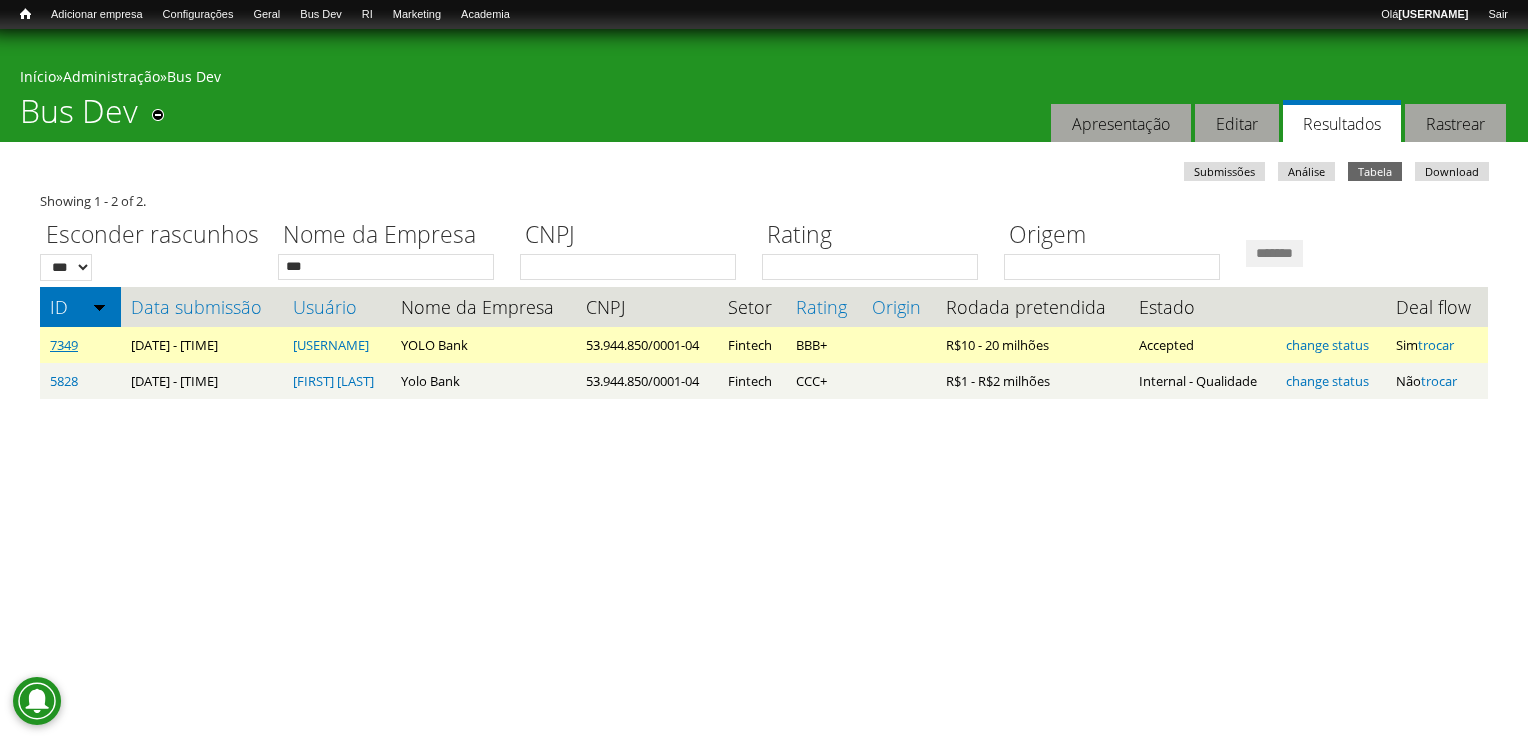 click on "7349" at bounding box center (64, 345) 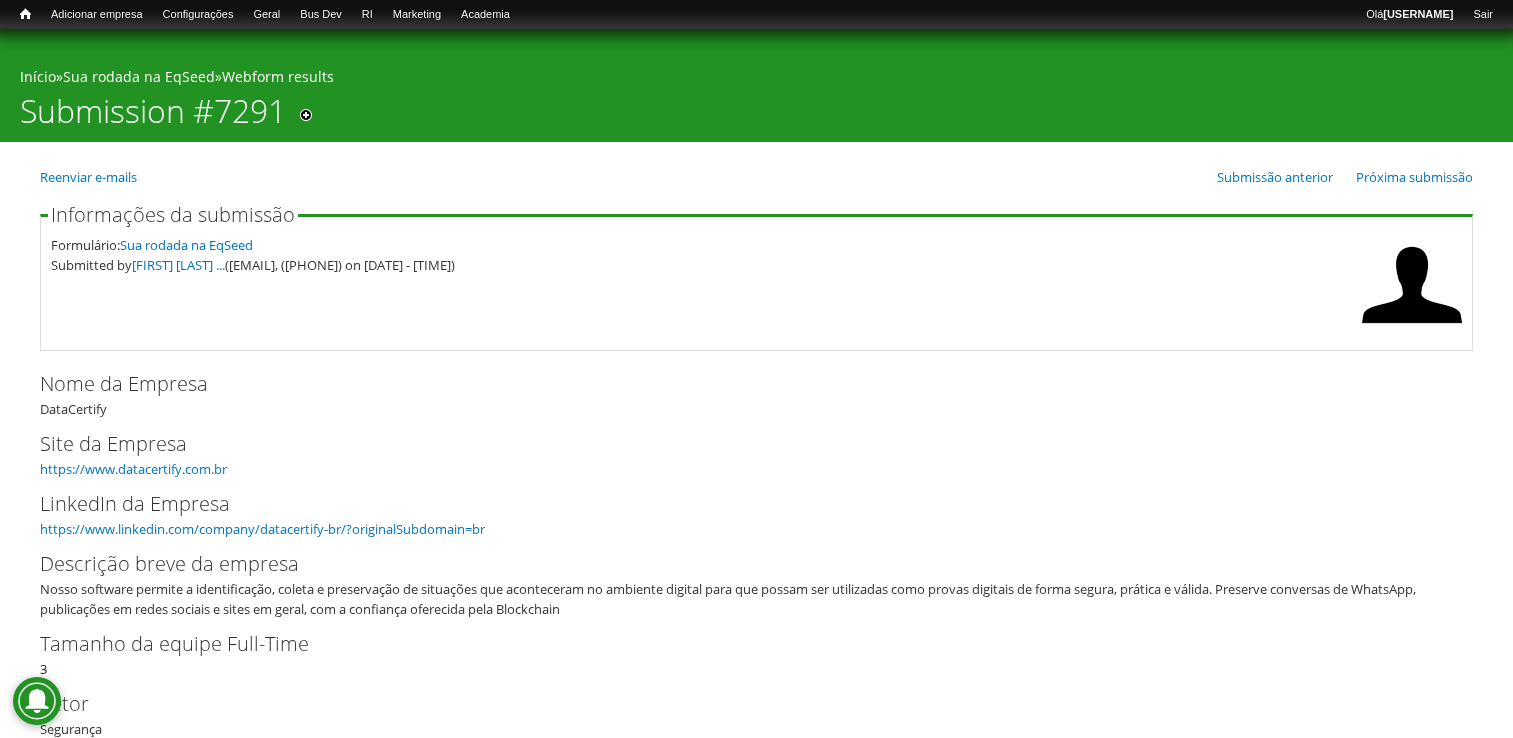 scroll, scrollTop: 300, scrollLeft: 0, axis: vertical 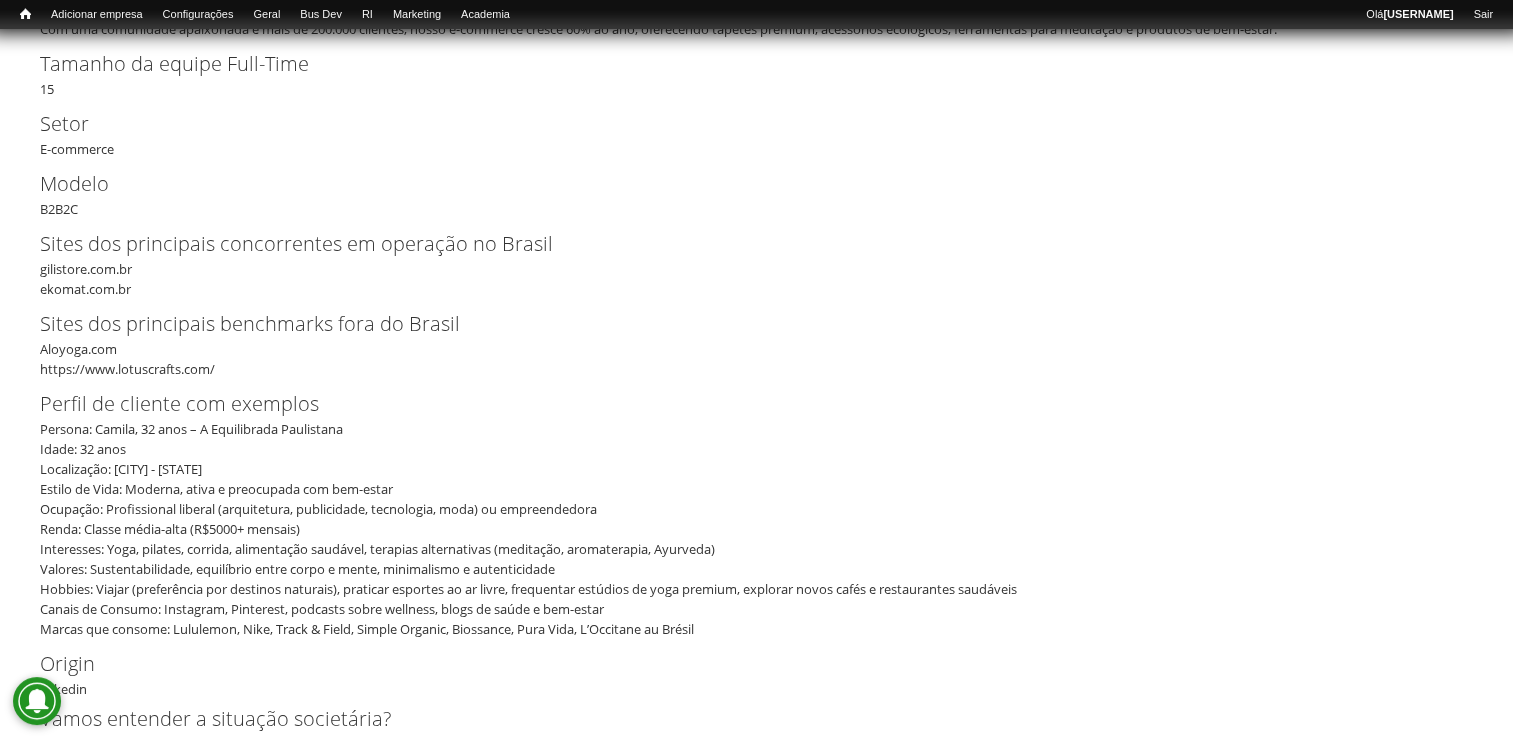 drag, startPoint x: 40, startPoint y: 269, endPoint x: 141, endPoint y: 272, distance: 101.04455 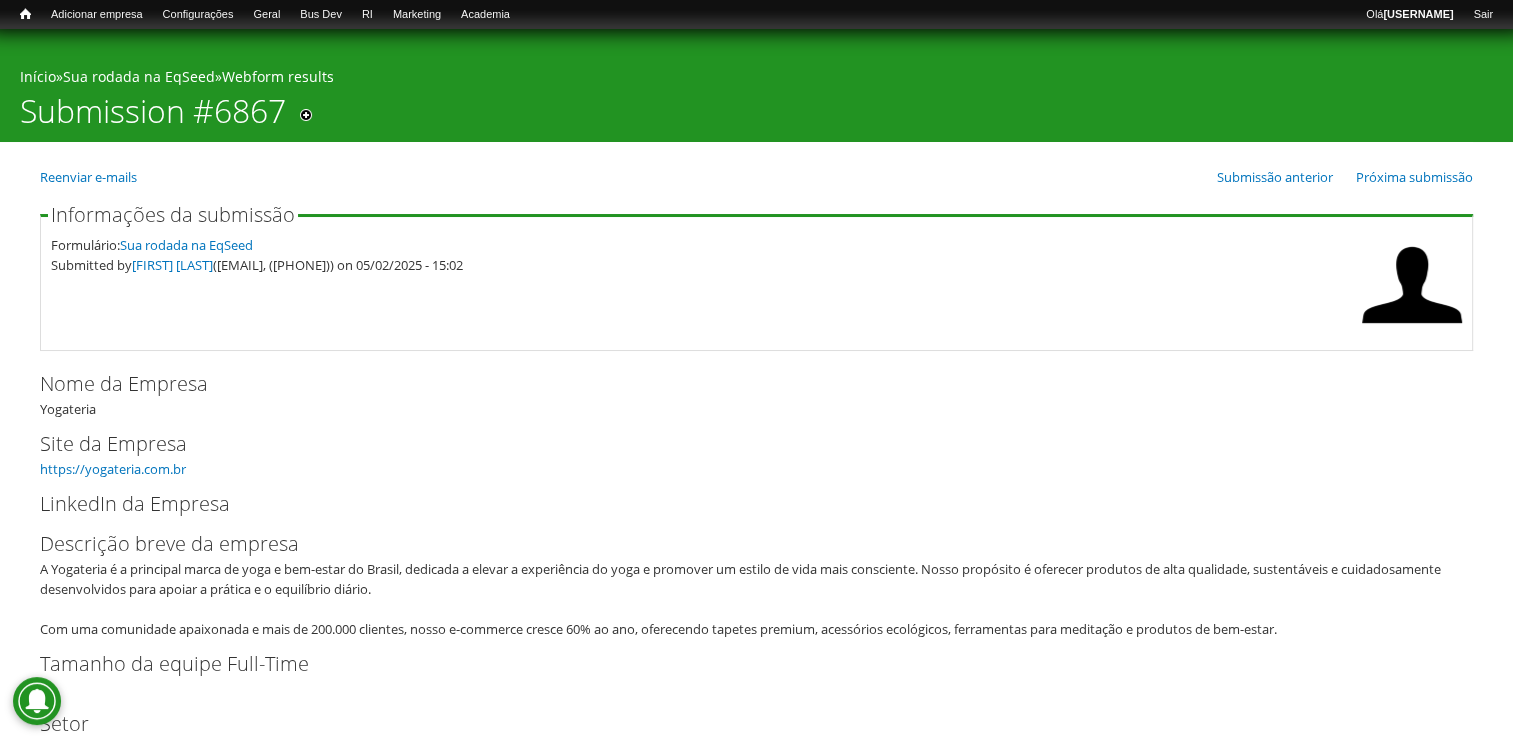 scroll, scrollTop: 300, scrollLeft: 0, axis: vertical 